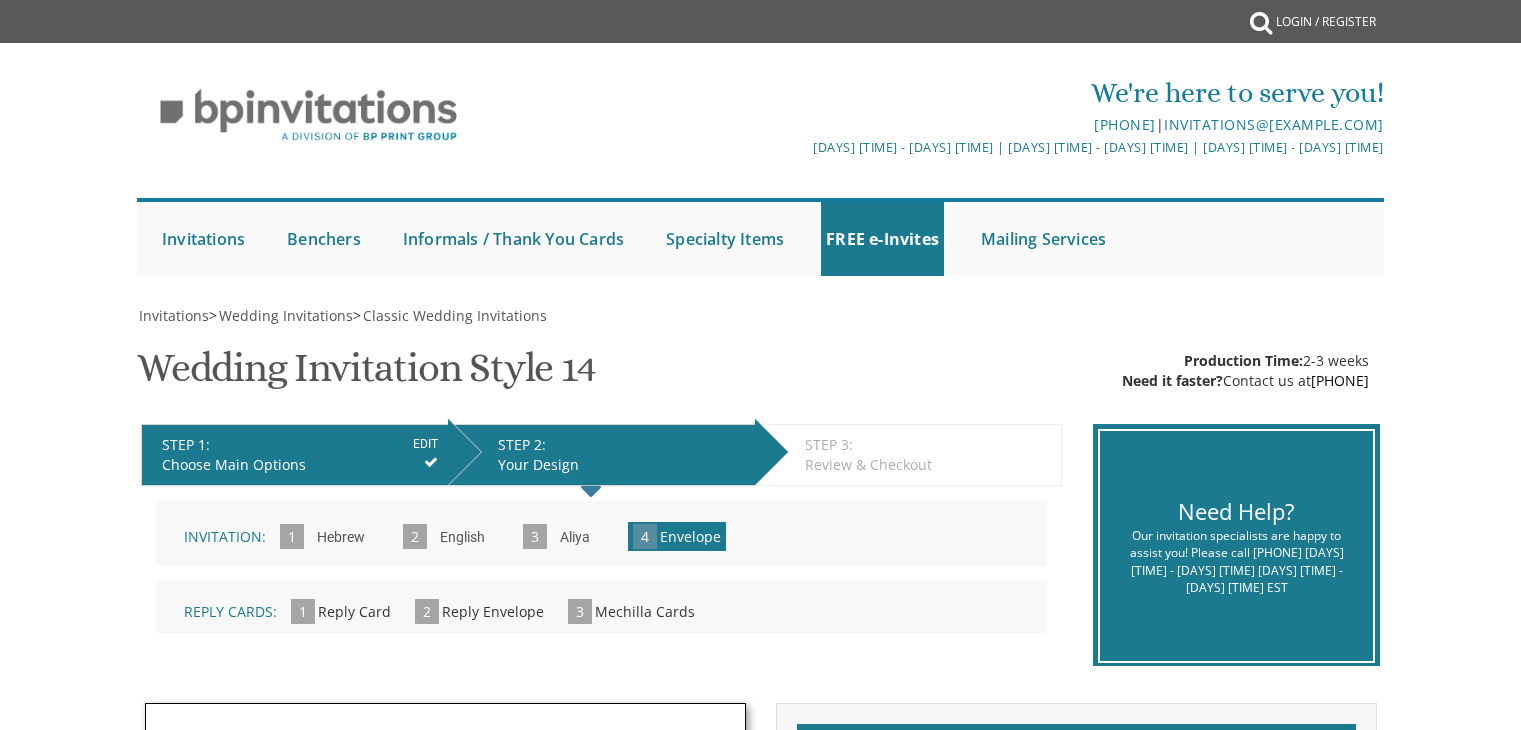 scroll, scrollTop: 478, scrollLeft: 0, axis: vertical 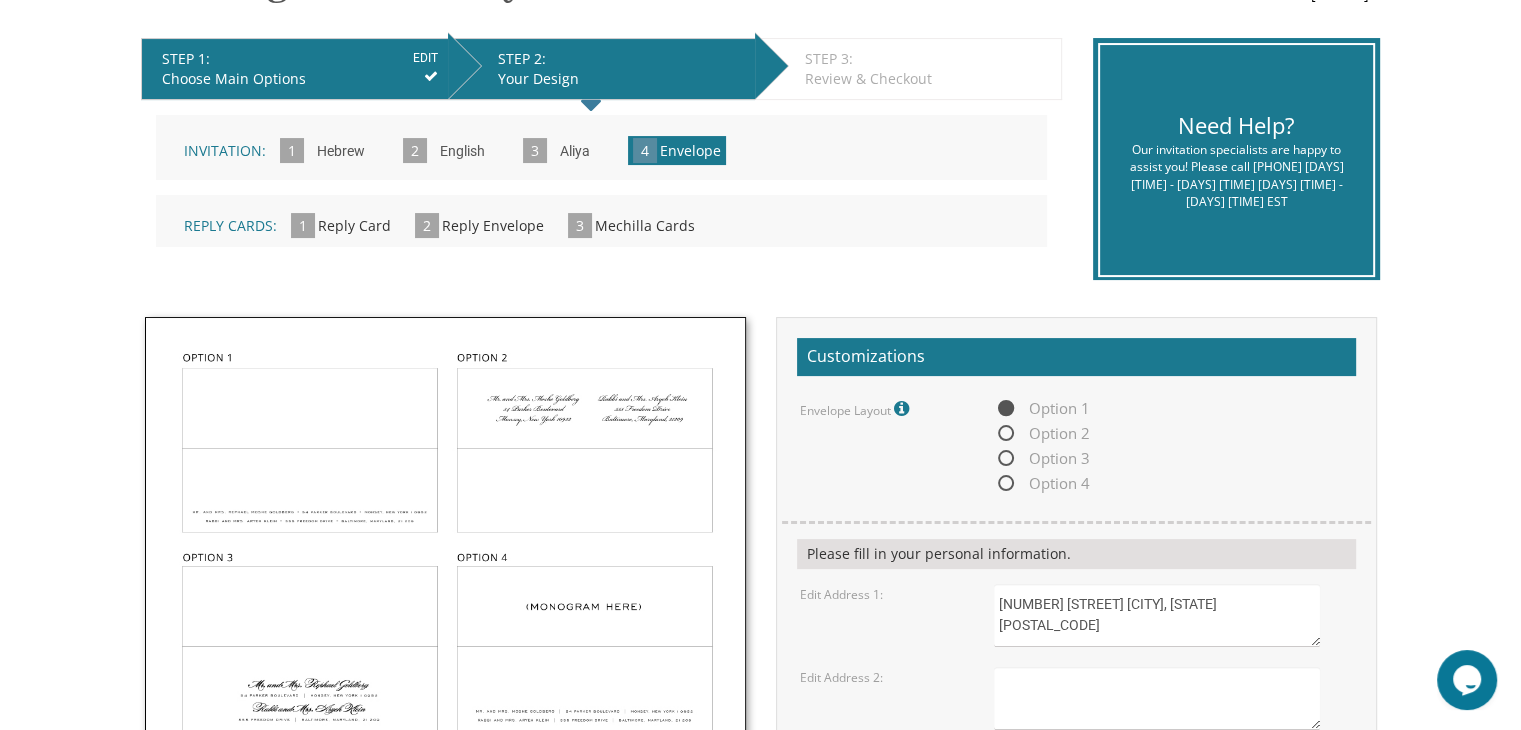 click on "Aliya" at bounding box center [575, 152] 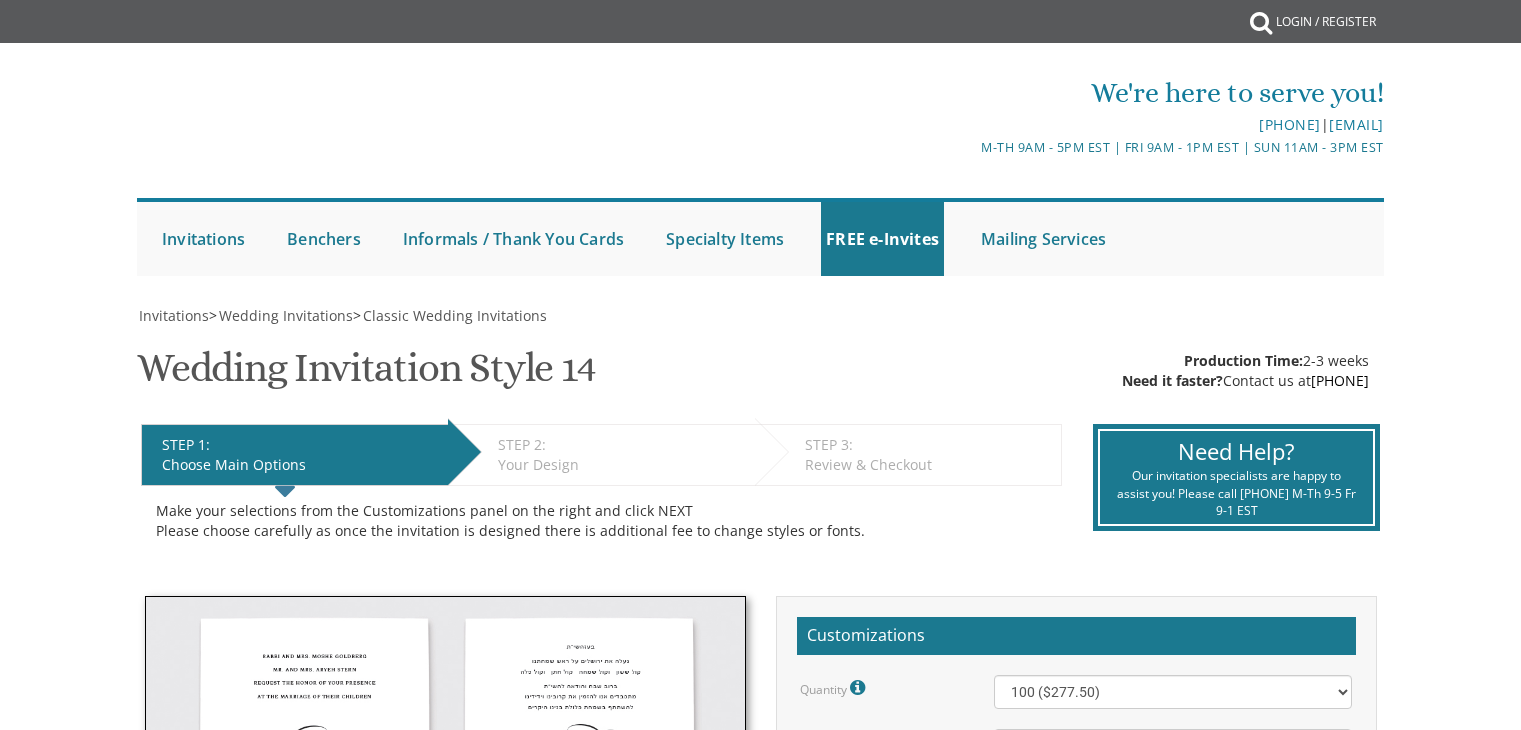 scroll, scrollTop: 0, scrollLeft: 0, axis: both 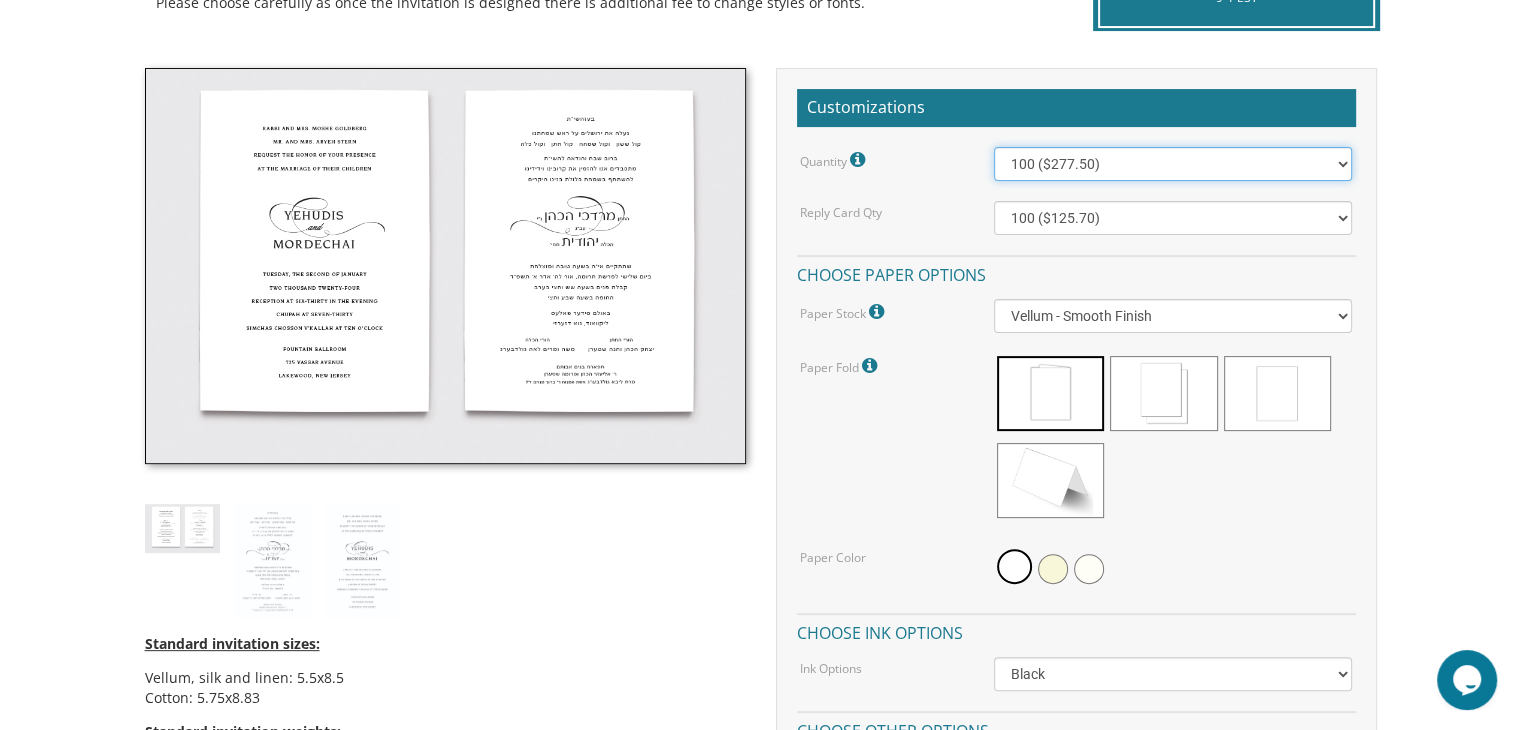 click on "100 ($277.50) 200 ($330.45) 300 ($380.65) 400 ($432.70) 500 ($482.10) 600 ($534.10) 700 ($583.65) 800 ($635.30) 900 ($684.60) 1000 ($733.55) 1100 ($785.50) 1200 ($833.05) 1300 ($884.60) 1400 ($934.05) 1500 ($983.75) 1600 ($1,033.10) 1700 ($1,082.75) 1800 ($1,132.20) 1900 ($1,183.75) 2000 ($1,230.95)" at bounding box center [1173, 164] 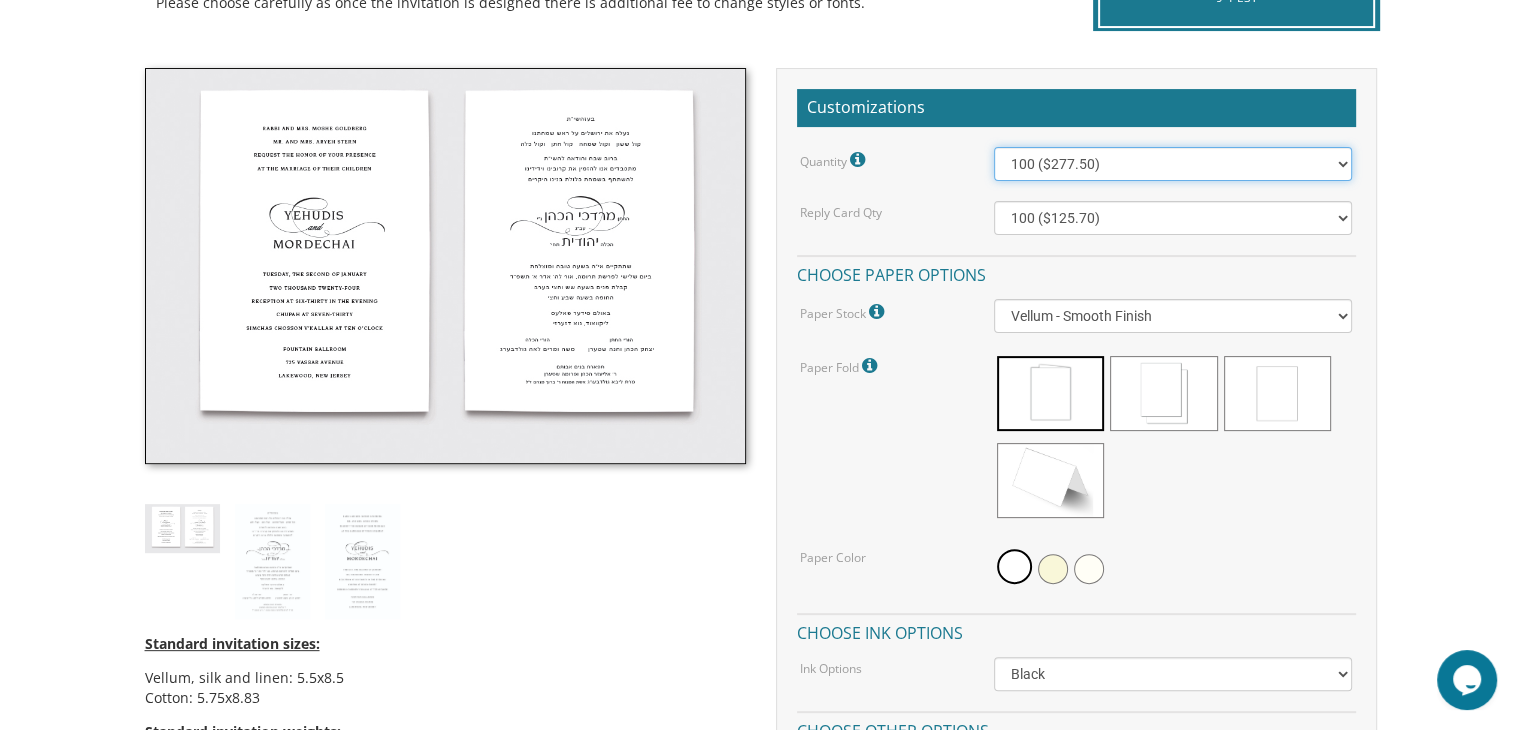 select on "1200" 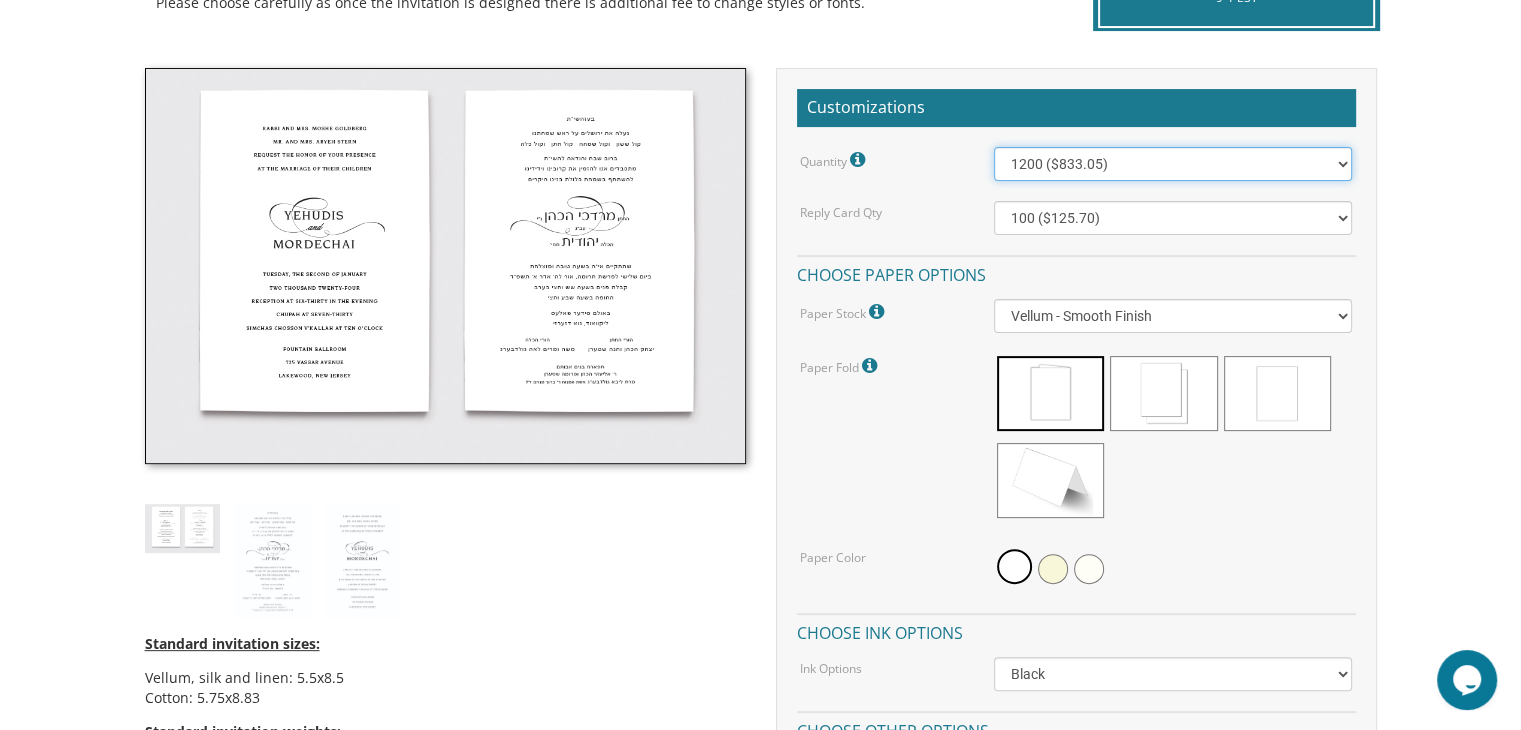 click on "100 ($277.50) 200 ($330.45) 300 ($380.65) 400 ($432.70) 500 ($482.10) 600 ($534.10) 700 ($583.65) 800 ($635.30) 900 ($684.60) 1000 ($733.55) 1100 ($785.50) 1200 ($833.05) 1300 ($884.60) 1400 ($934.05) 1500 ($983.75) 1600 ($1,033.10) 1700 ($1,082.75) 1800 ($1,132.20) 1900 ($1,183.75) 2000 ($1,230.95)" at bounding box center (1173, 164) 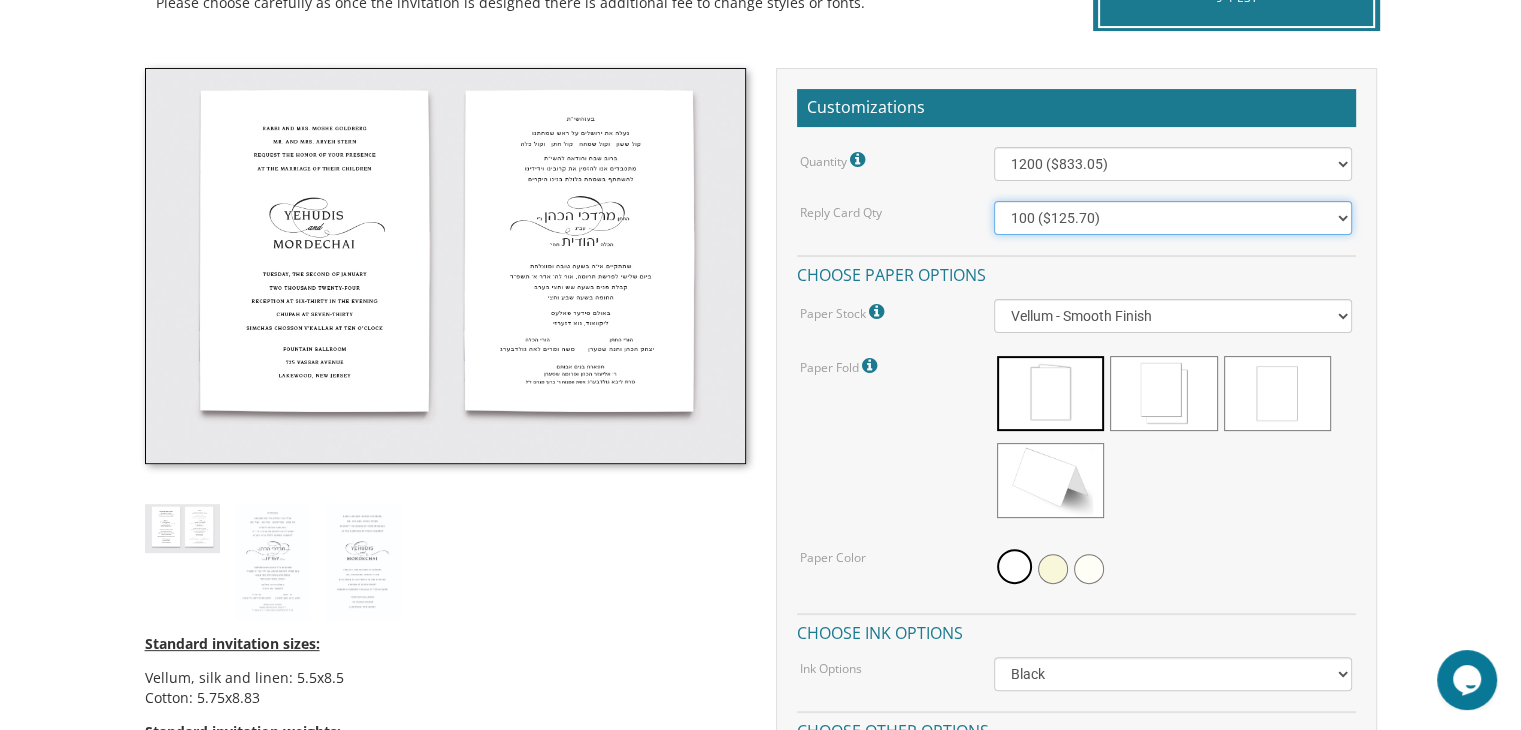 click on "100 ($125.70) 200 ($150.60) 300 ($177.95) 400 ($270.70) 500 ($225.30) 600 ($249.85) 700 ($272.35) 800 ($299.20) 900 ($323.55) 1000 ($345.80) 1100 ($370.35) 1200 ($392.90) 1300 ($419.70) 1400 ($444.00) 1500 ($466.35) 1600 ($488.75) 1700 ($517.45) 1800 ($539.60) 1900 ($561.95) 2000 ($586.05)" at bounding box center [1173, 218] 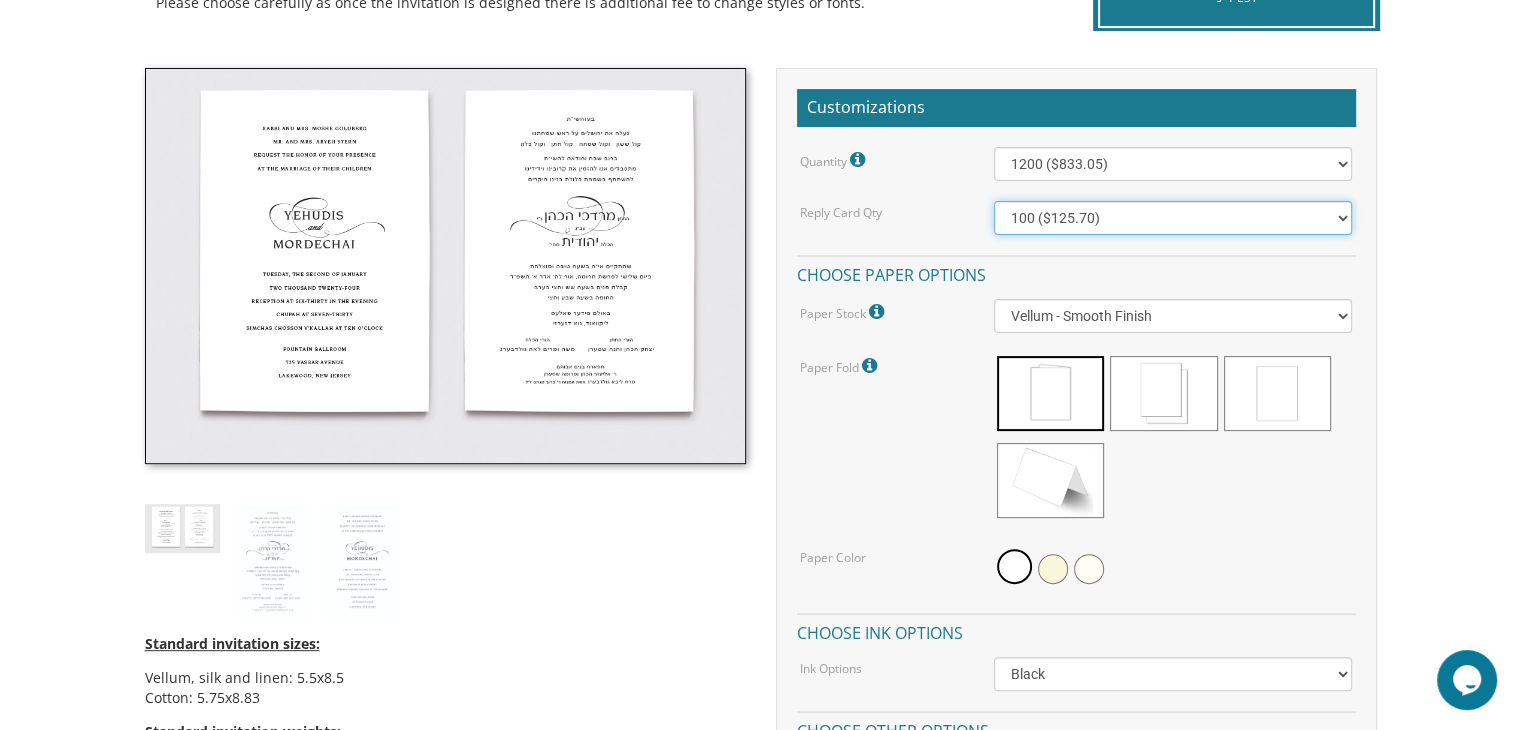 select on "1200" 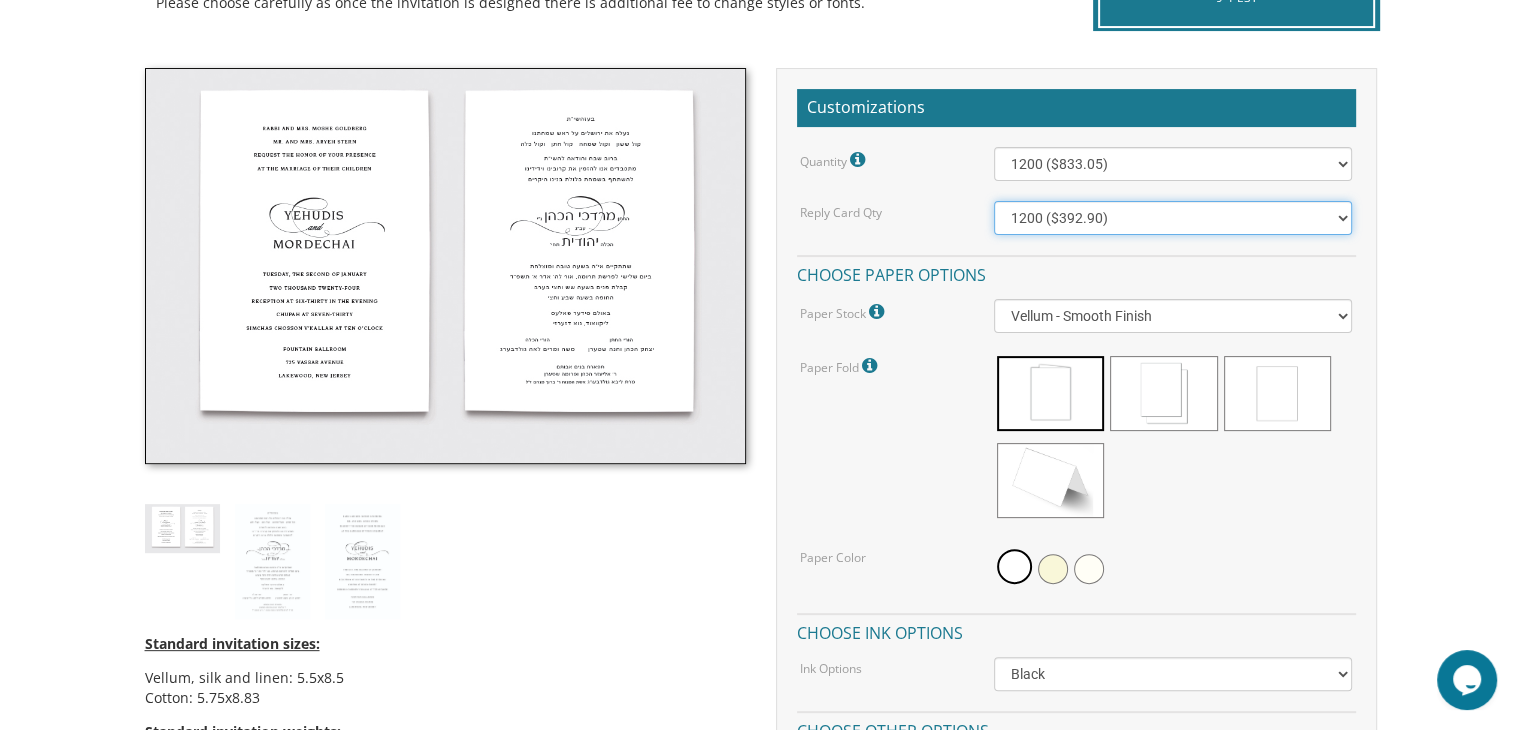 click on "100 ($125.70) 200 ($150.60) 300 ($177.95) 400 ($270.70) 500 ($225.30) 600 ($249.85) 700 ($272.35) 800 ($299.20) 900 ($323.55) 1000 ($345.80) 1100 ($370.35) 1200 ($392.90) 1300 ($419.70) 1400 ($444.00) 1500 ($466.35) 1600 ($488.75) 1700 ($517.45) 1800 ($539.60) 1900 ($561.95) 2000 ($586.05)" at bounding box center (1173, 218) 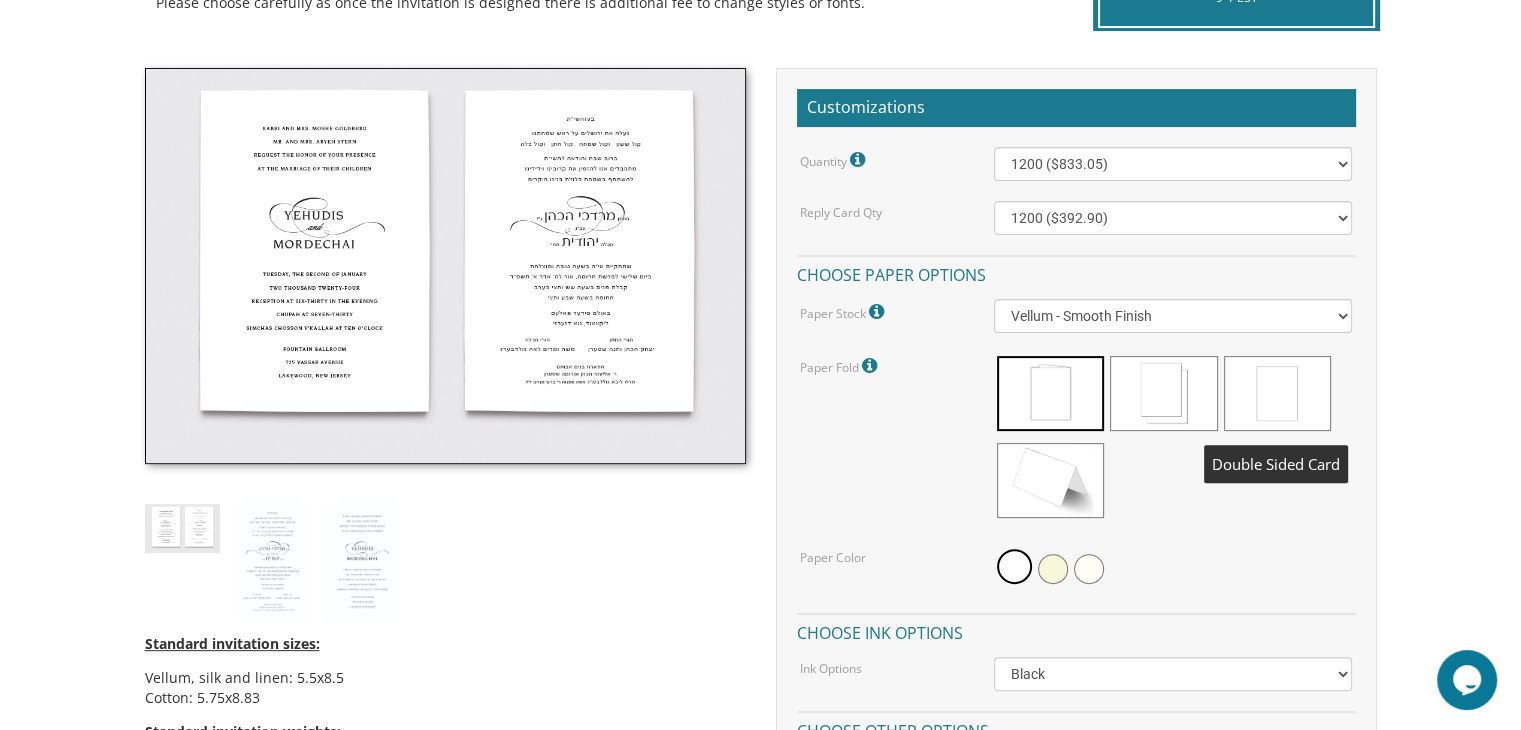 click at bounding box center [1277, 393] 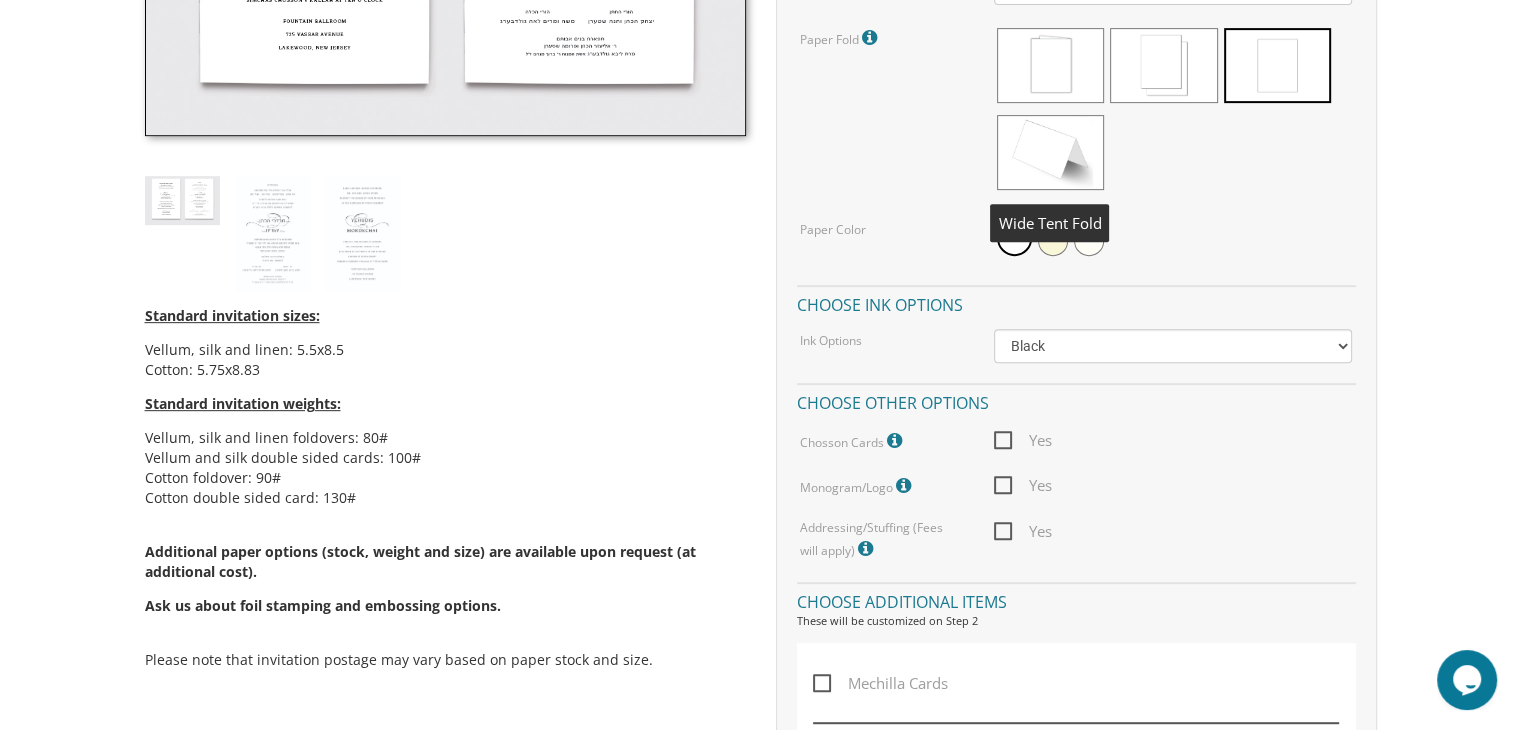 scroll, scrollTop: 858, scrollLeft: 0, axis: vertical 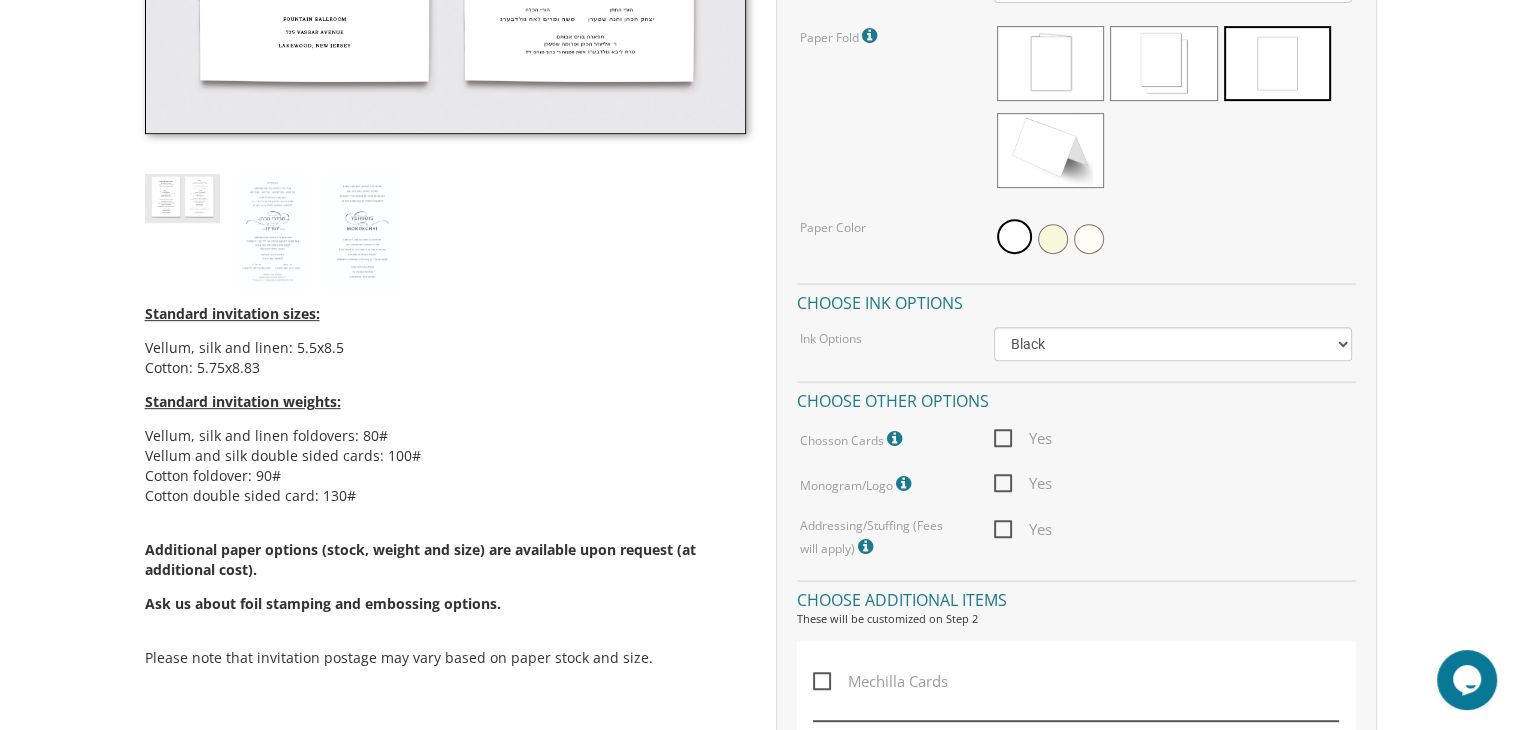 click on "Yes" at bounding box center [1023, 438] 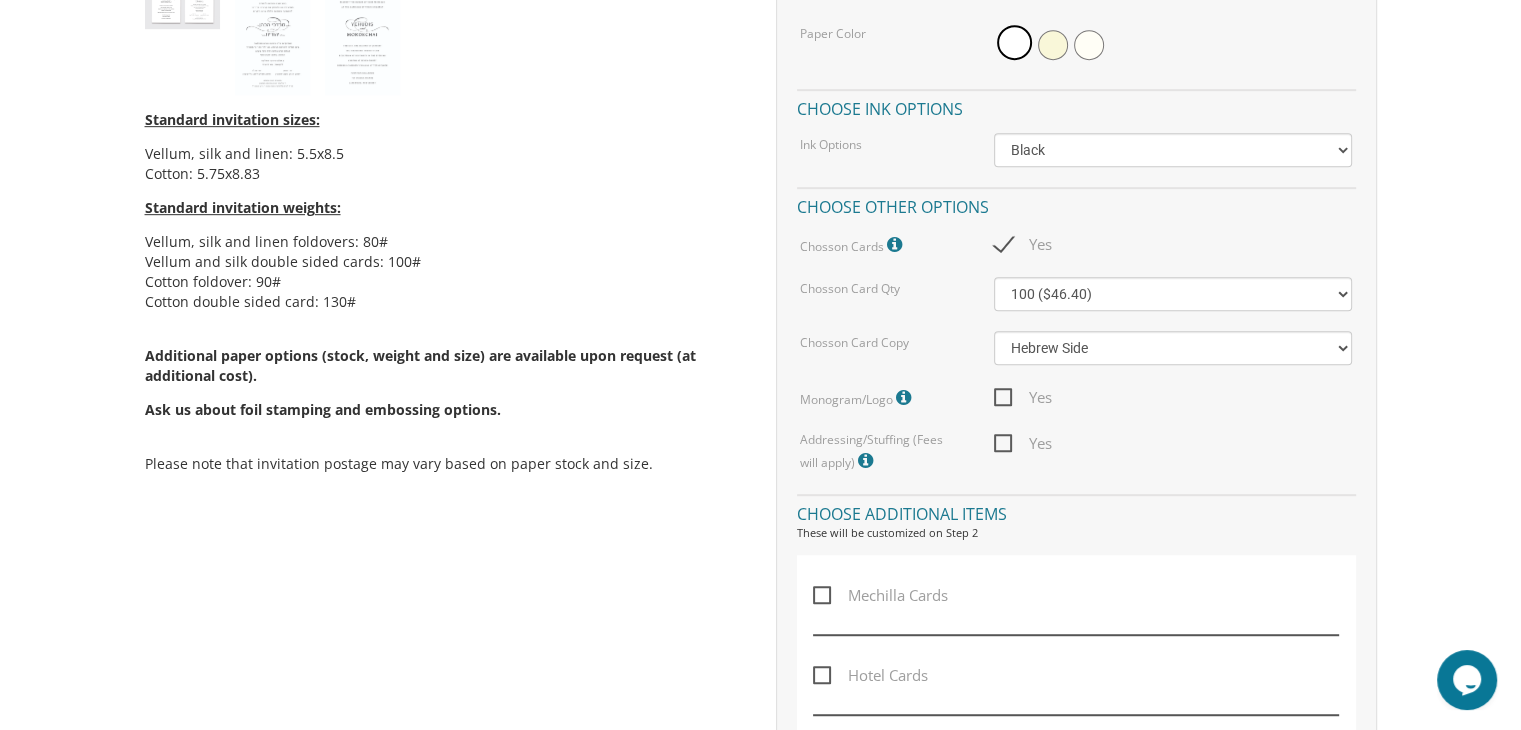 scroll, scrollTop: 1059, scrollLeft: 0, axis: vertical 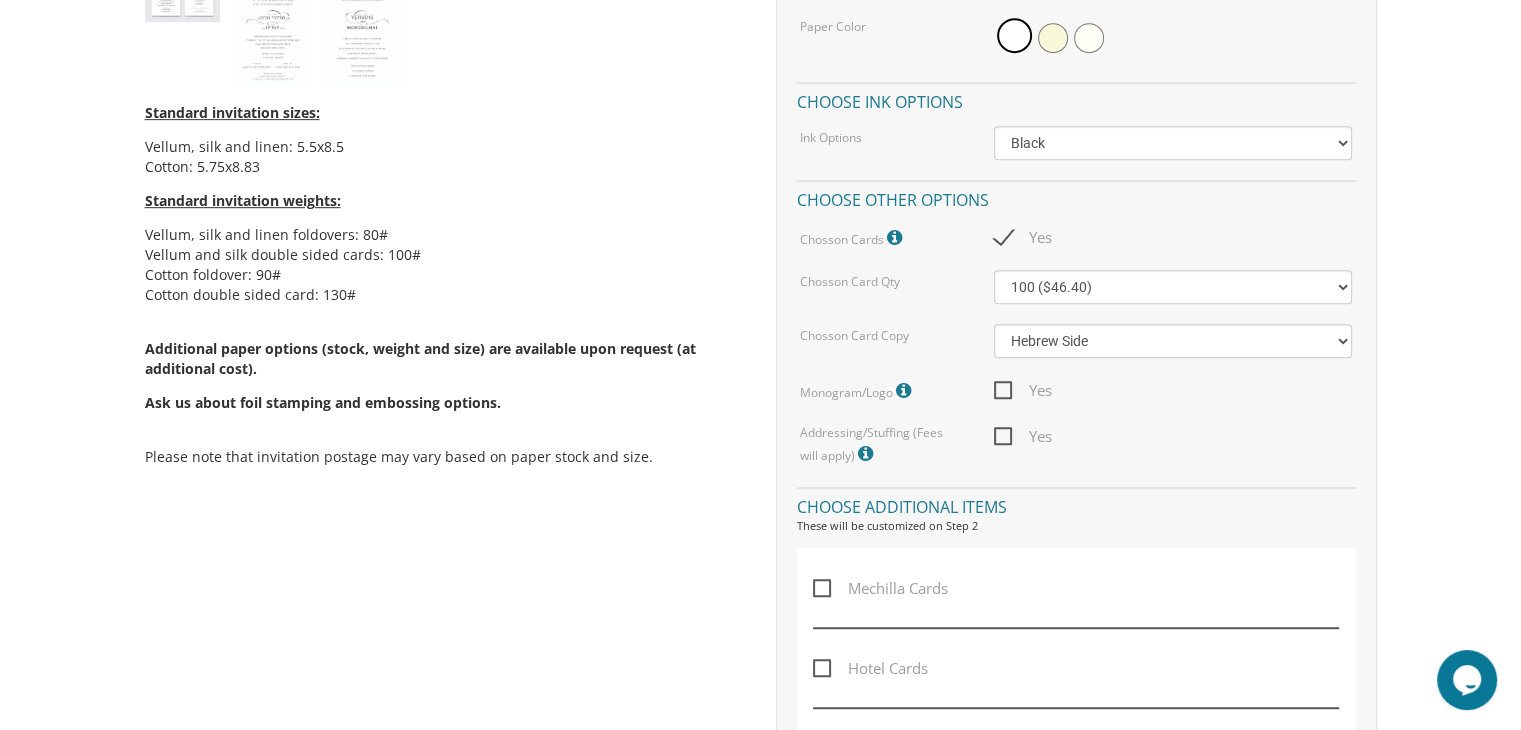click on "Yes" at bounding box center (1023, 436) 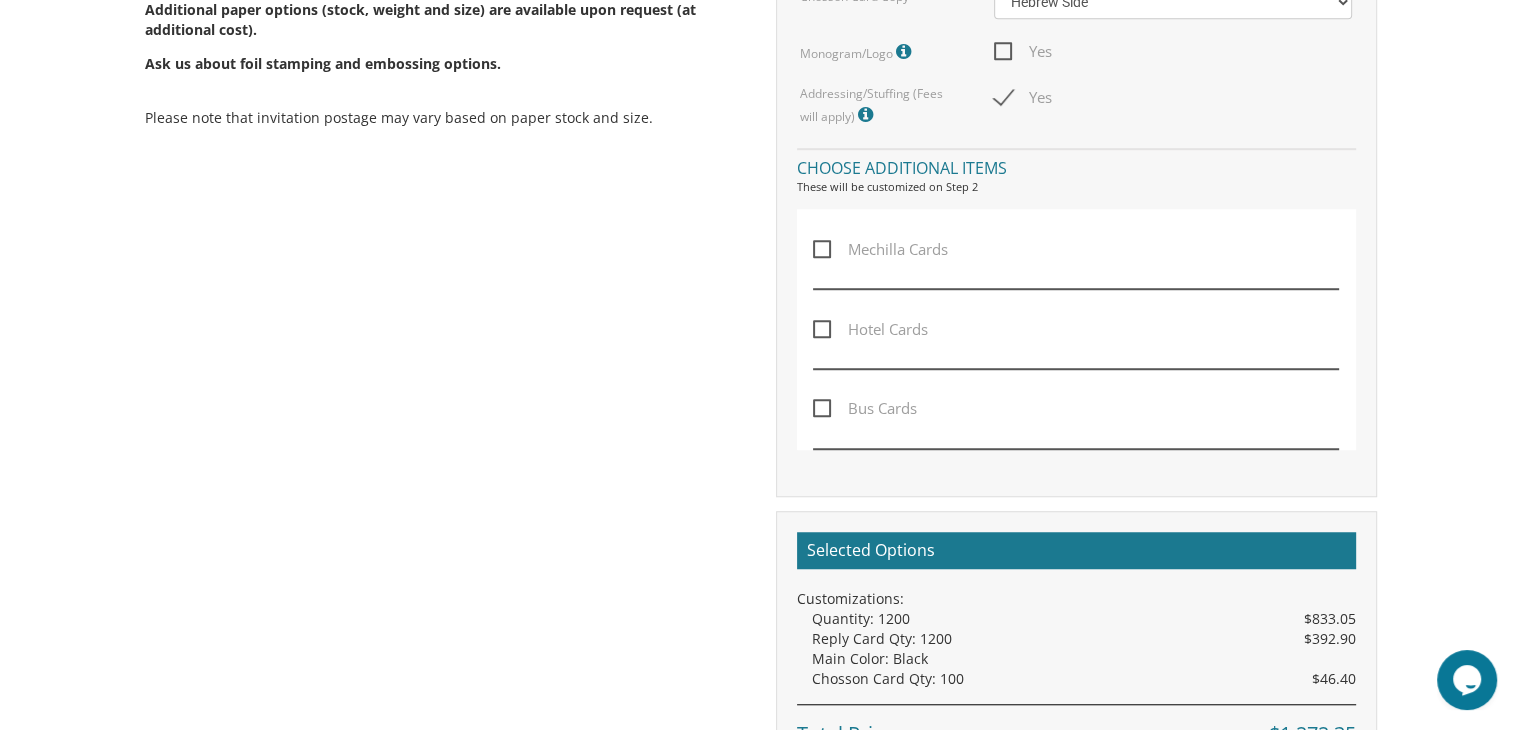 scroll, scrollTop: 1400, scrollLeft: 0, axis: vertical 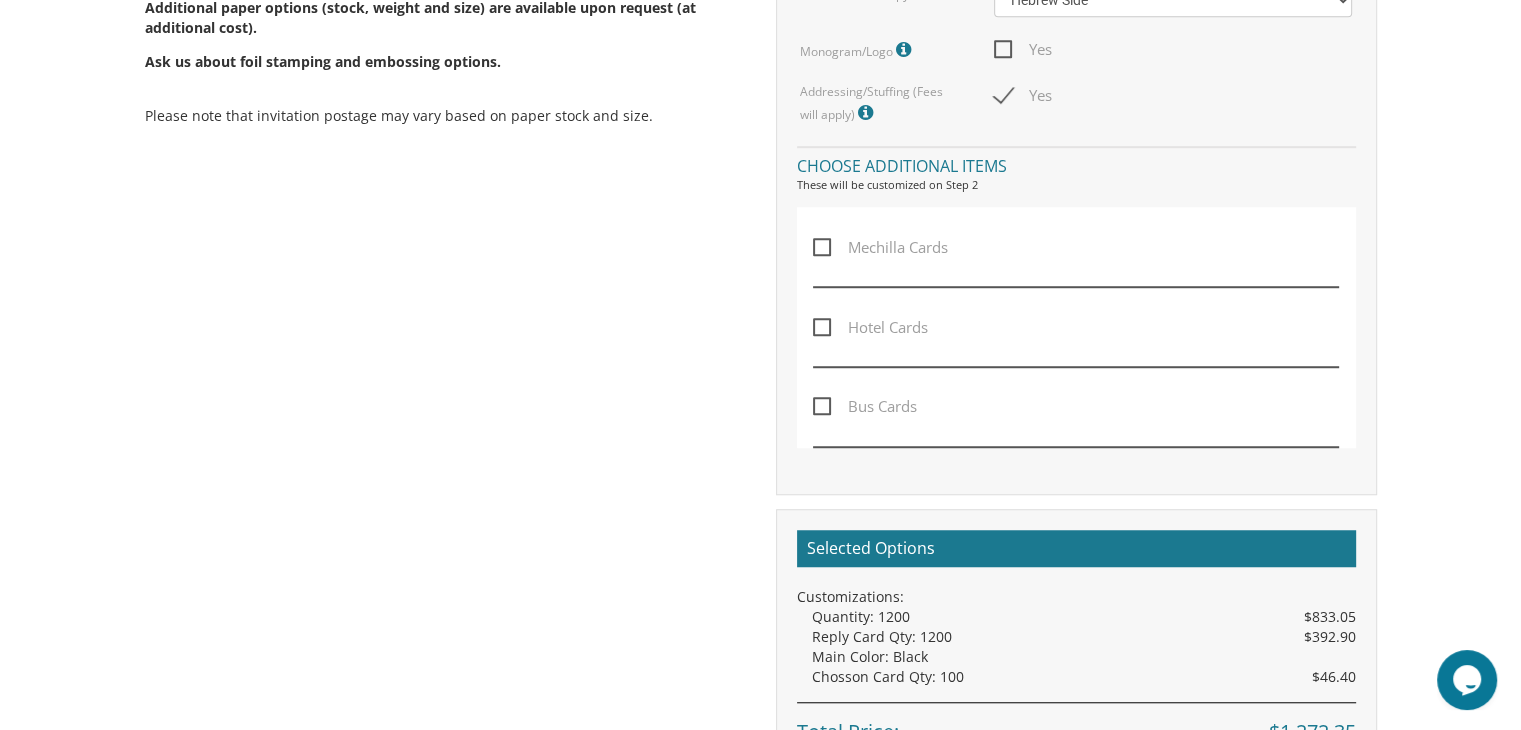 click on "Mechilla Cards" at bounding box center [880, 247] 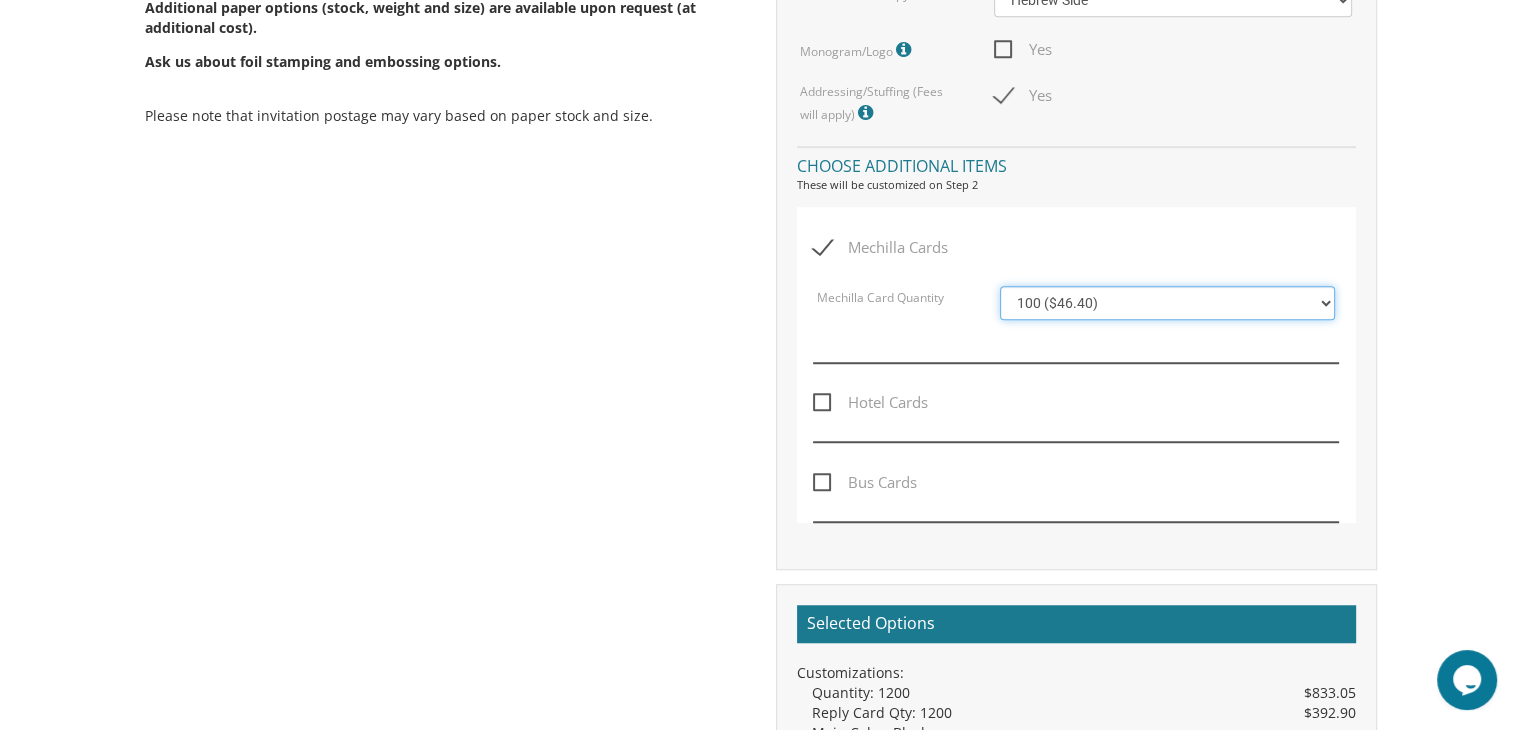 click on "100 ($46.40) 200 ($55.20) 300 ($61.85) 400 ($70.60) 500 ($77.20)" at bounding box center [1167, 303] 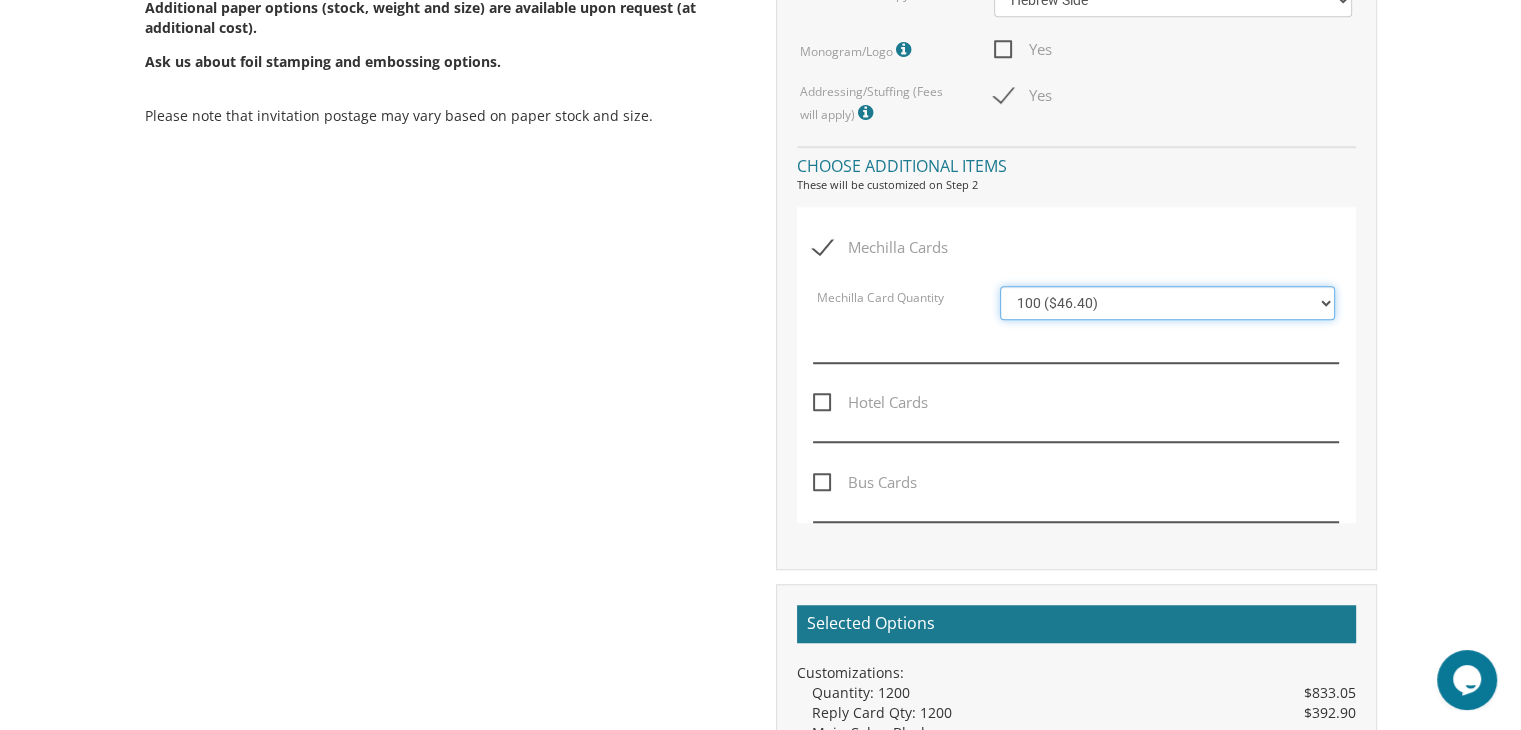 select on "200" 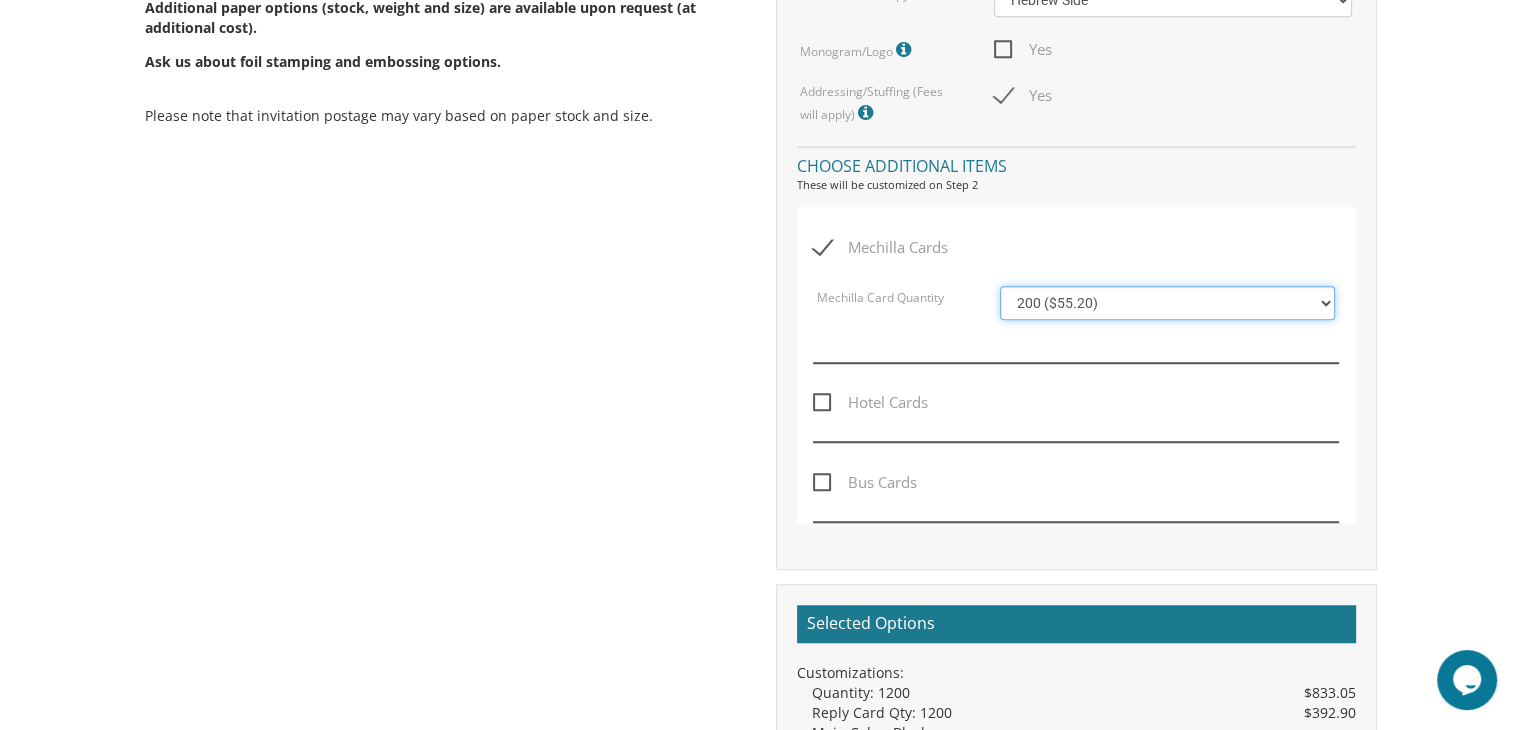 click on "100 ($46.40) 200 ($55.20) 300 ($61.85) 400 ($70.60) 500 ($77.20)" at bounding box center (1167, 303) 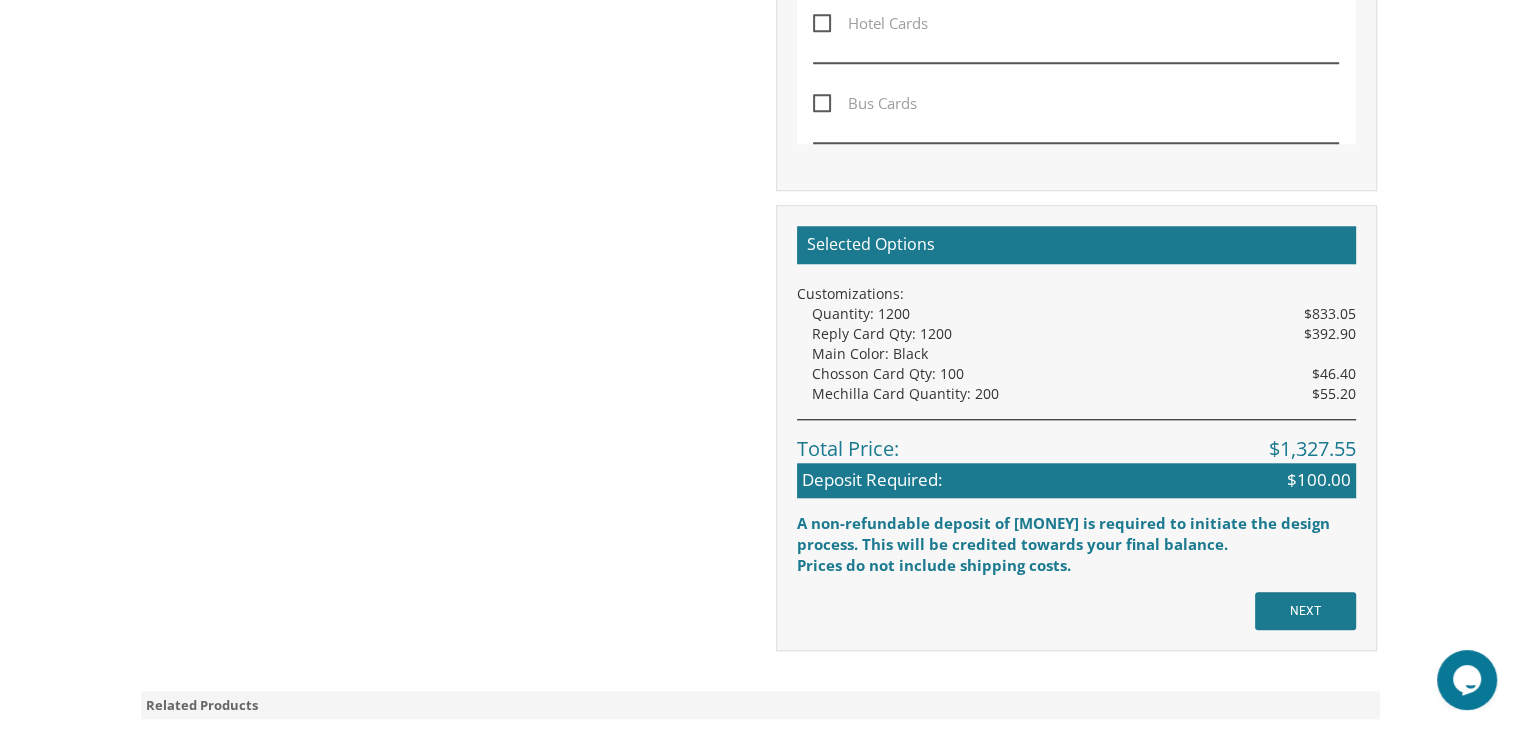 scroll, scrollTop: 1780, scrollLeft: 0, axis: vertical 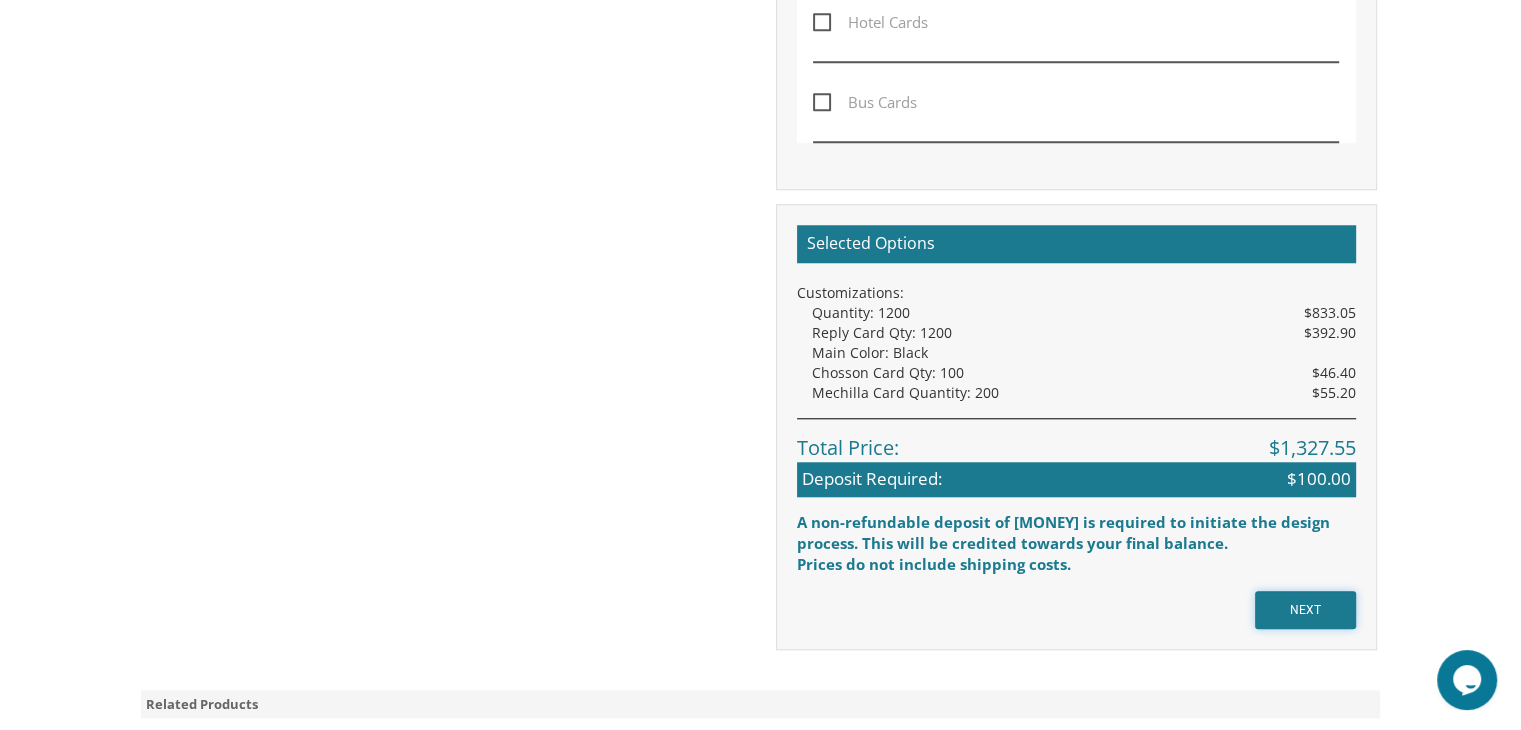 click on "NEXT" at bounding box center [1305, 610] 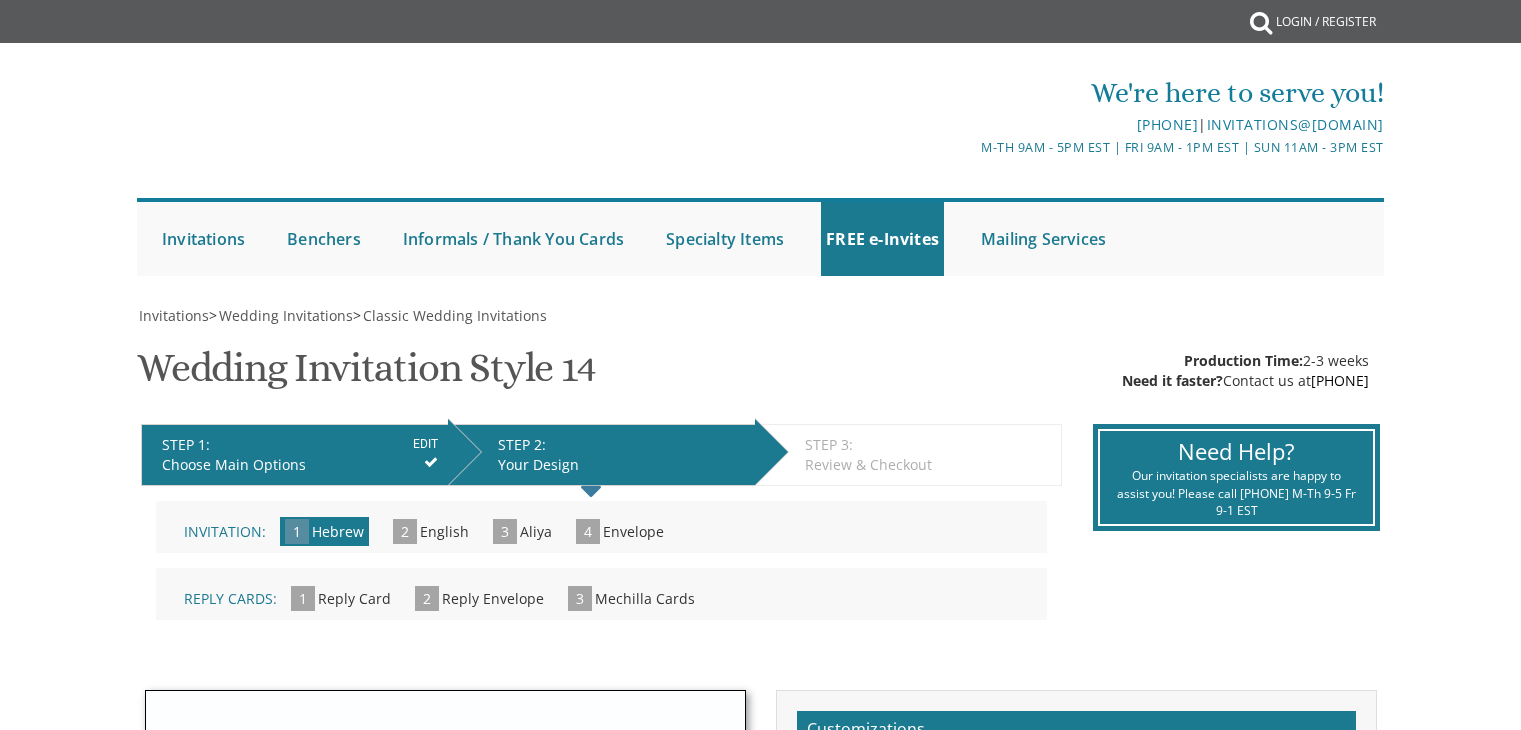 scroll, scrollTop: 0, scrollLeft: 0, axis: both 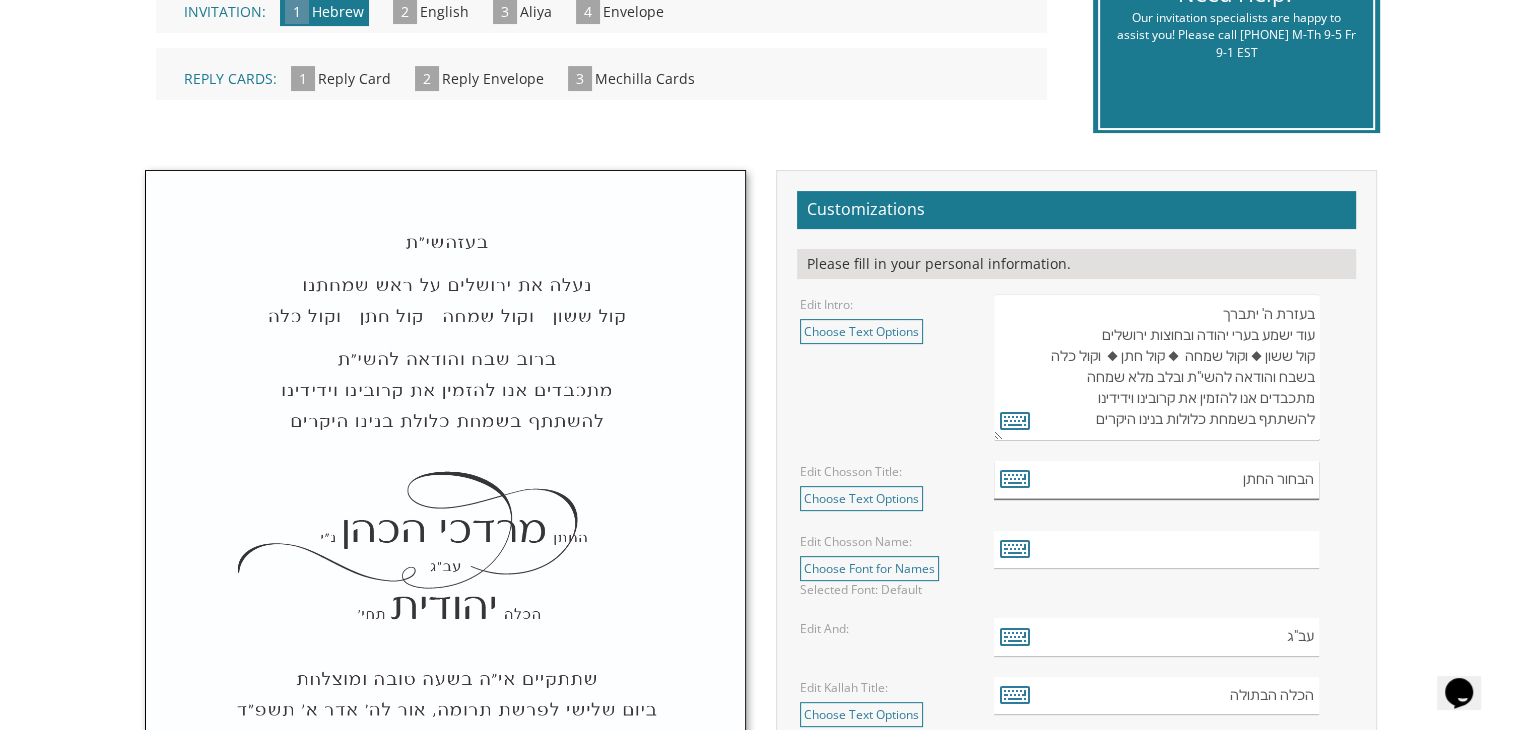 click on "הבחור החתן" at bounding box center [1156, 480] 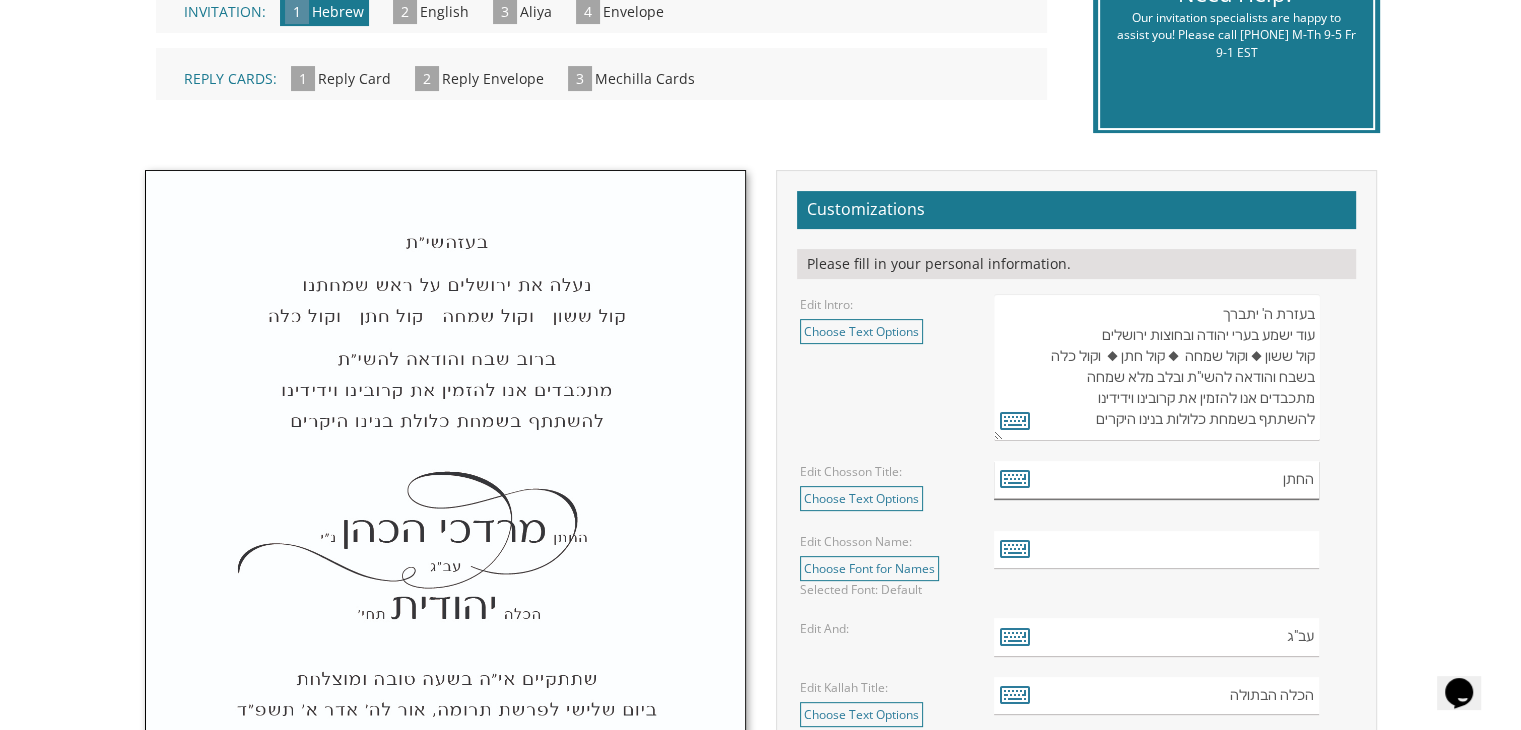type on "החתן" 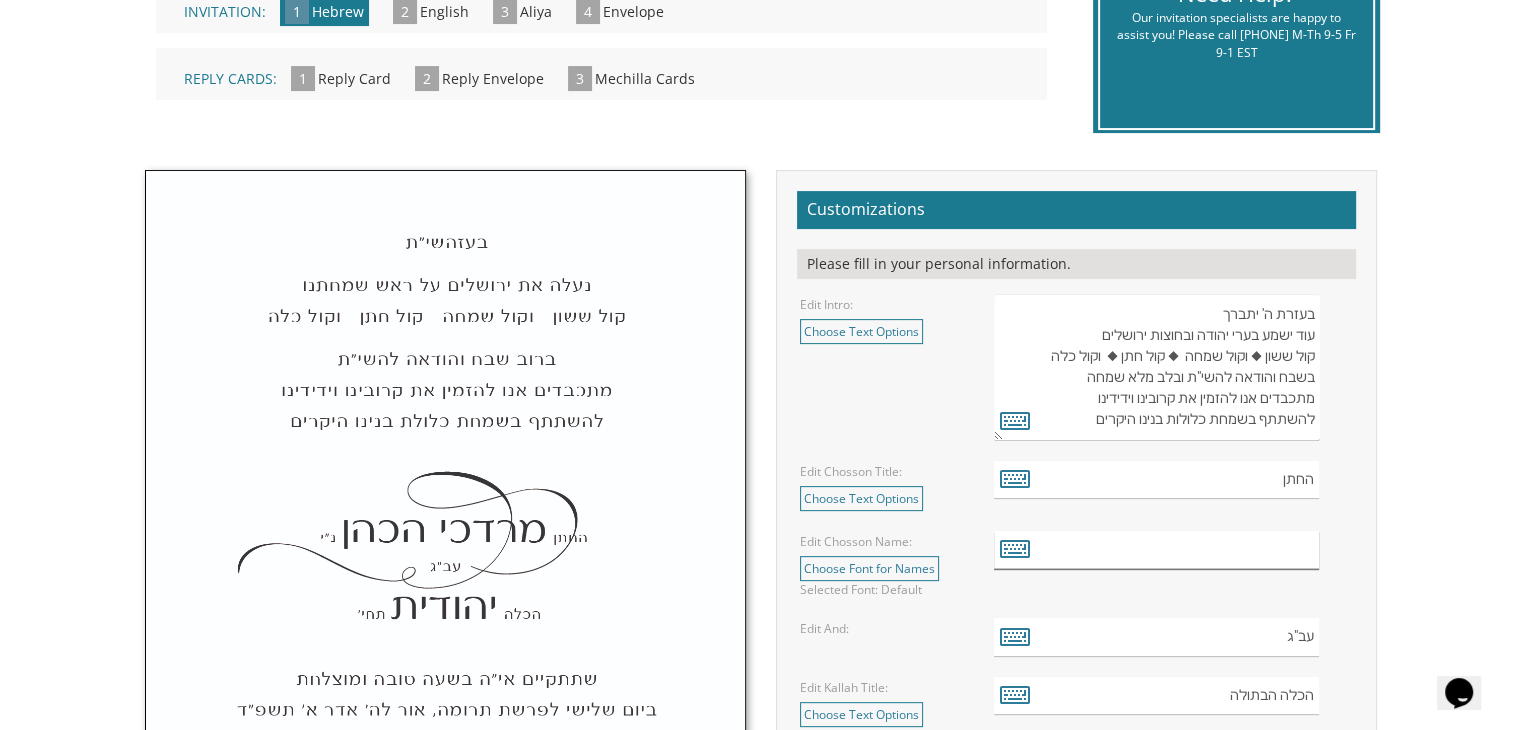click at bounding box center [1156, 550] 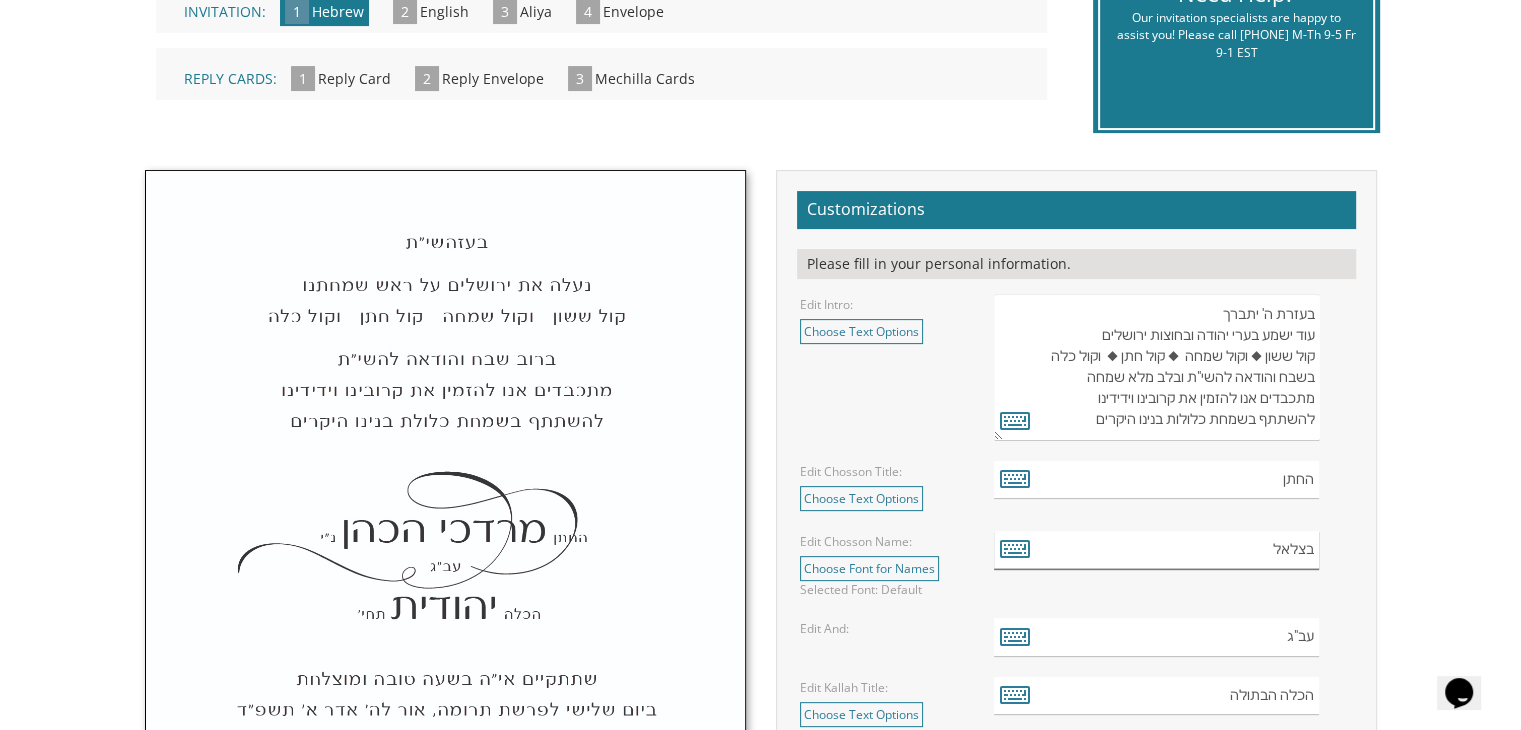scroll, scrollTop: 635, scrollLeft: 0, axis: vertical 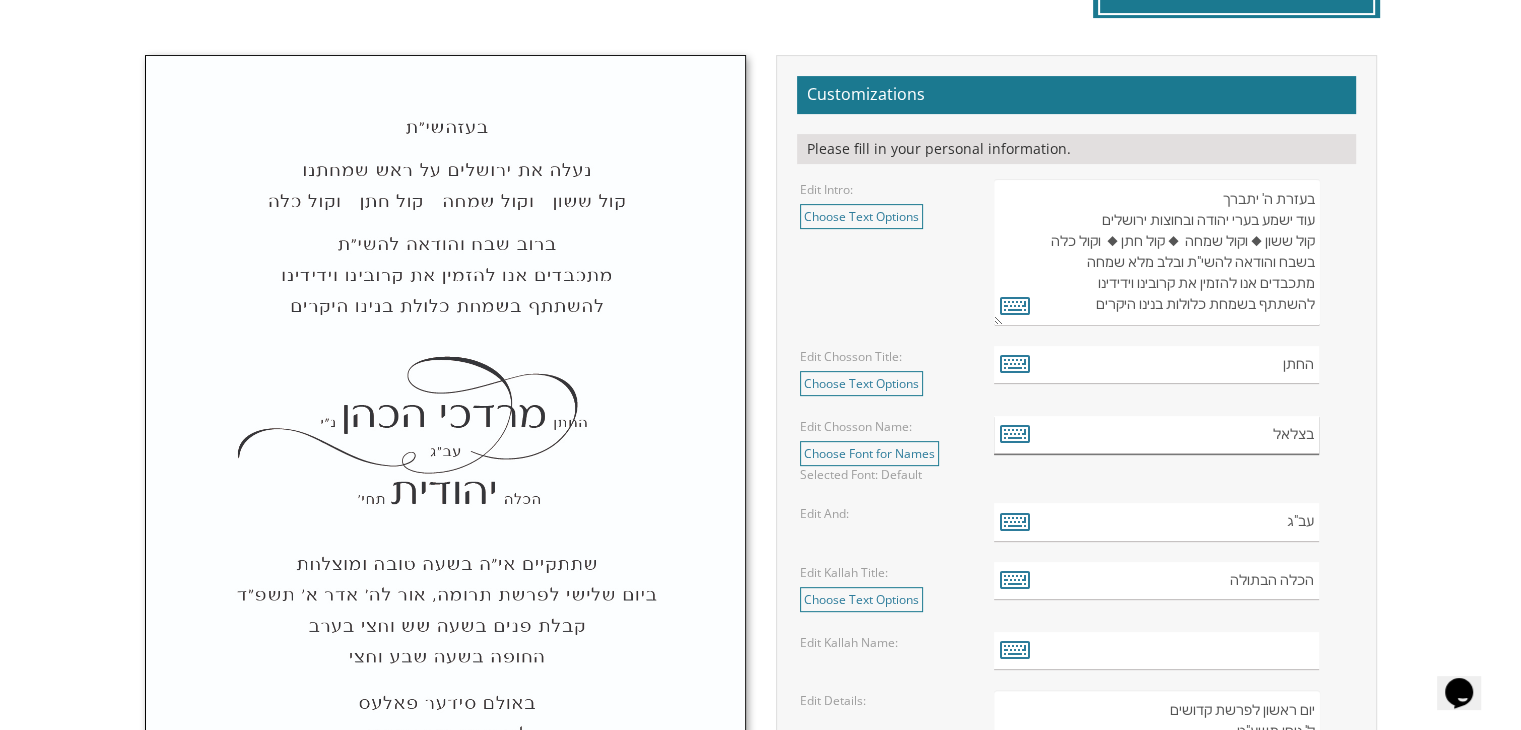 type on "בצלאל" 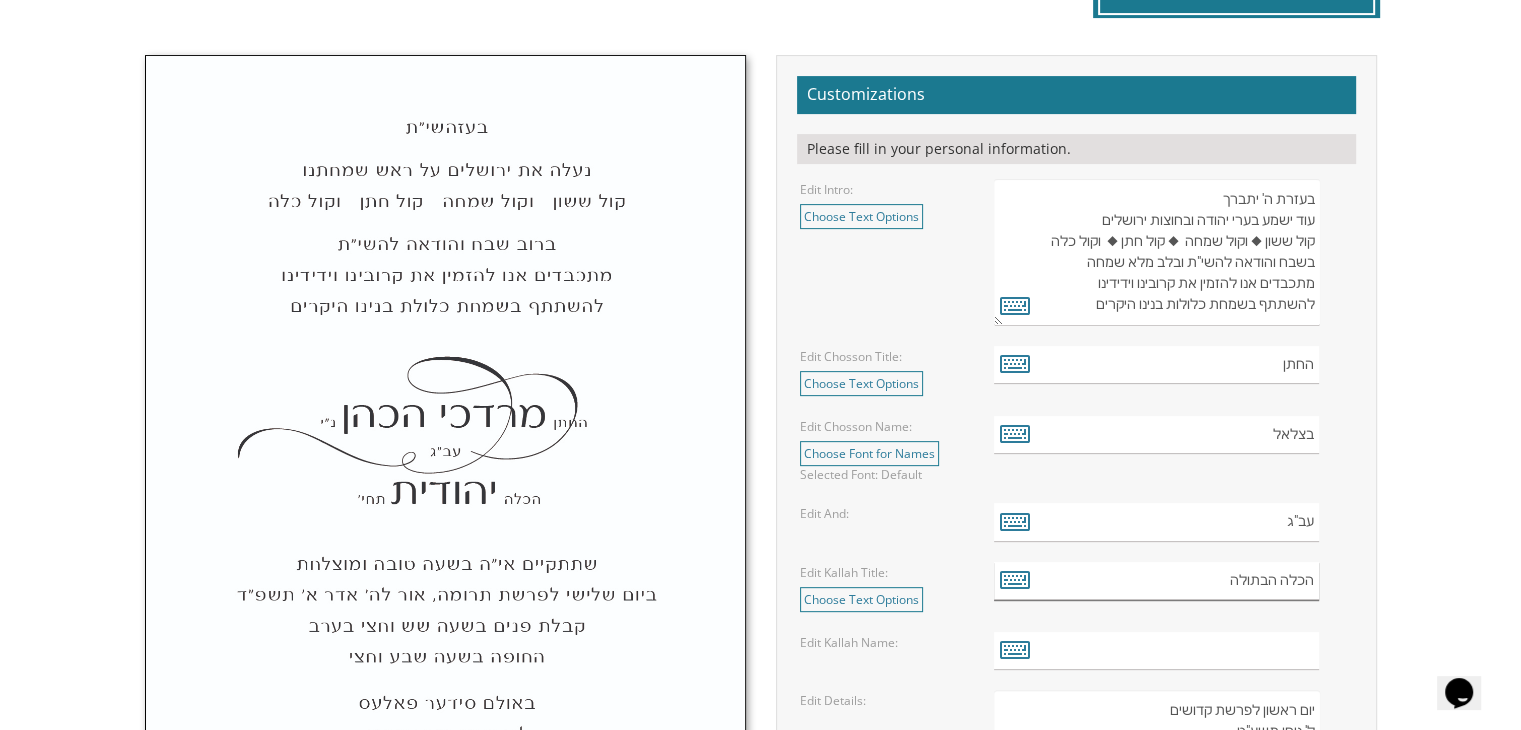 click on "הכלה הבתולה" at bounding box center [1156, 581] 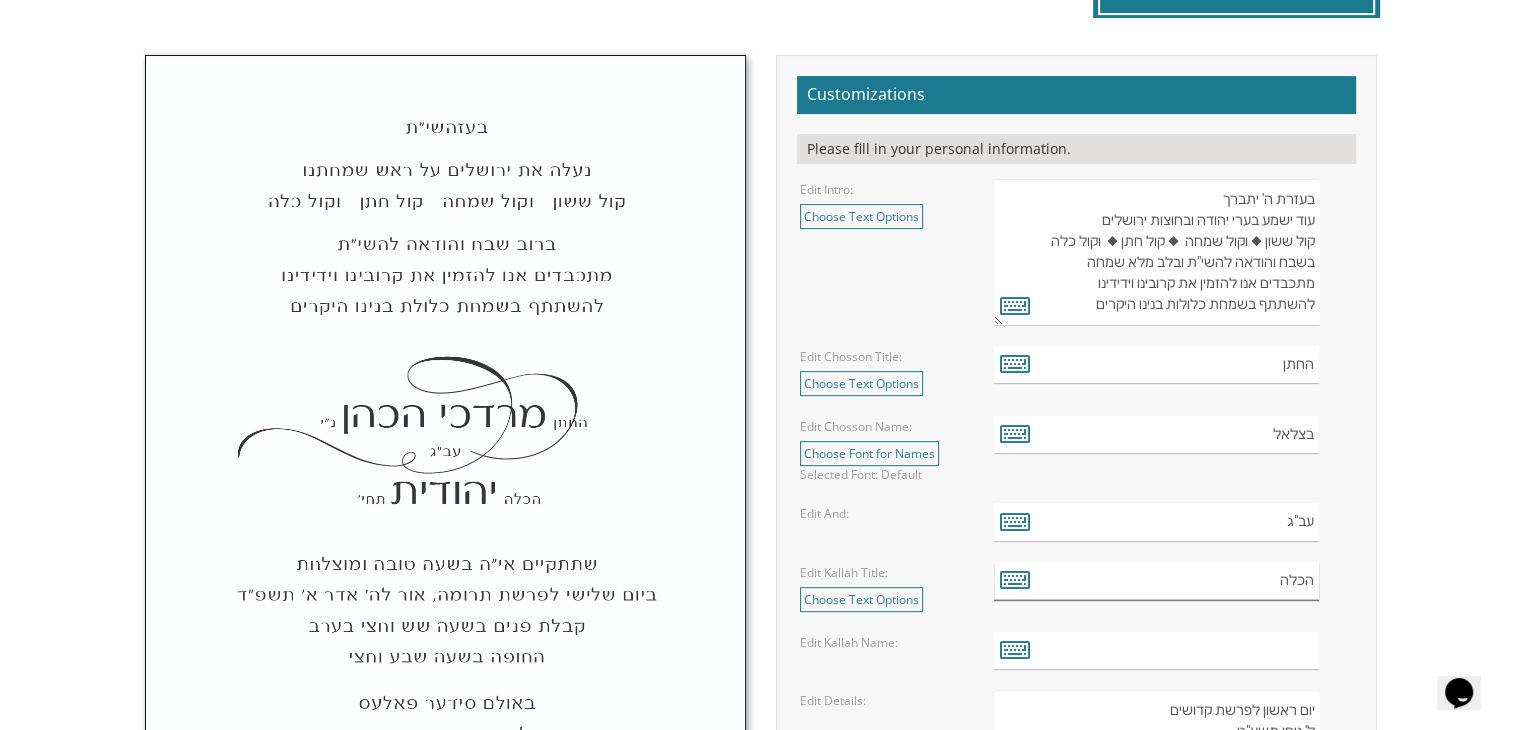 type on "הכלה" 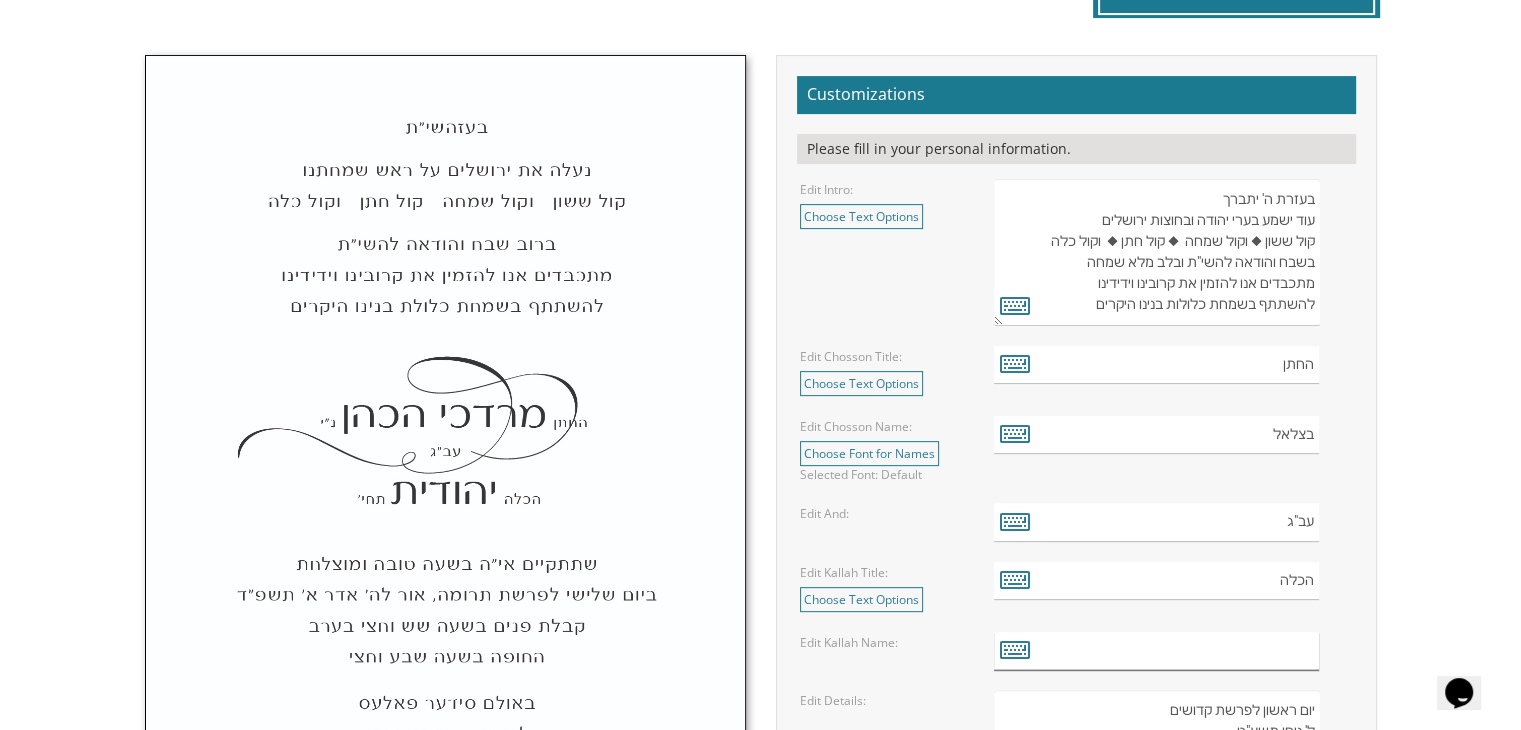 click at bounding box center [1156, 651] 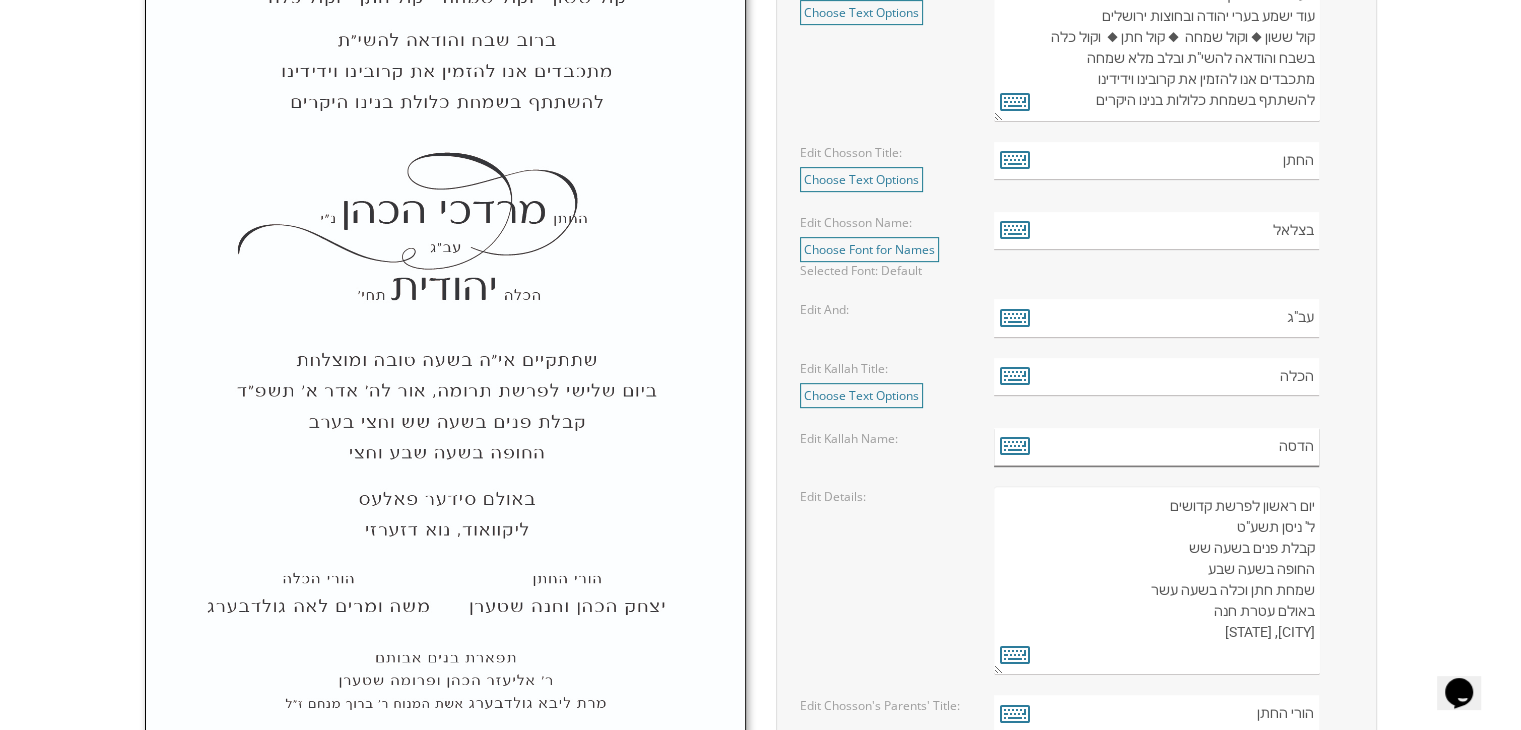 scroll, scrollTop: 847, scrollLeft: 0, axis: vertical 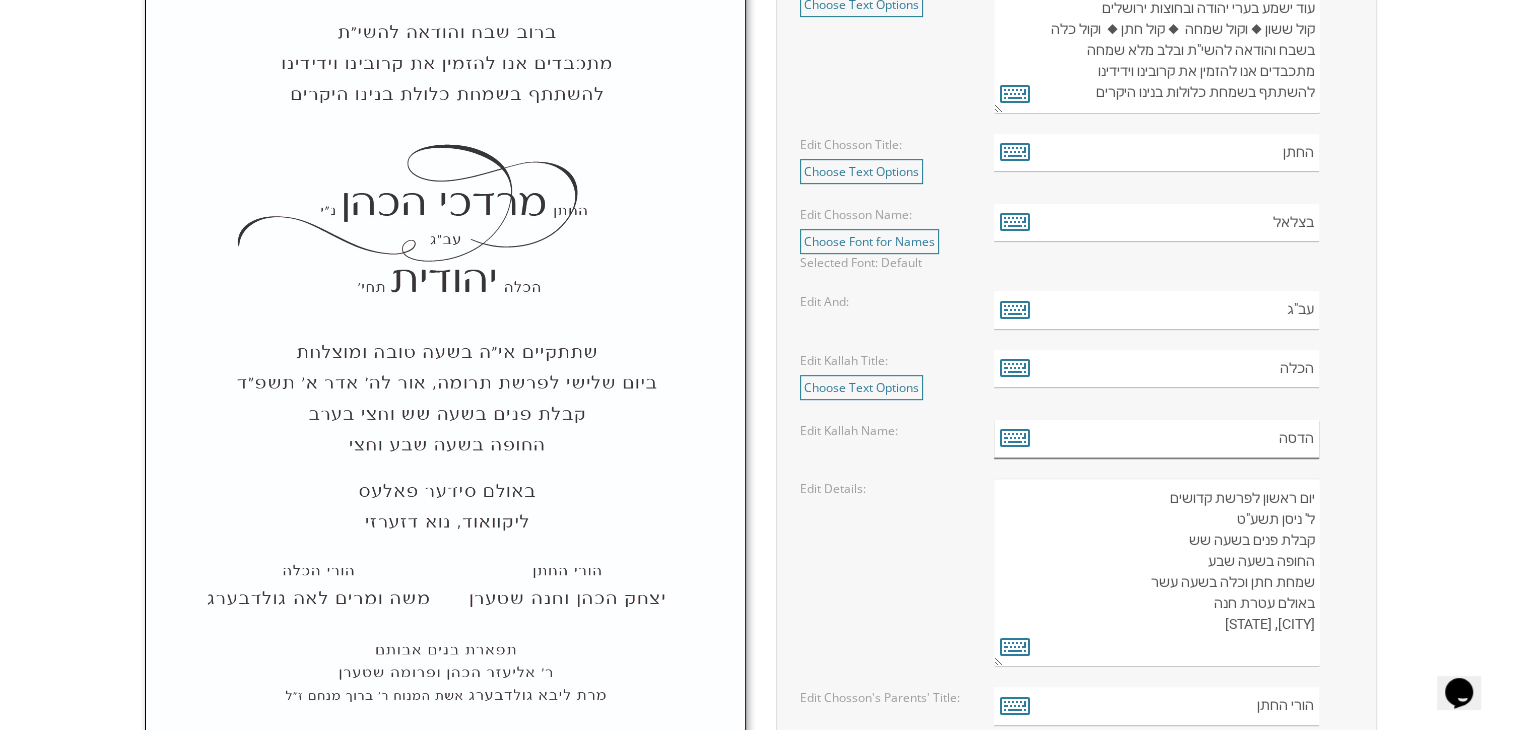 type on "הדסה" 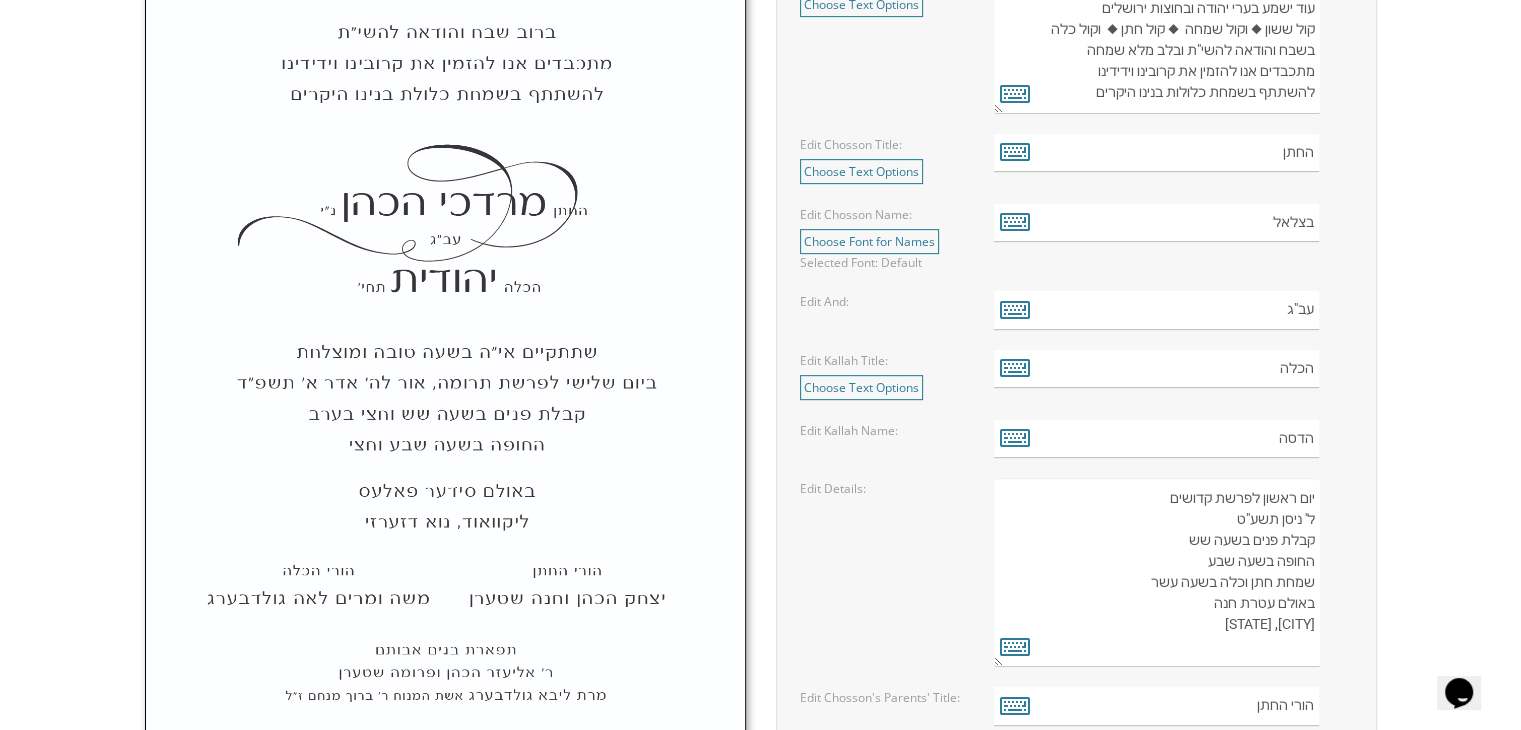 click on "שתתקיים בעהשי"ת בשעה טובה ומוצלחת
יום ראשון לפרשת קדושים
ל' ניסן תשע"ט
קבלת פנים בשעה שש
החופה בשעה שבע
שמחת חתן וכלה בשעה עשר
באולם עטרת חנה
לייקוואוד, נוא דזערזי" at bounding box center (1156, 572) 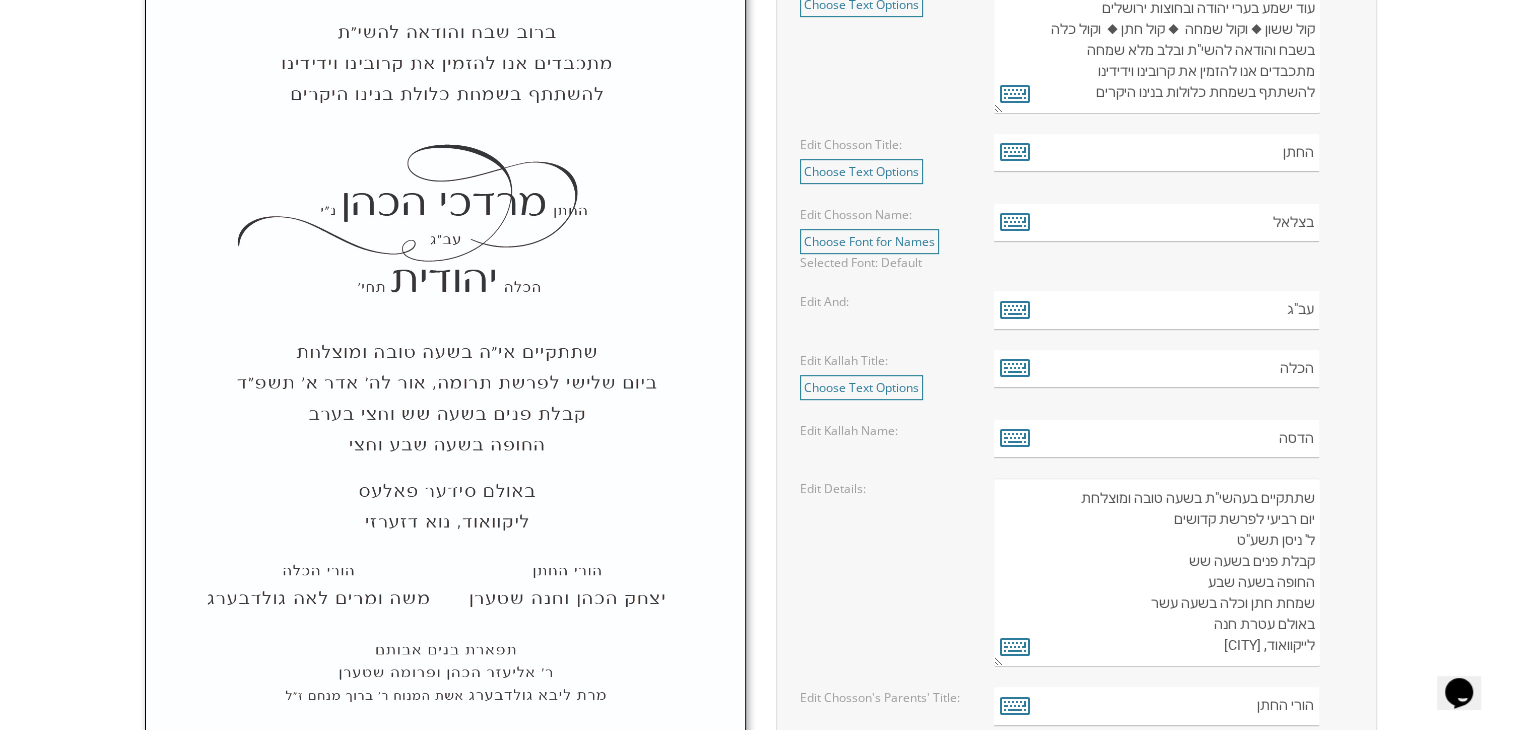 click on "שתתקיים בעהשי"ת בשעה טובה ומוצלחת
יום ראשון לפרשת קדושים
ל' ניסן תשע"ט
קבלת פנים בשעה שש
החופה בשעה שבע
שמחת חתן וכלה בשעה עשר
באולם עטרת חנה
לייקוואוד, נוא דזערזי" at bounding box center (1156, 572) 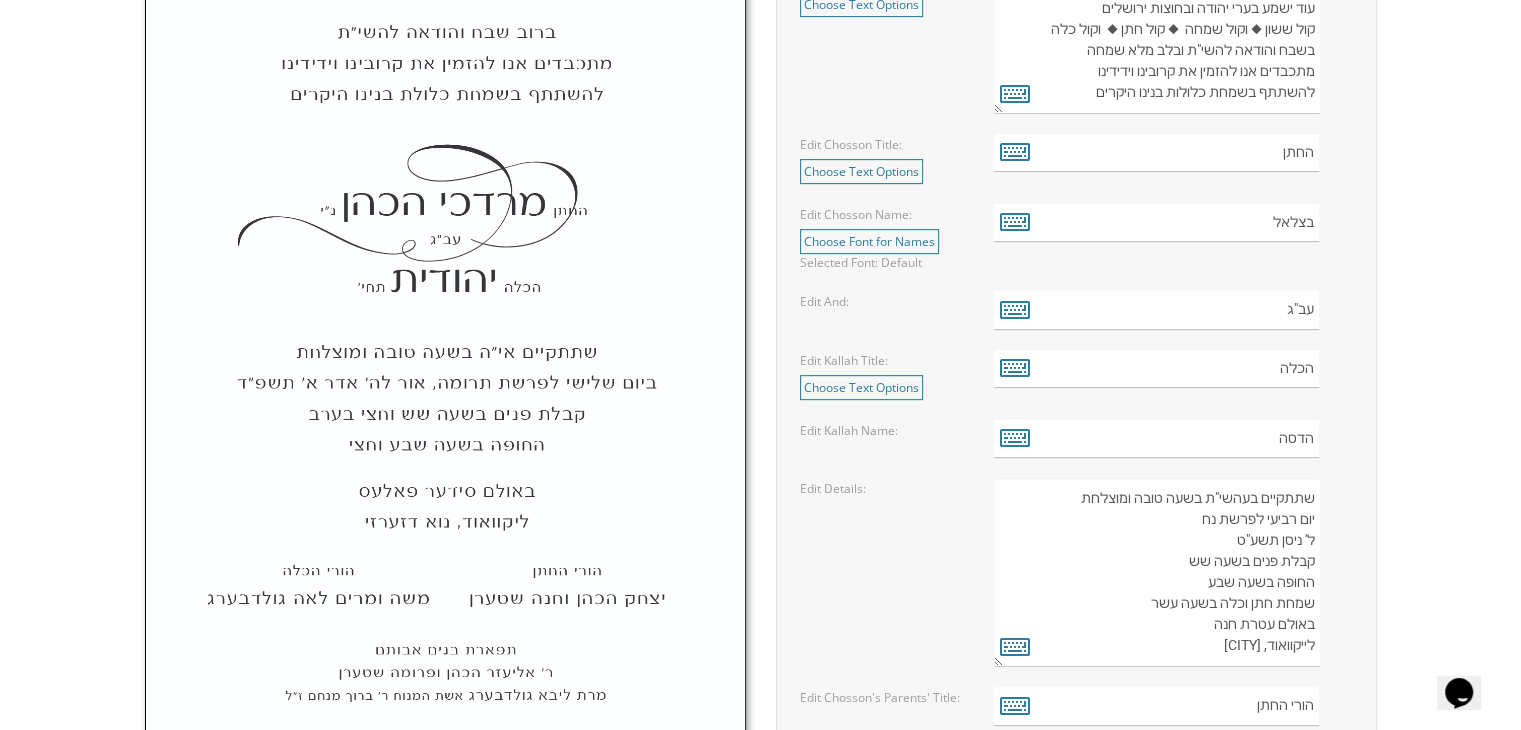 click on "שתתקיים בעהשי"ת בשעה טובה ומוצלחת
יום ראשון לפרשת קדושים
ל' ניסן תשע"ט
קבלת פנים בשעה שש
החופה בשעה שבע
שמחת חתן וכלה בשעה עשר
באולם עטרת חנה
לייקוואוד, נוא דזערזי" at bounding box center (1156, 572) 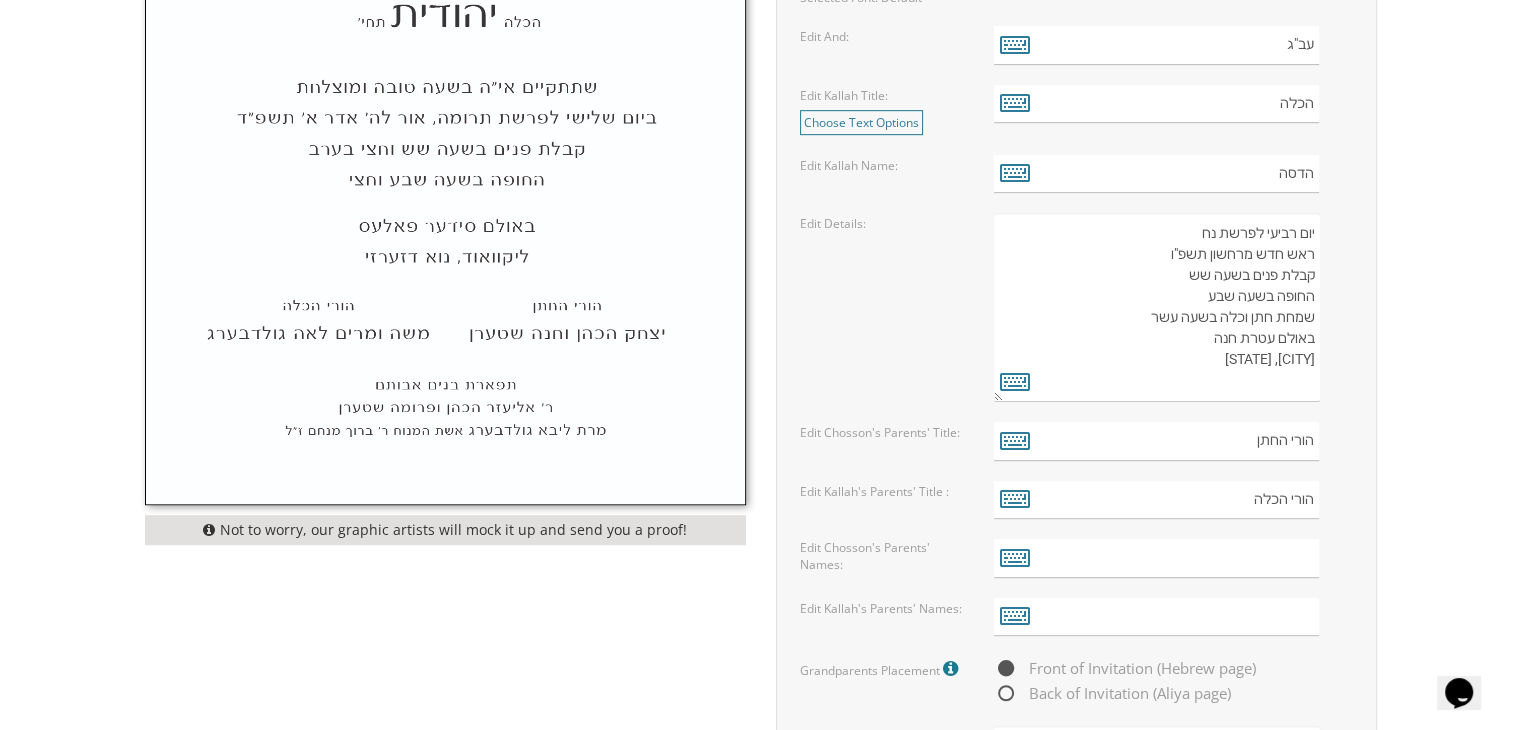 scroll, scrollTop: 1114, scrollLeft: 0, axis: vertical 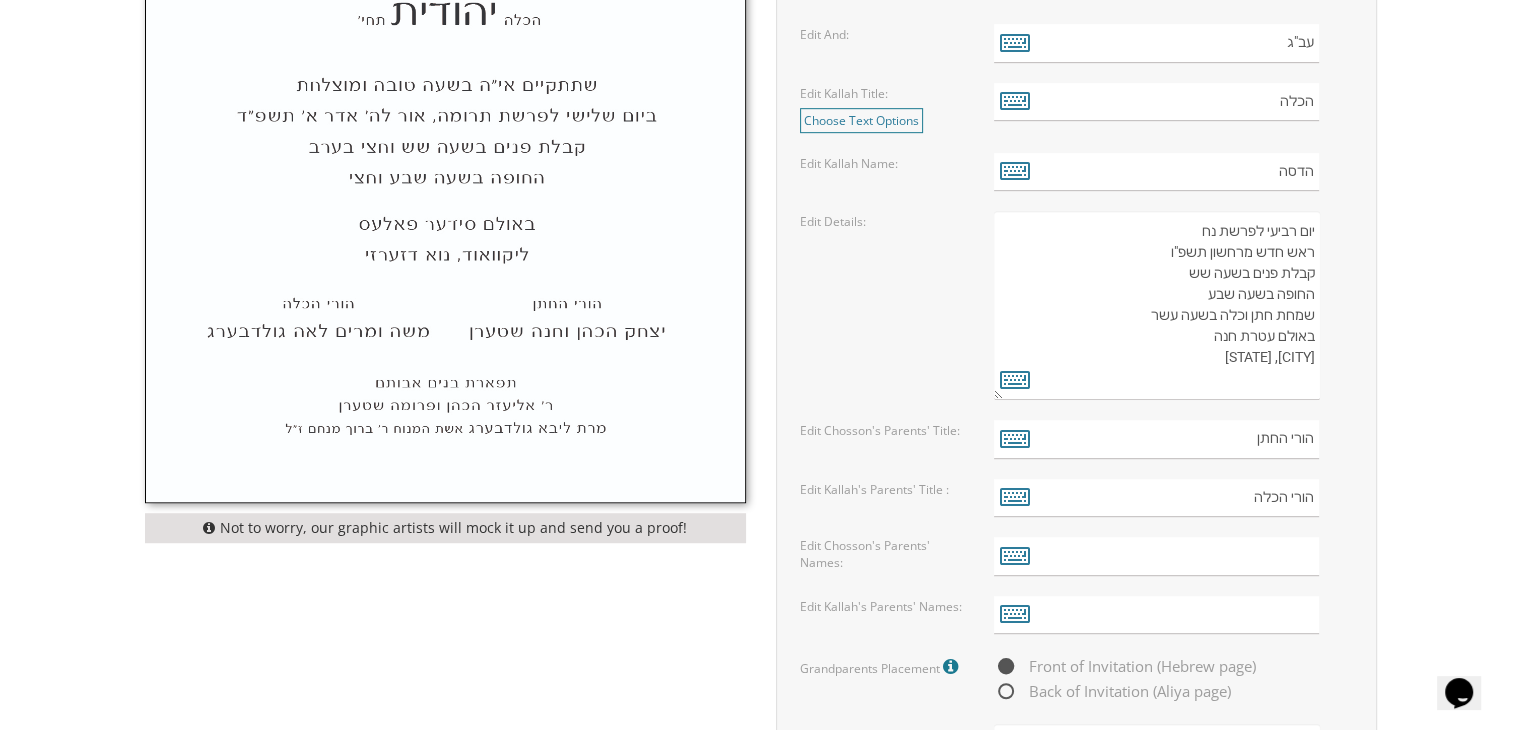 type on "שתתקיים בעהשי"ת בשעה טובה ומוצלחת
יום רביעי לפרשת נח
ראש חדש מרחשון תשפ"ו
קבלת פנים בשעה שש
החופה בשעה שבע
שמחת חתן וכלה בשעה עשר
באולם עטרת חנה
[CITY], [STATE]" 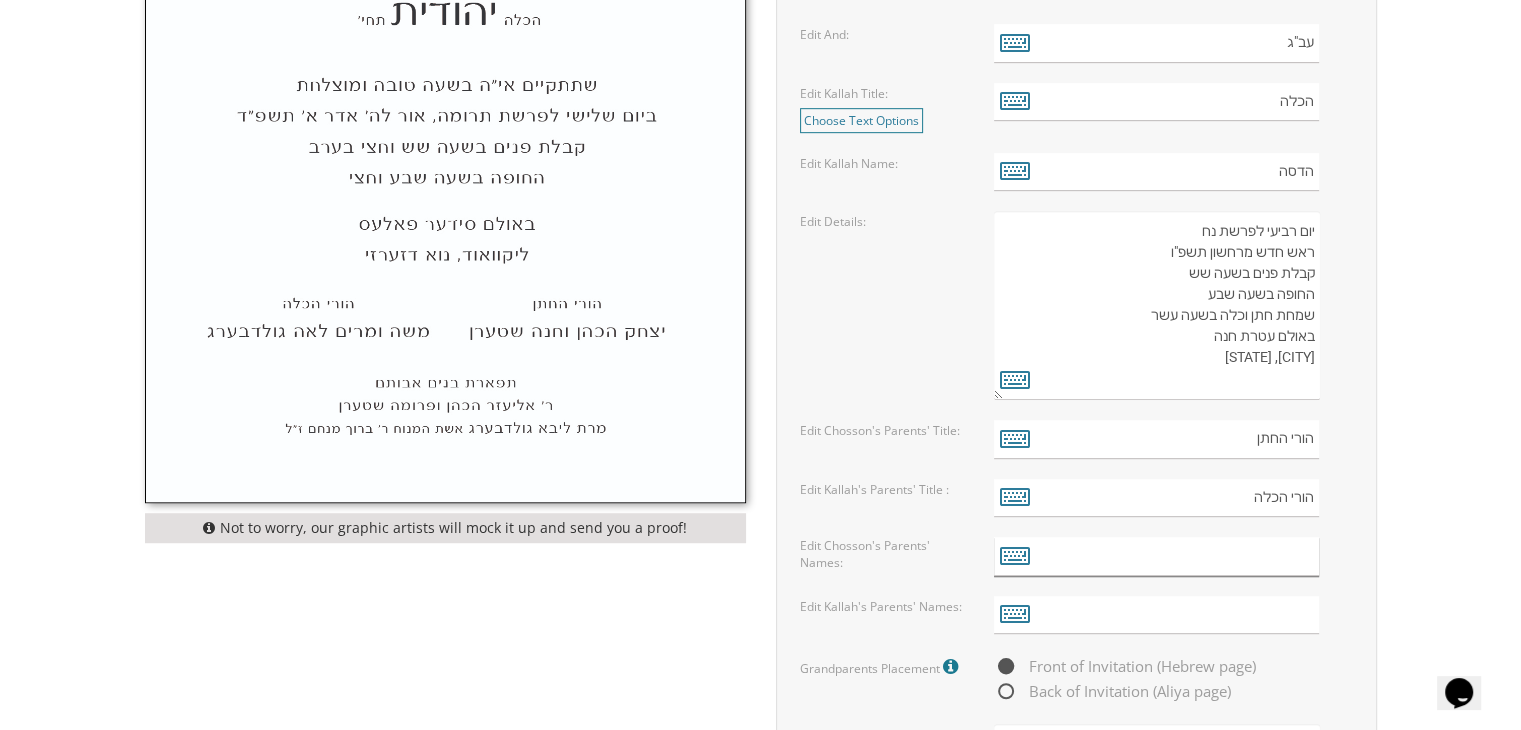 click at bounding box center (1156, 556) 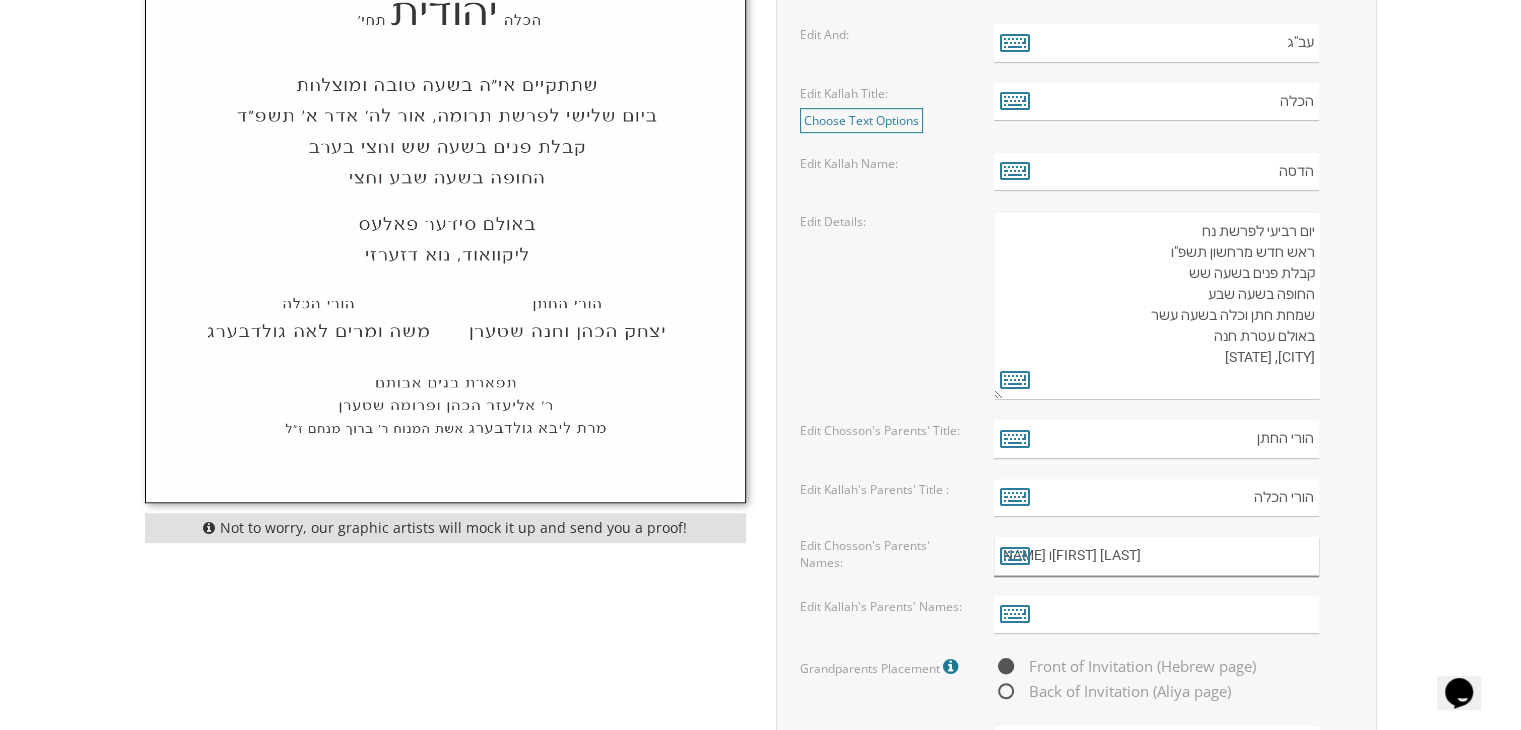 type on "מנחם מענדל ורבקה רעננערט" 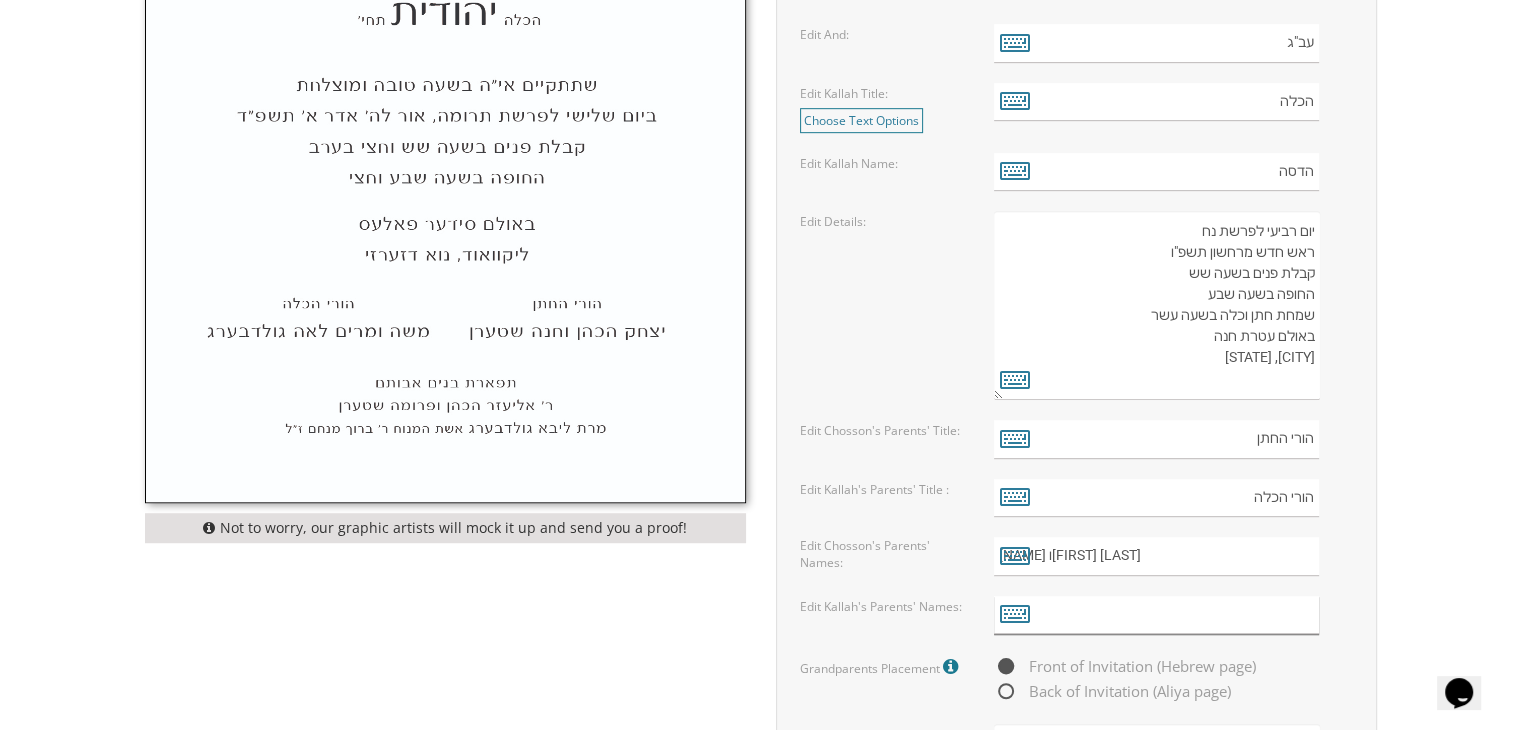 click at bounding box center (1156, 615) 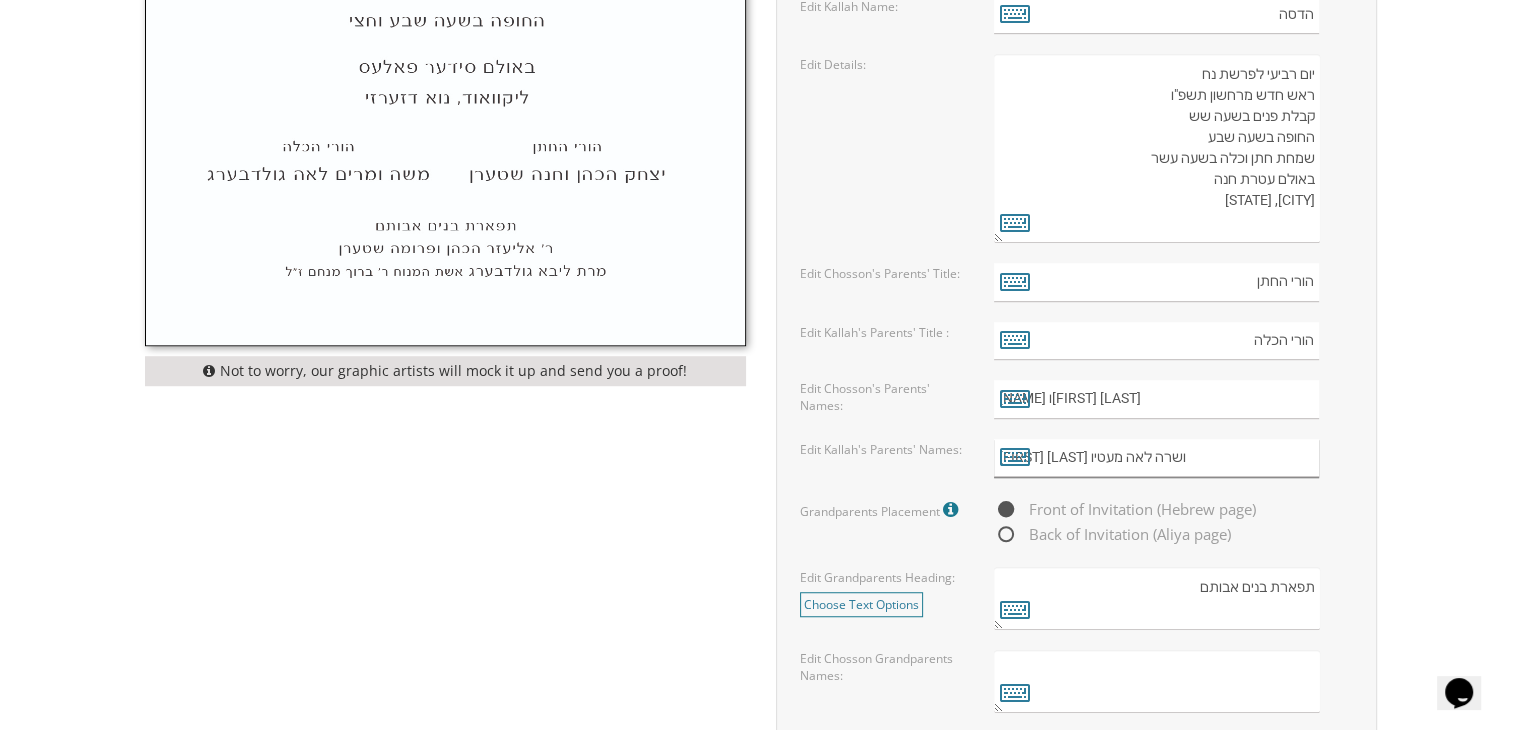 scroll, scrollTop: 1298, scrollLeft: 0, axis: vertical 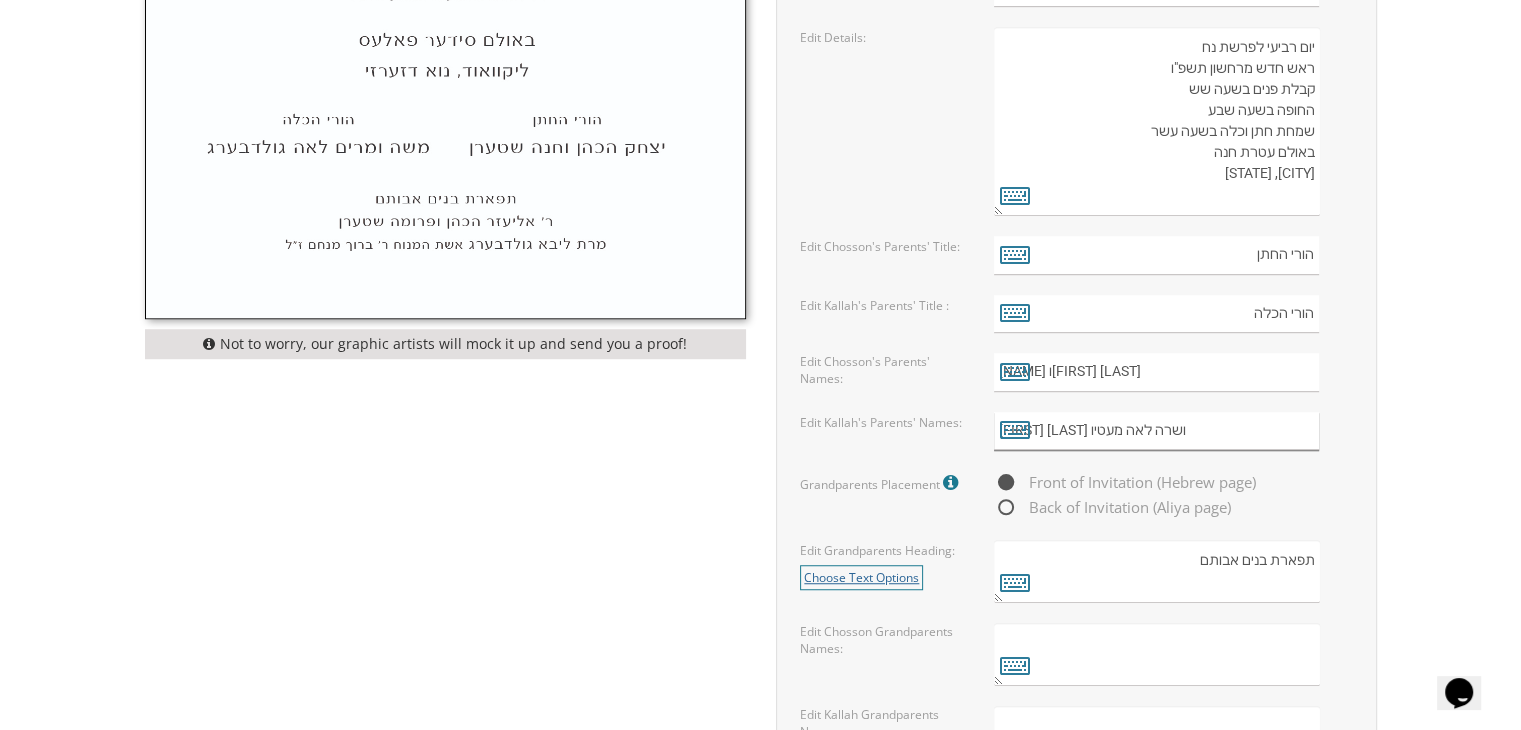 type on "זאב אלימלך ושרה לאה מעטיו" 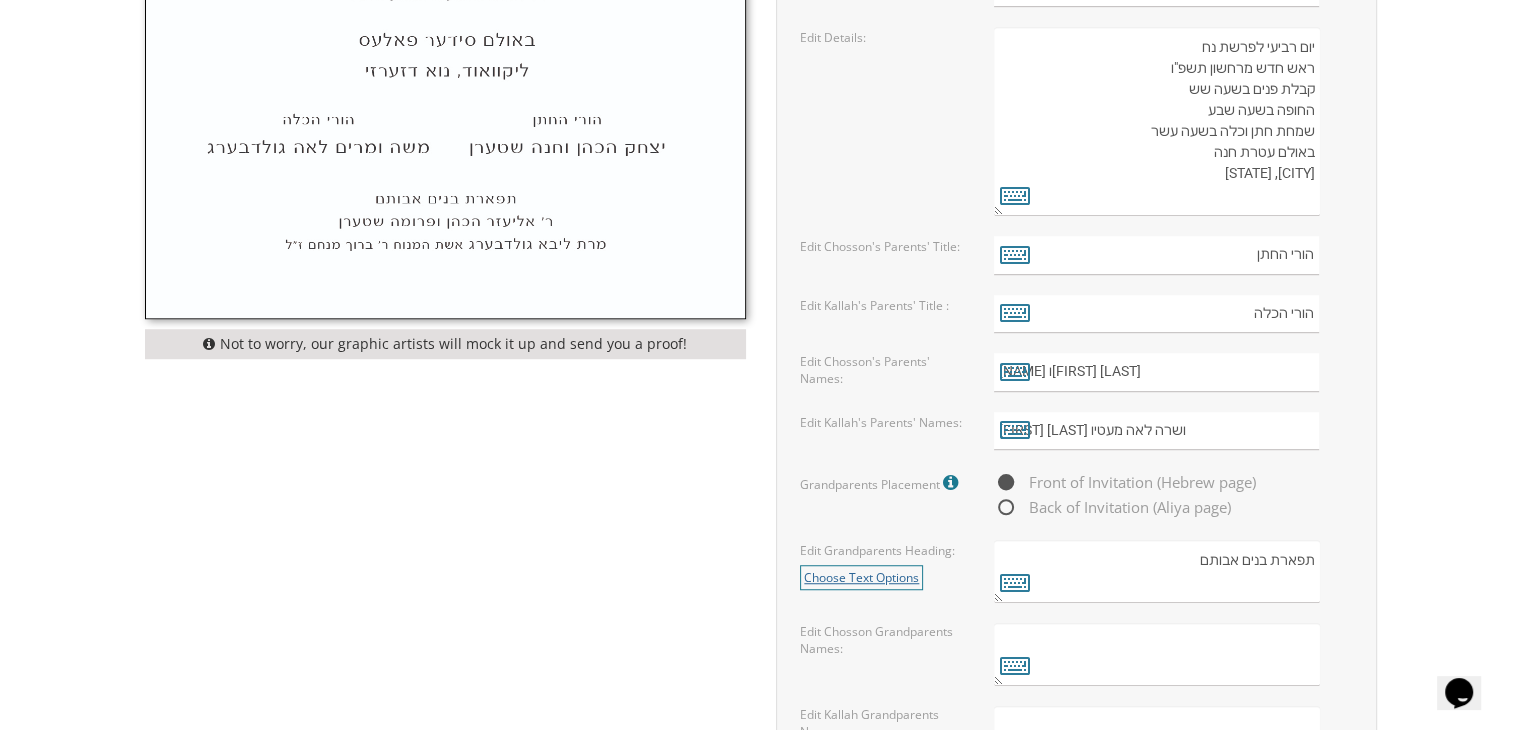 click on "Choose Text Options" at bounding box center (861, 577) 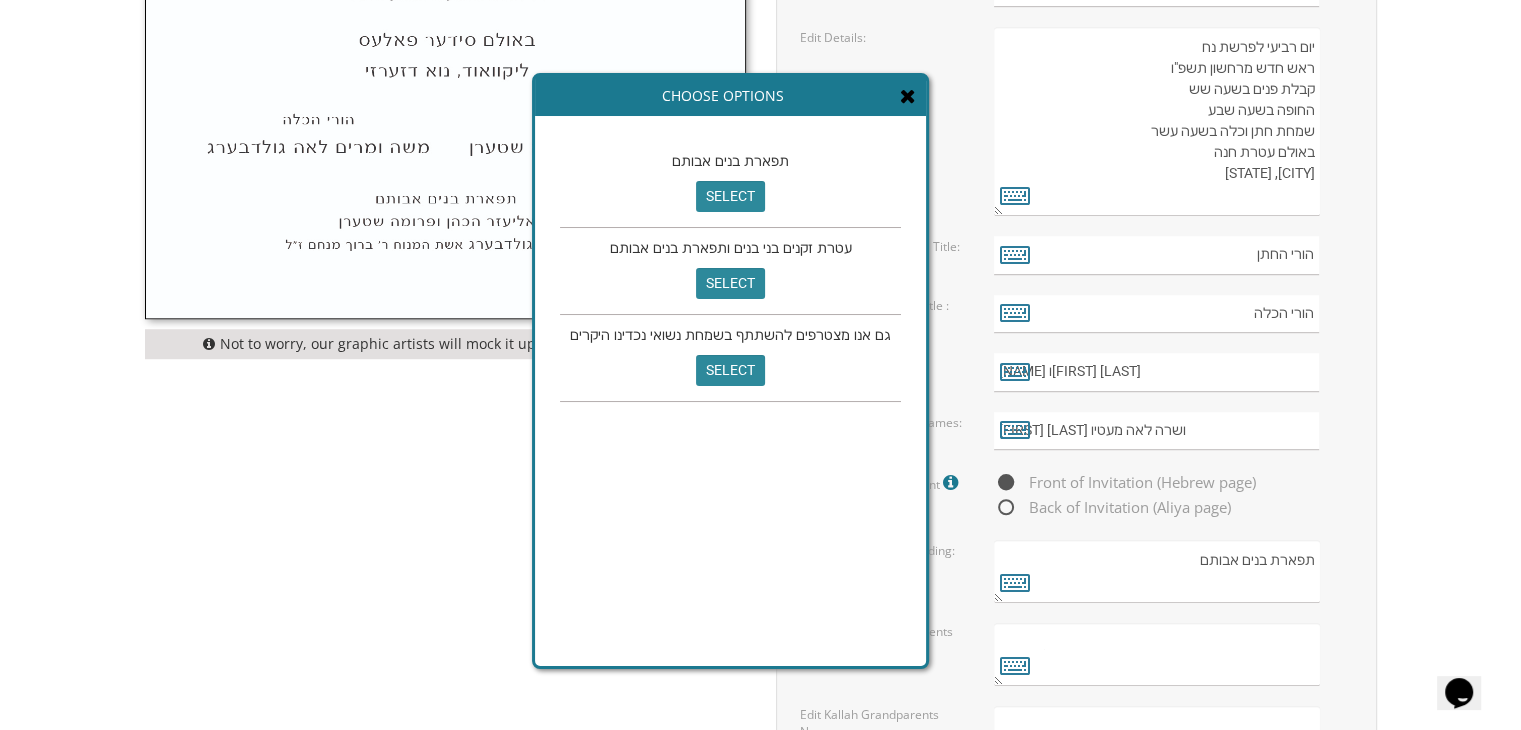 click on "תפארת בנים אבותם" at bounding box center [1156, 571] 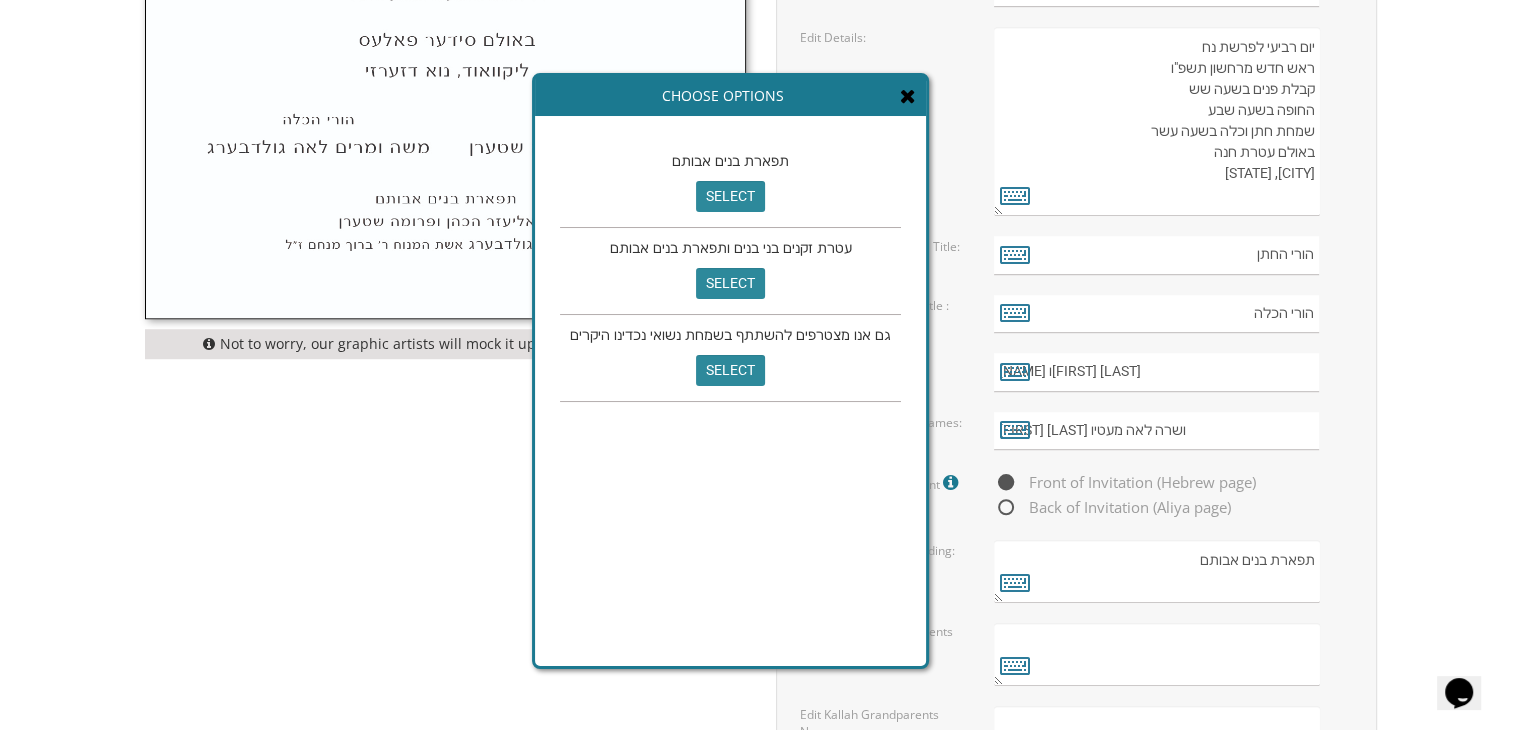 click on "Choose Options" at bounding box center [730, 96] 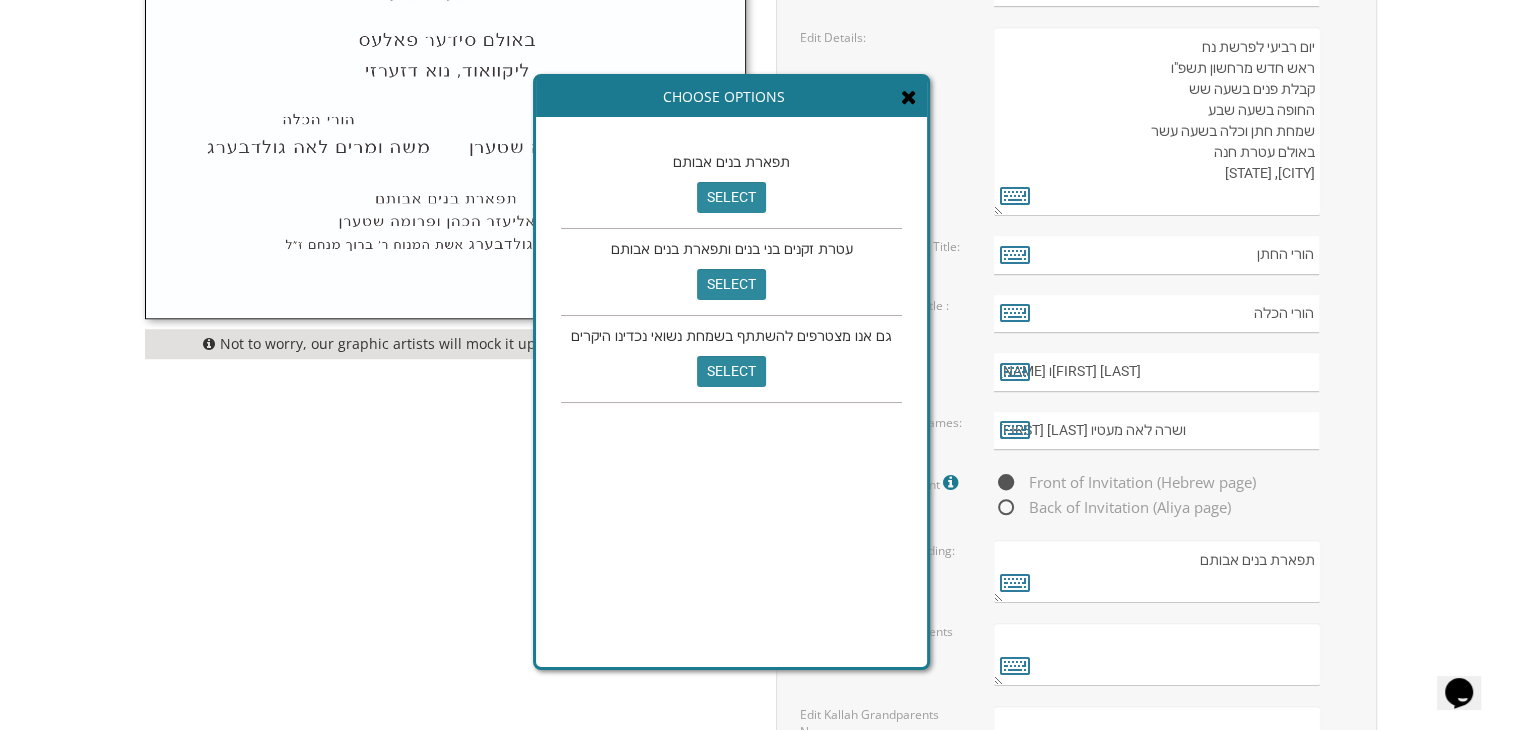 click on "Choose Options" at bounding box center [731, 97] 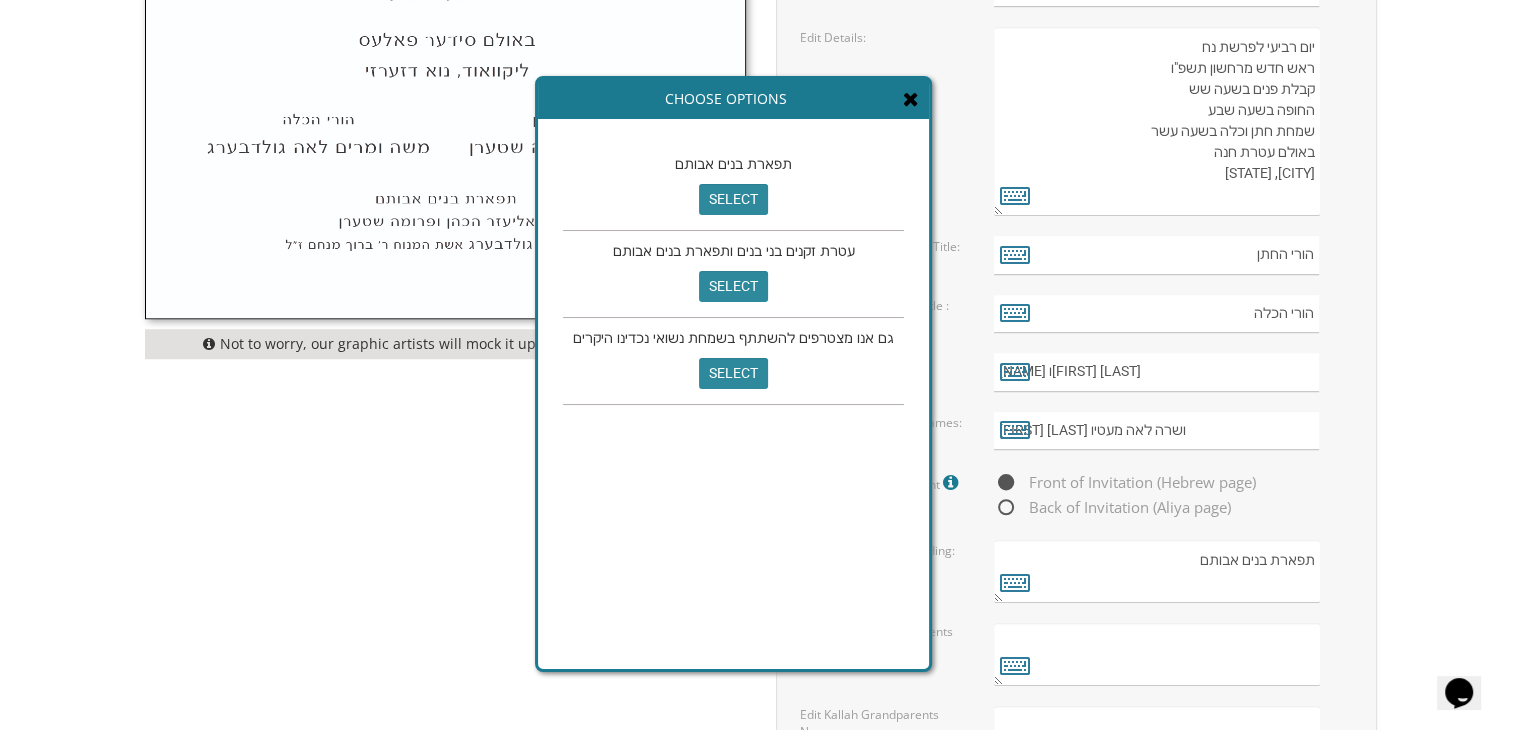 click at bounding box center [911, 99] 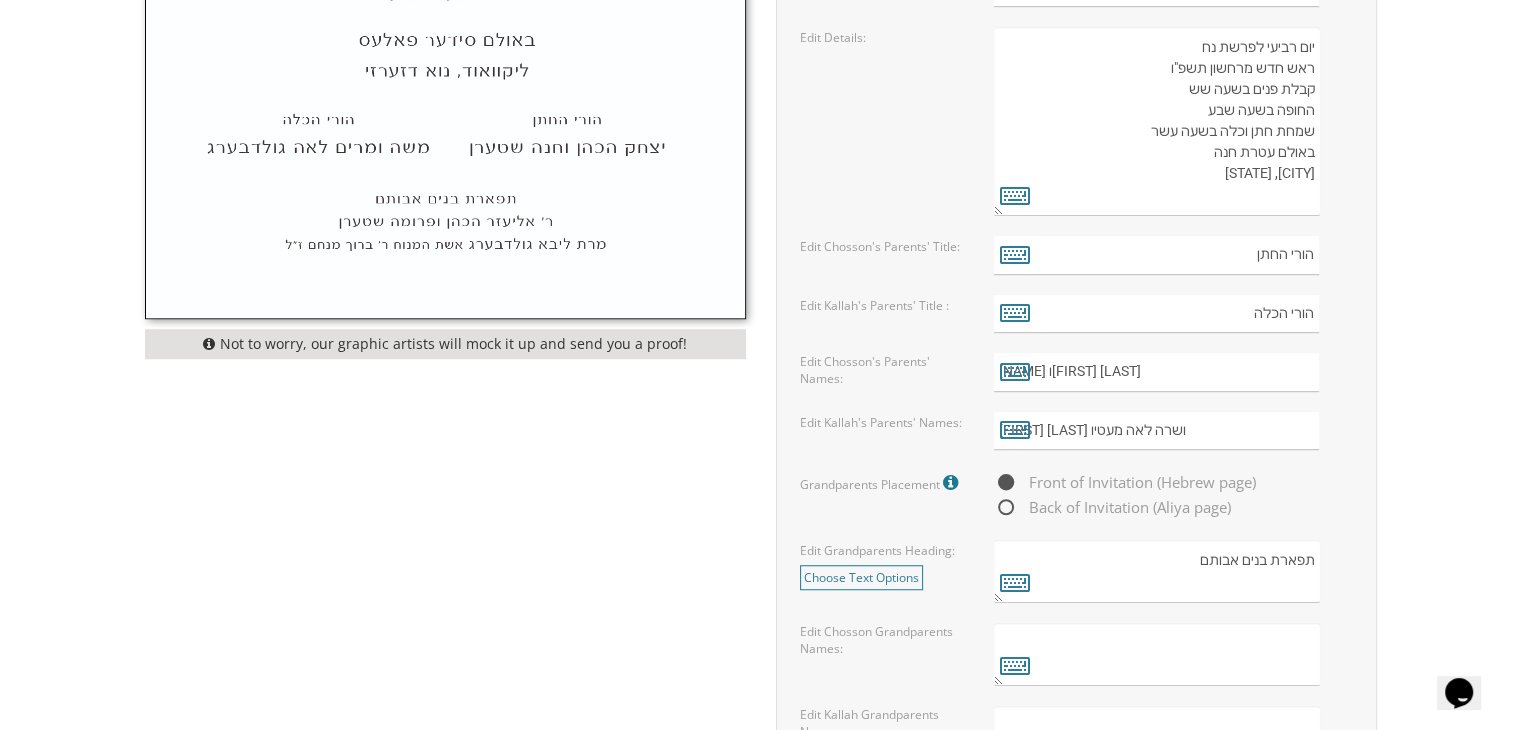 click on "Invitations  >  Wedding Invitations  >  Classic Wedding Invitations
Wedding Invitation Style 14  SKU: WedInv14 Production Time:  2-3 weeks
Need it faster?  Contact us at  732.947.3597
STEP 1: EDIT
Choose Main Options
STEP 2: EDIT
Your Design
STEP 3: EDIT
Review & Checkout
Invitation: 1 Hebrew » 2 English » 3 Aliya 4" at bounding box center (761, 108) 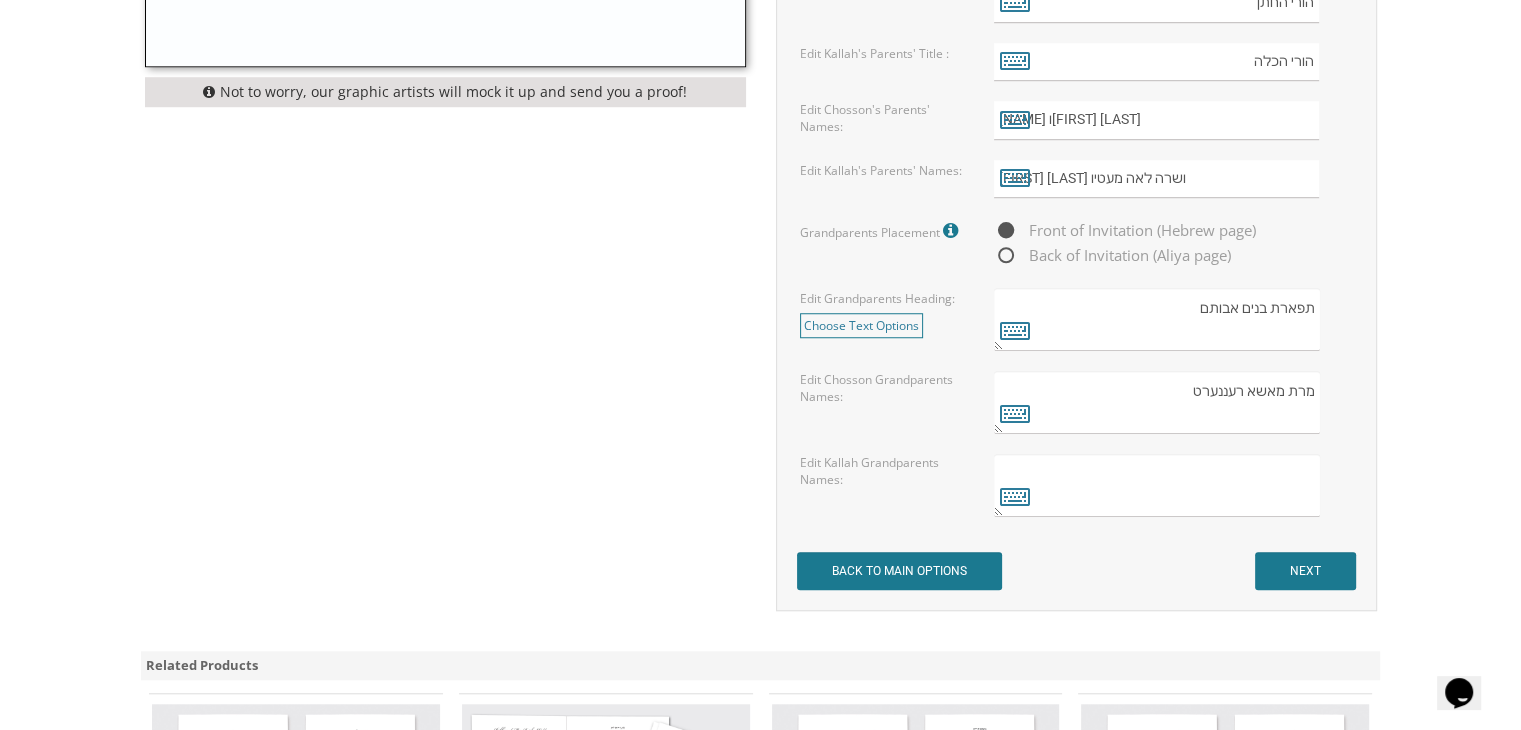 scroll, scrollTop: 1586, scrollLeft: 0, axis: vertical 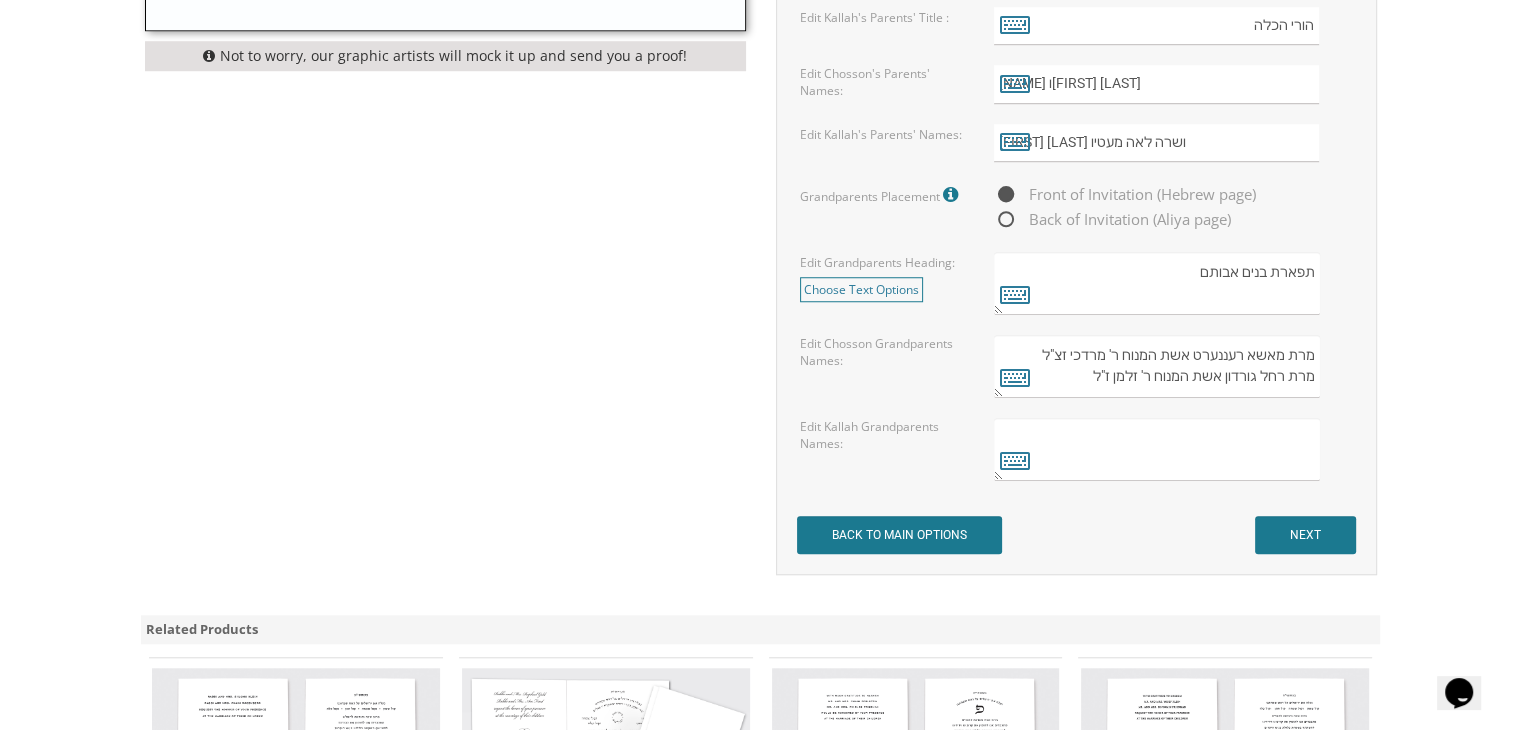 type on "מרת מאשא רעננערט אשת המנוח ר' מרדכי זצ"ל
מרת רחל גורדון אשת המנוח ר' זלמן ז"ל" 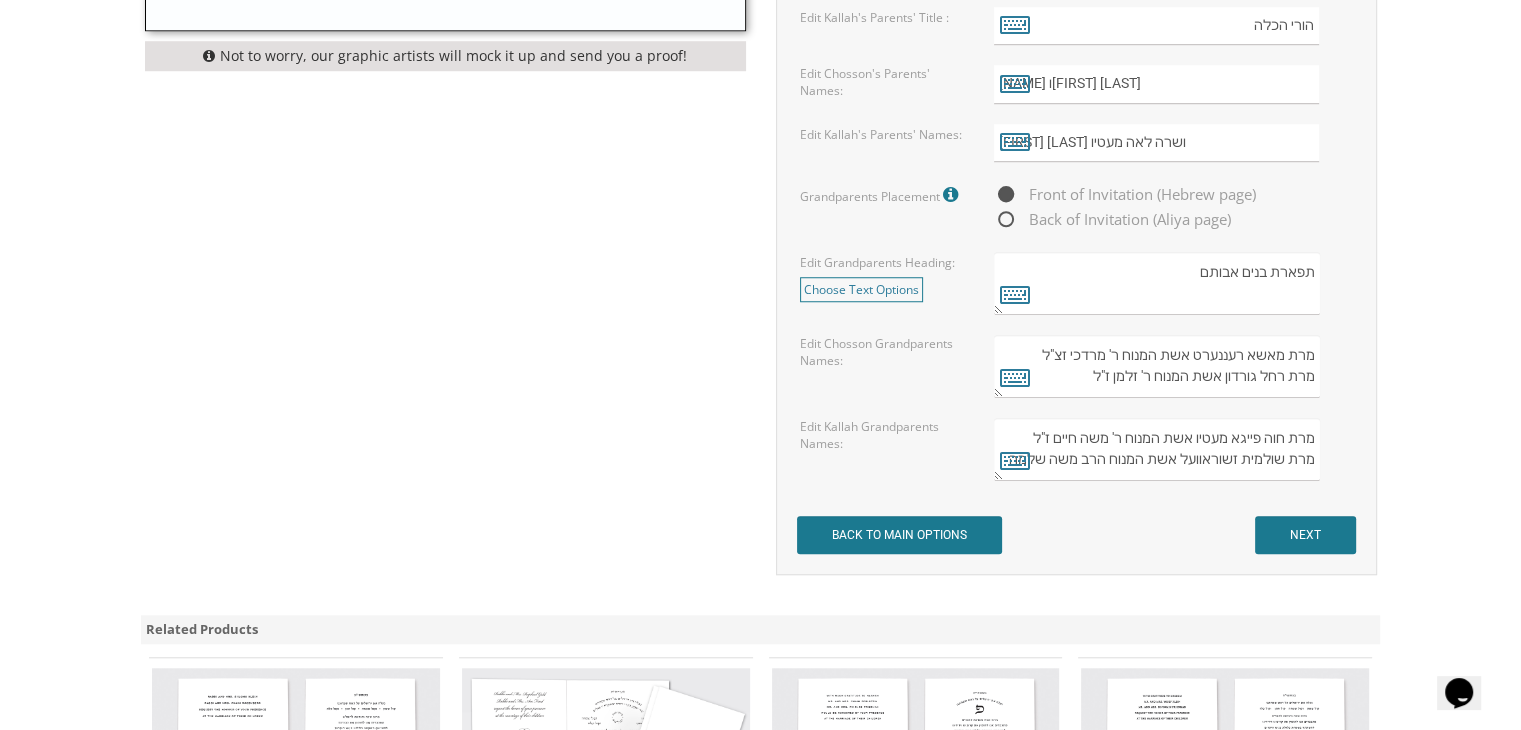 scroll, scrollTop: 30, scrollLeft: 0, axis: vertical 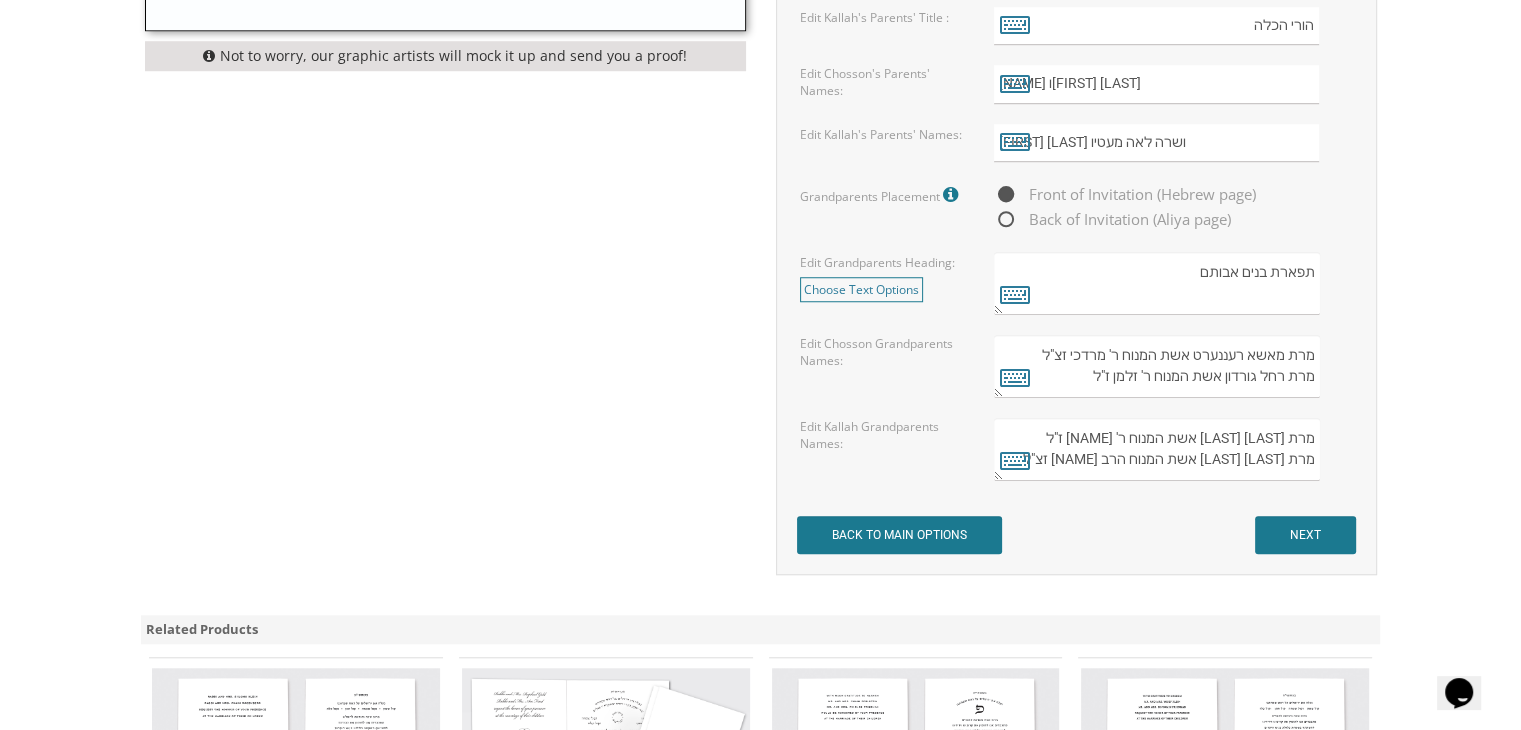type on "מרת [NAME] אשת המנוח ר' [NAME] ז"ל
מרת [NAME] אשת המנוח הרב [NAME] זצ"ל" 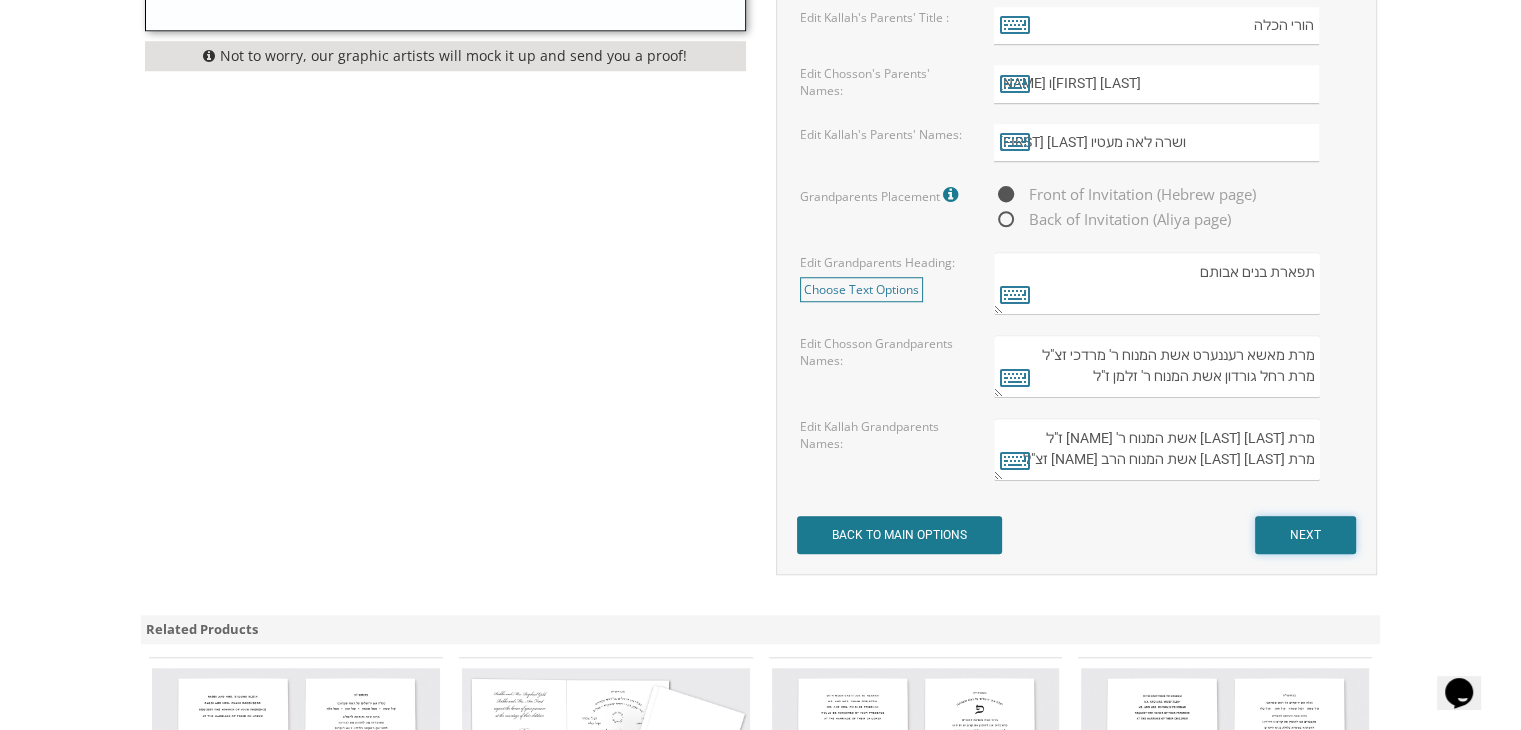 click on "NEXT" at bounding box center [1305, 535] 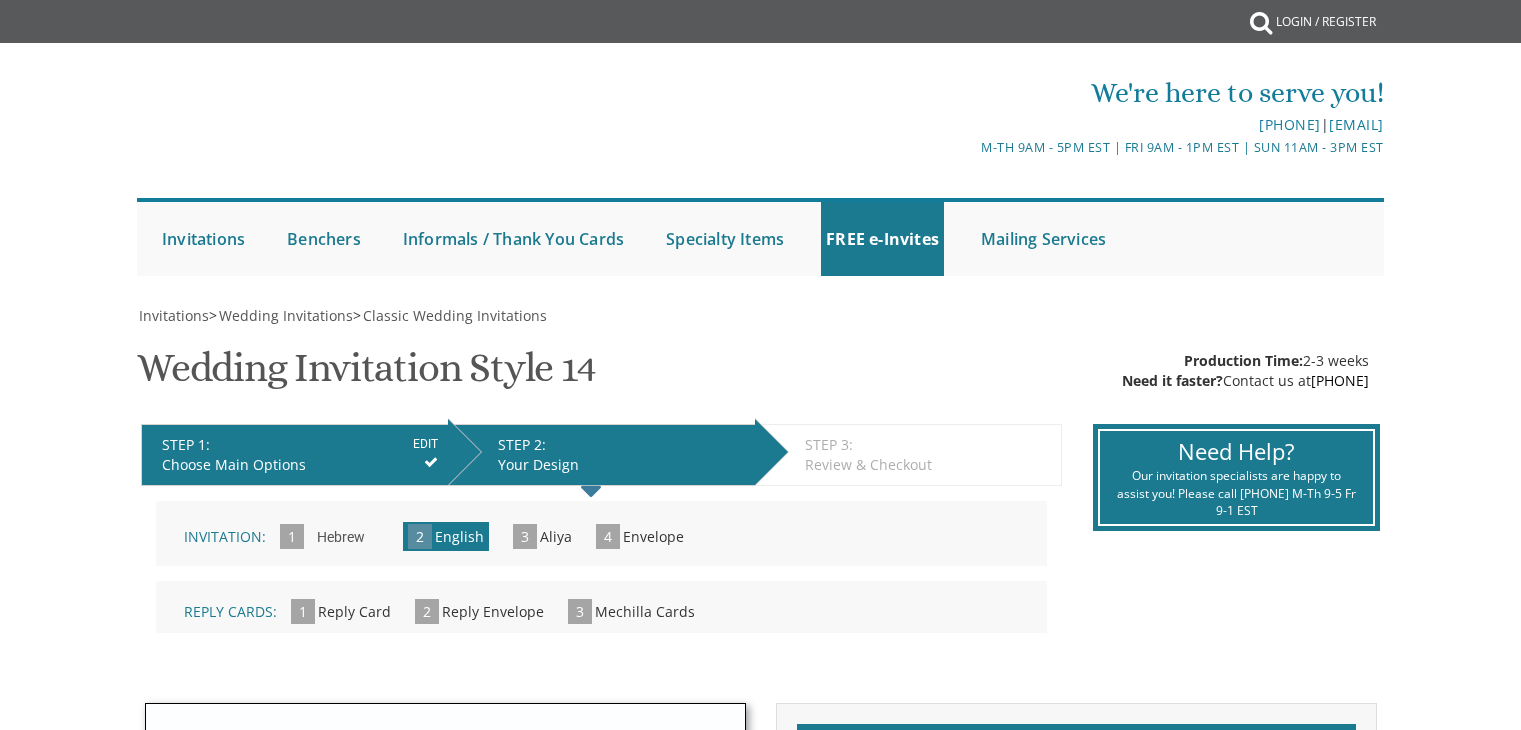 scroll, scrollTop: 0, scrollLeft: 0, axis: both 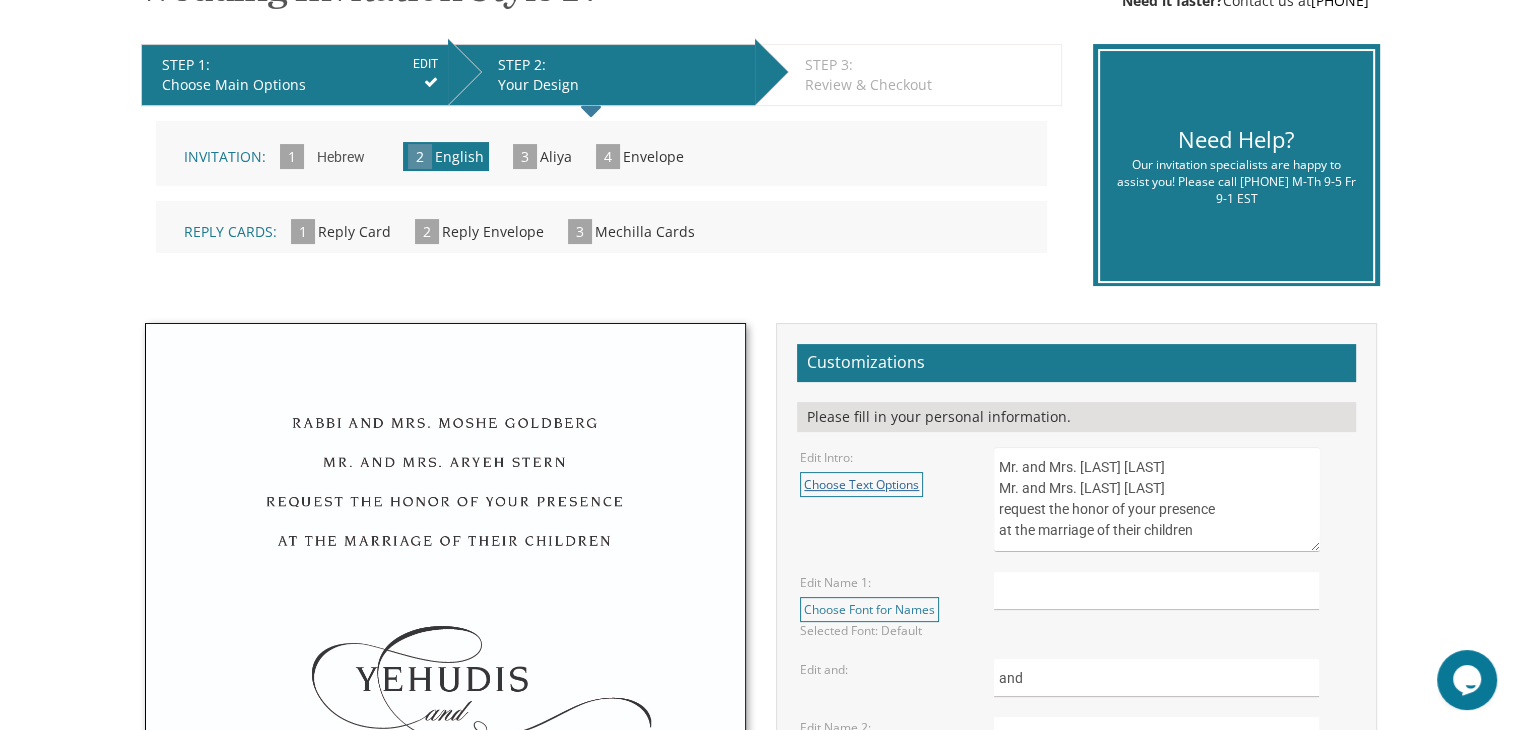 click on "Choose Text Options" at bounding box center (861, 484) 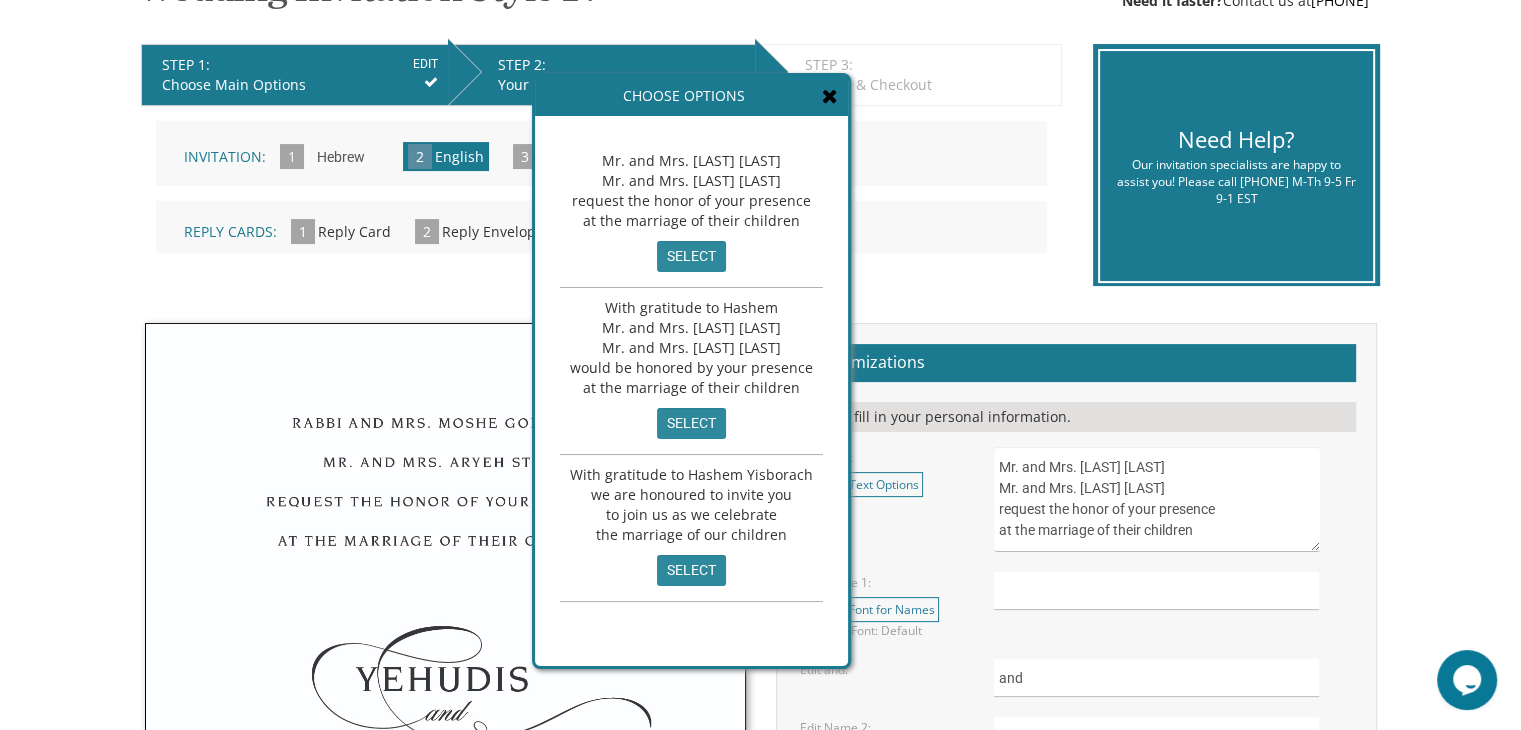click on "Mr. and Mrs. Yossi Schwartz
Mr. and Mrs. Yaakov Friedman
request the honor of your presence
at the marriage of their children" at bounding box center (1173, 499) 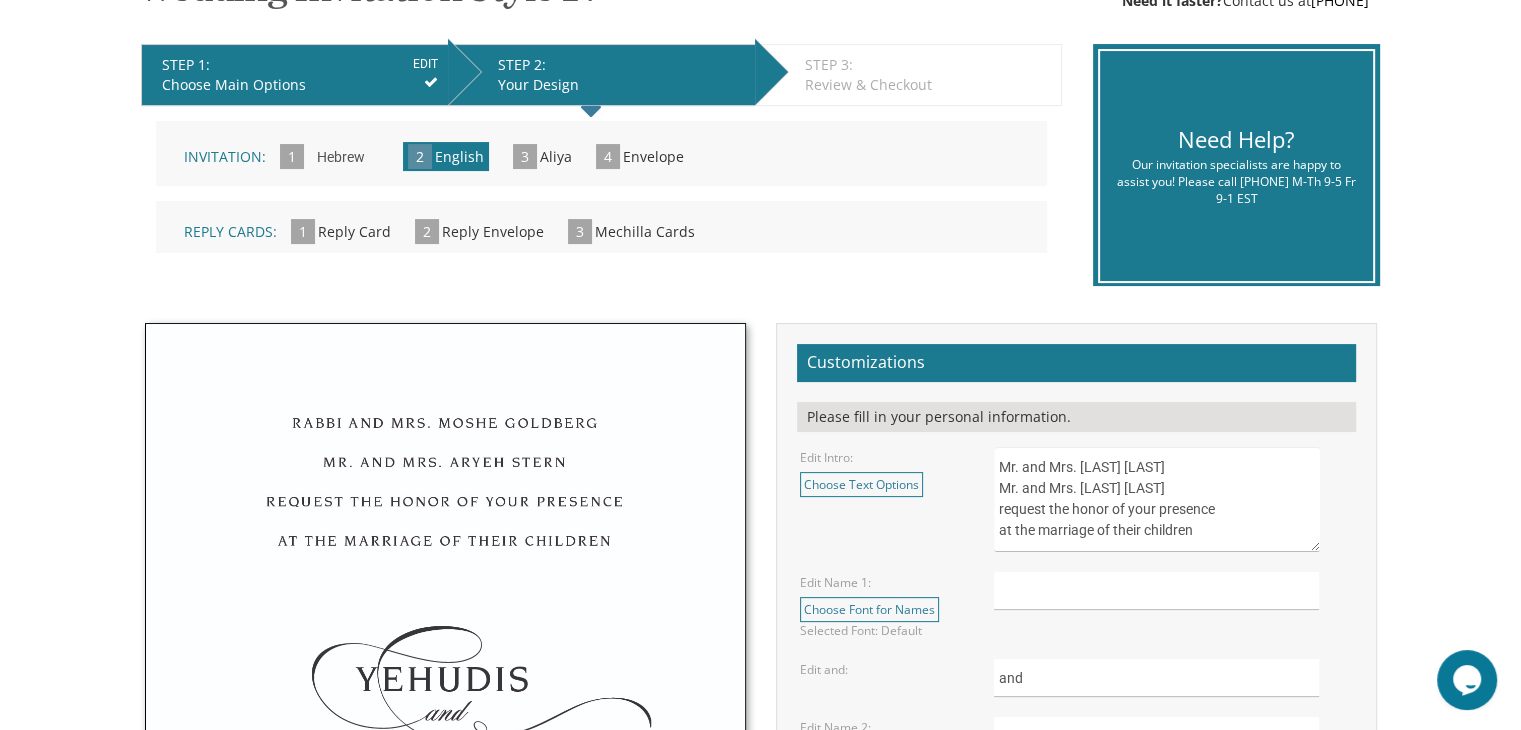 click on "Mr. and Mrs. Yossi Schwartz
Mr. and Mrs. Yaakov Friedman
request the honor of your presence
at the marriage of their children" at bounding box center [1156, 499] 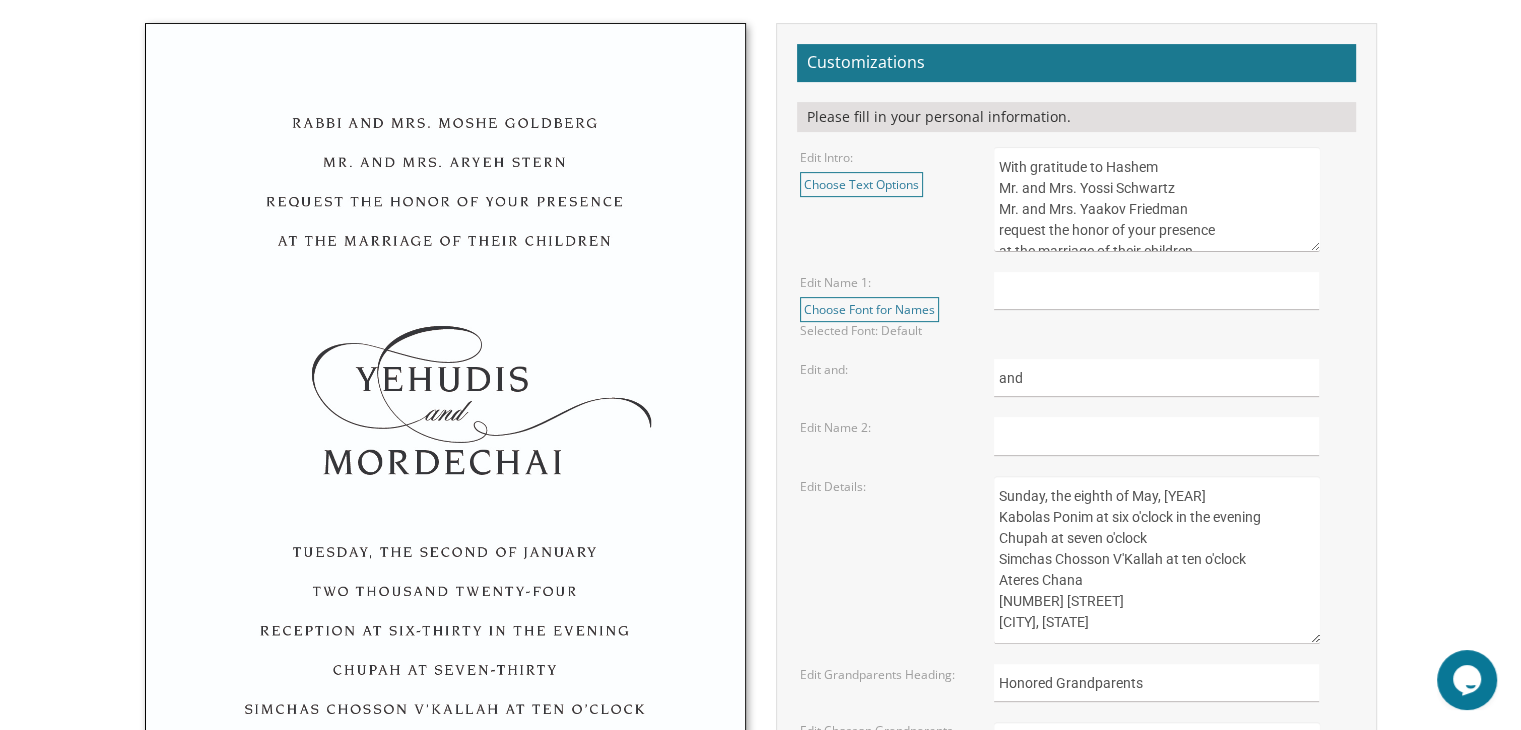 scroll, scrollTop: 680, scrollLeft: 0, axis: vertical 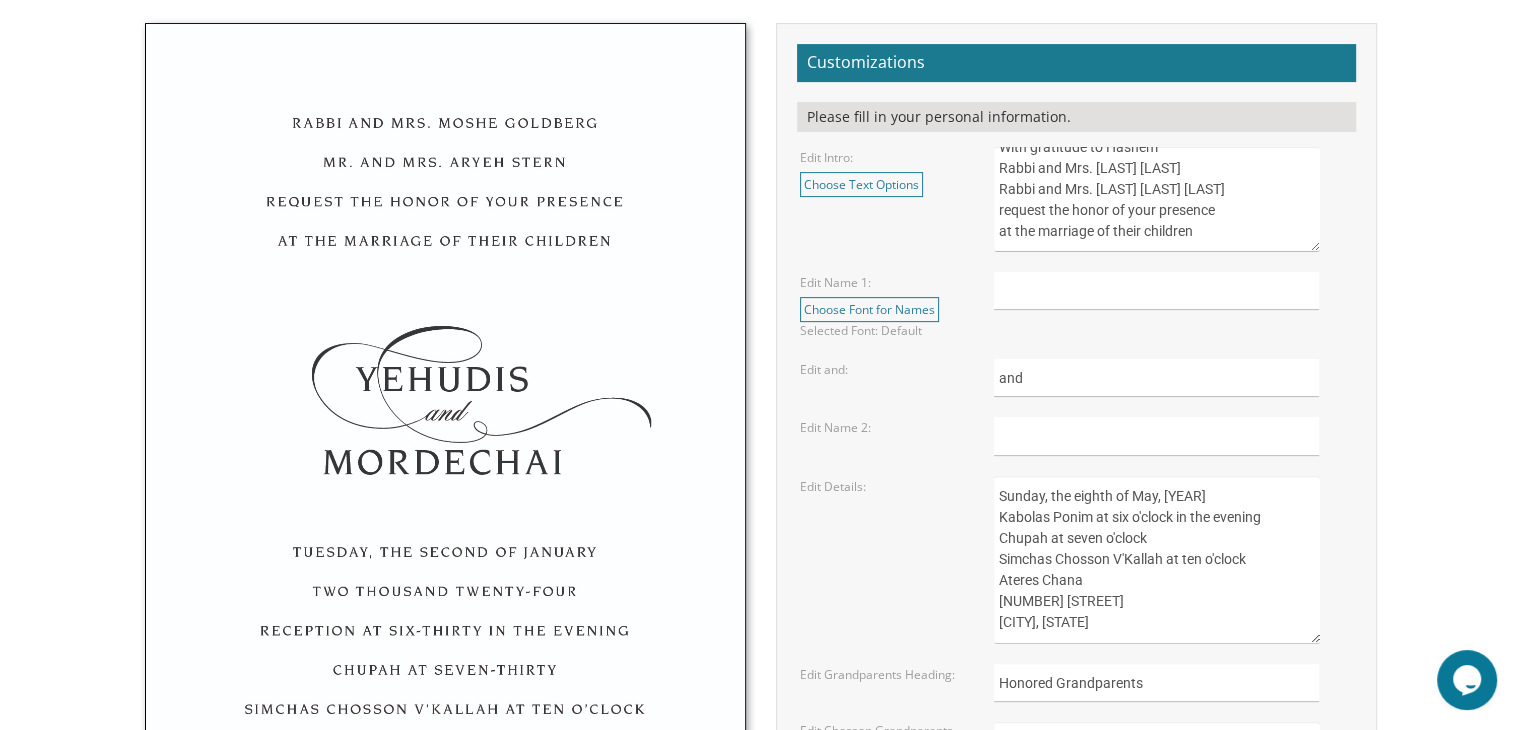type on "With gratitude to Hashem
Rabbi and Mrs. Zev E. Matthew
Rabbi and Mrs. Menachem Mewbndel Rennert
request the honor of your presence
at the marriage of their children" 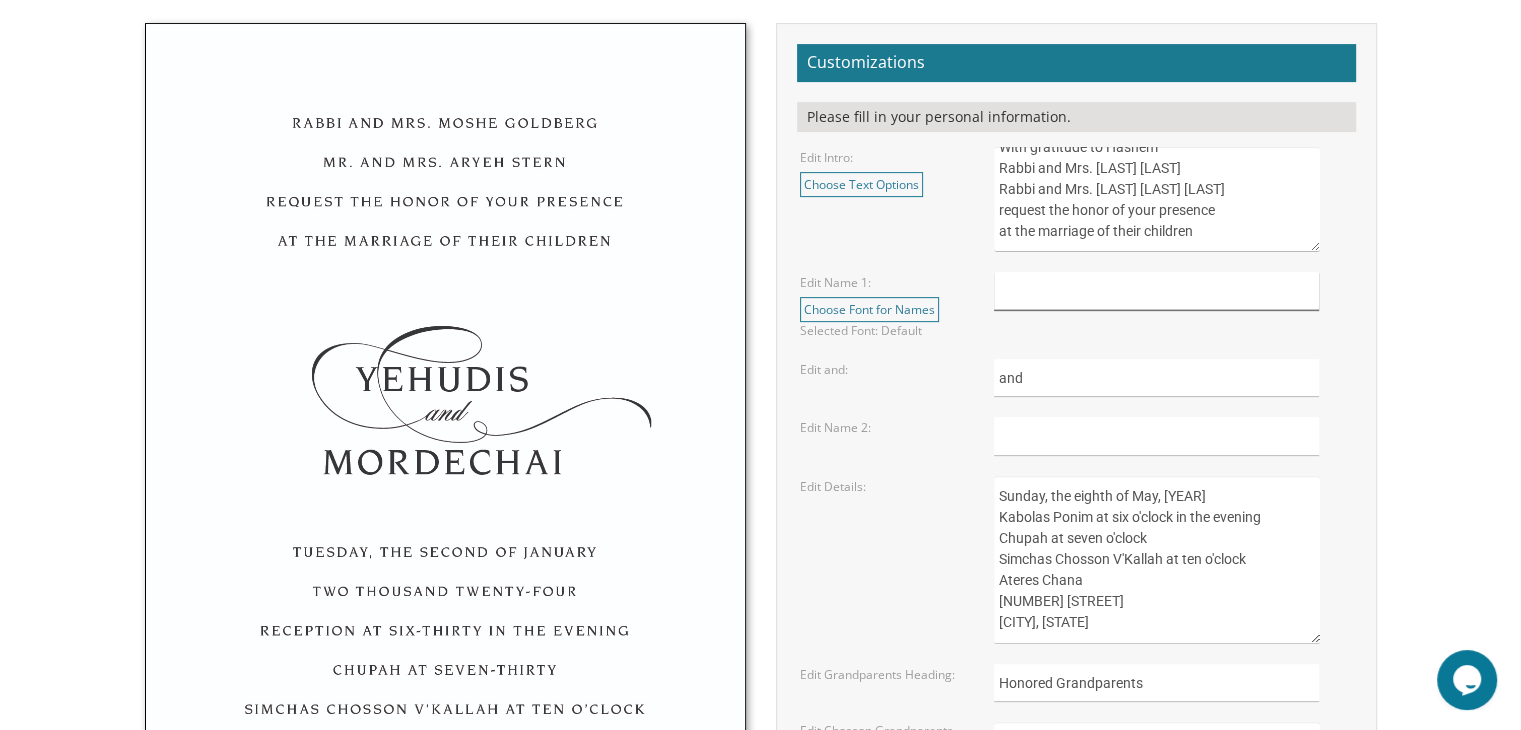 click at bounding box center (1156, 291) 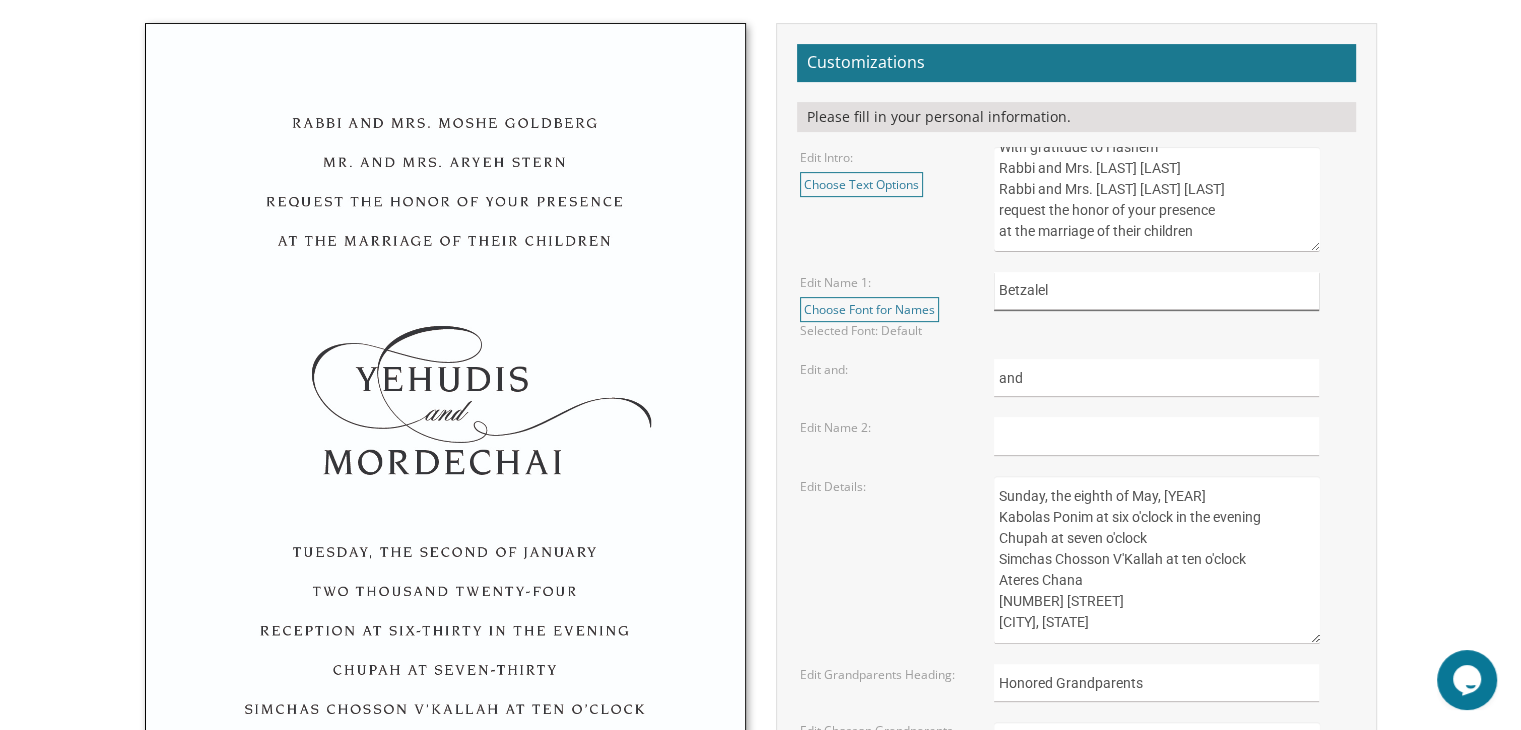type on "Betzalel" 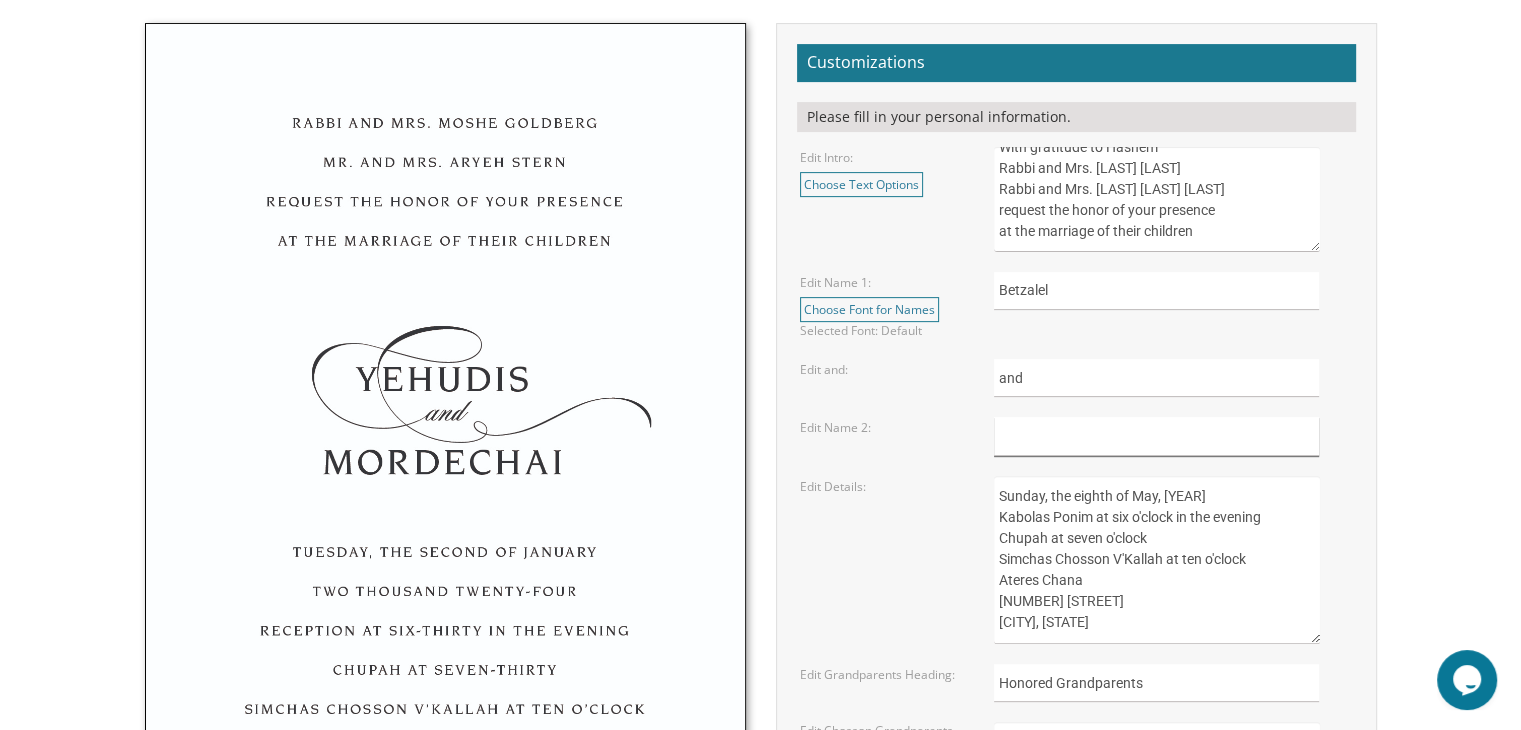 click at bounding box center (1156, 436) 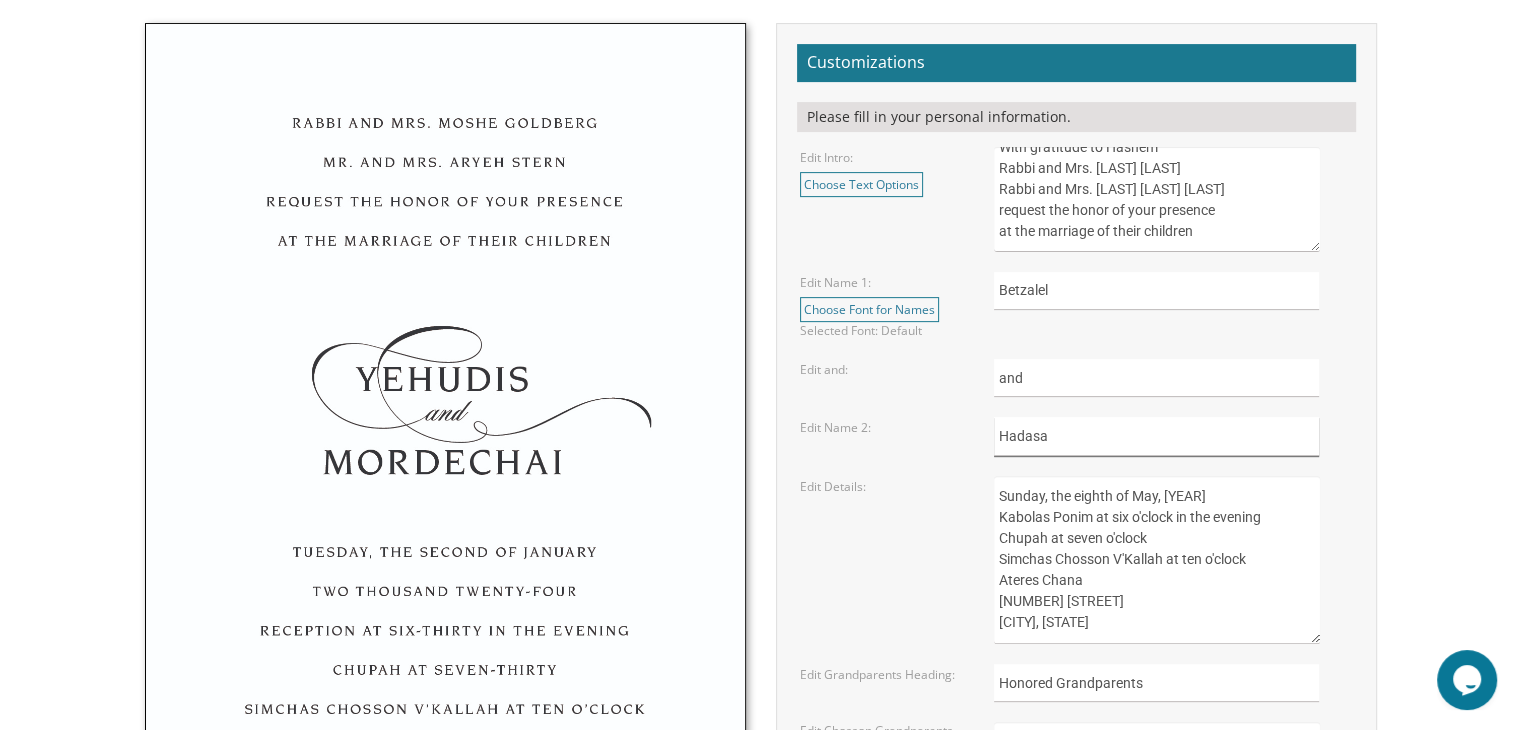 type on "Hadasa" 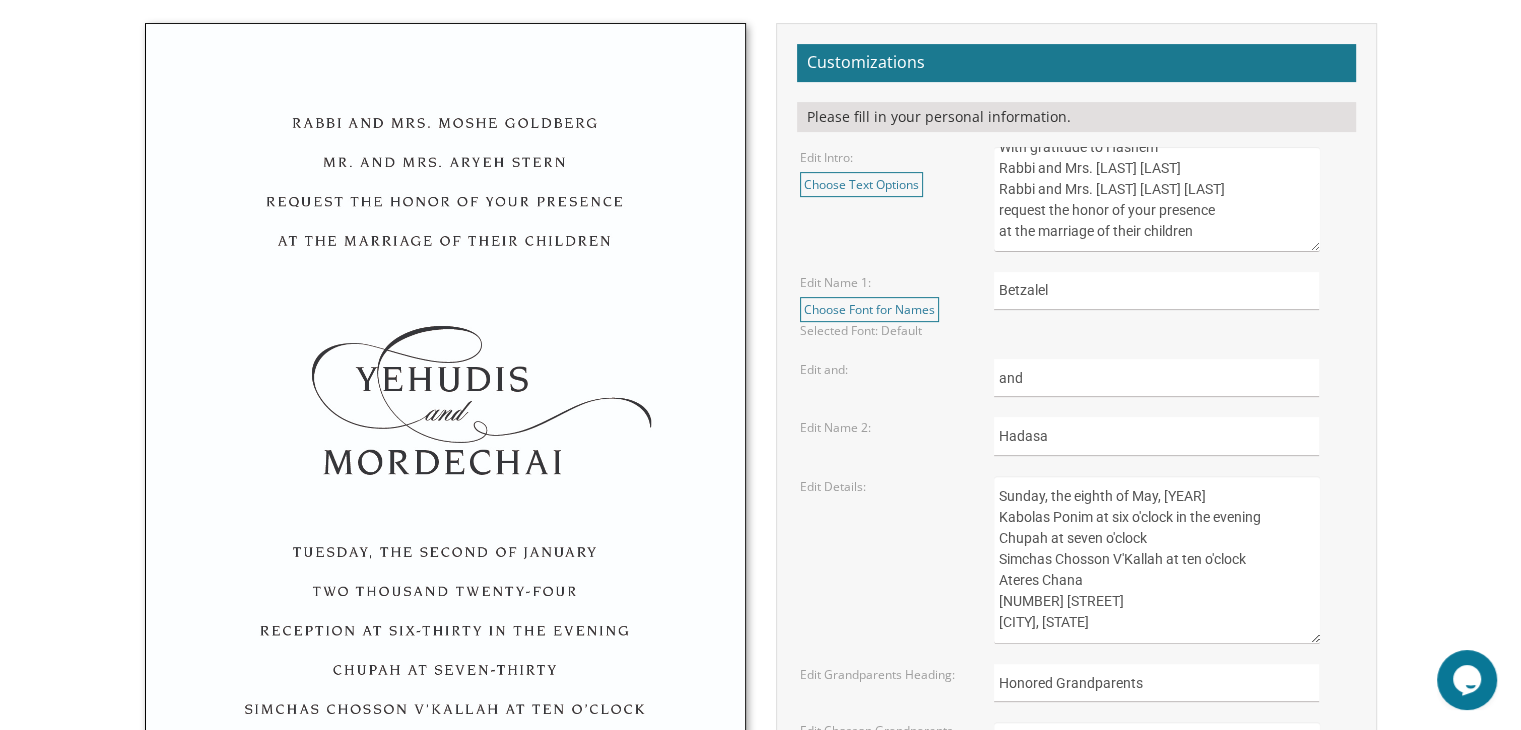 click on "Mr. and Mrs. Yossi Schwartz
Mr. and Mrs. Yaakov Friedman
request the honor of your presence
at the marriage of their children" at bounding box center (1156, 199) 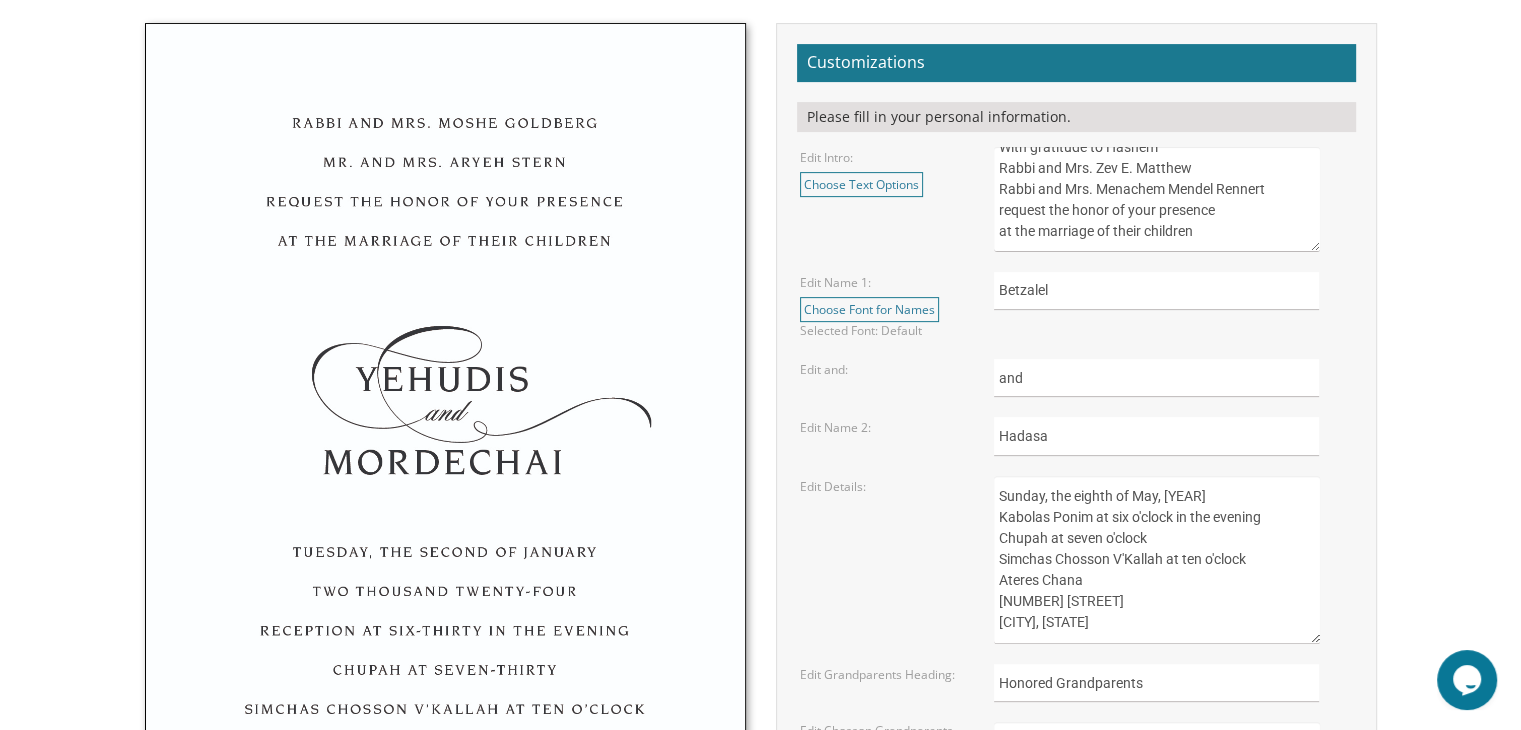 type on "With gratitude to Hashem
Rabbi and Mrs. Zev E. Matthew
Rabbi and Mrs. Menachem Mendel Rennert
request the honor of your presence
at the marriage of their children" 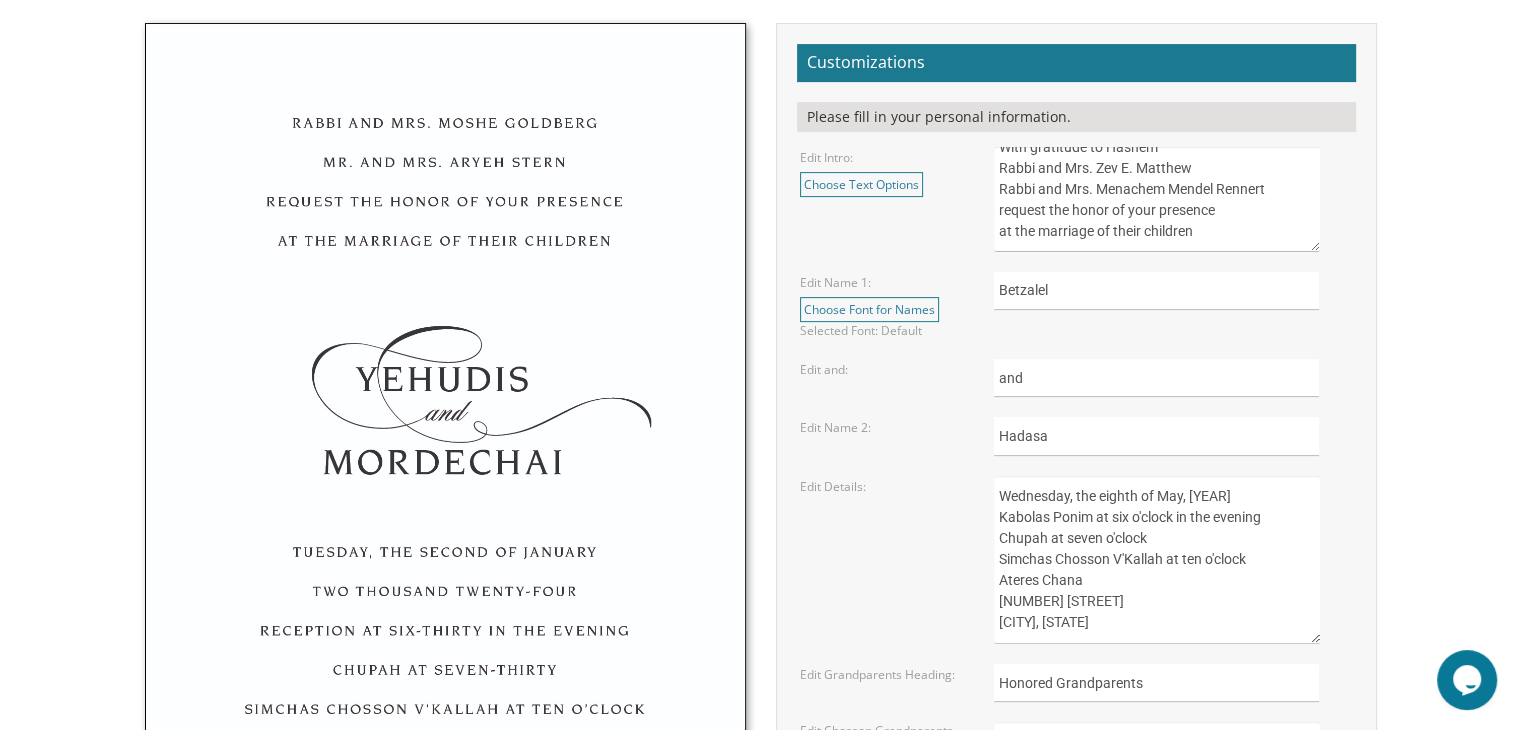 click on "Sunday, the eighth of May, 2016
Kabolas Ponim at six o'clock in the evening
Chupah at seven o'clock
Simchas Chosson V'Kallah at ten o'clock
Ateres Chana
350 Courtney Road
Lakewood, New Jersey" at bounding box center (1156, 560) 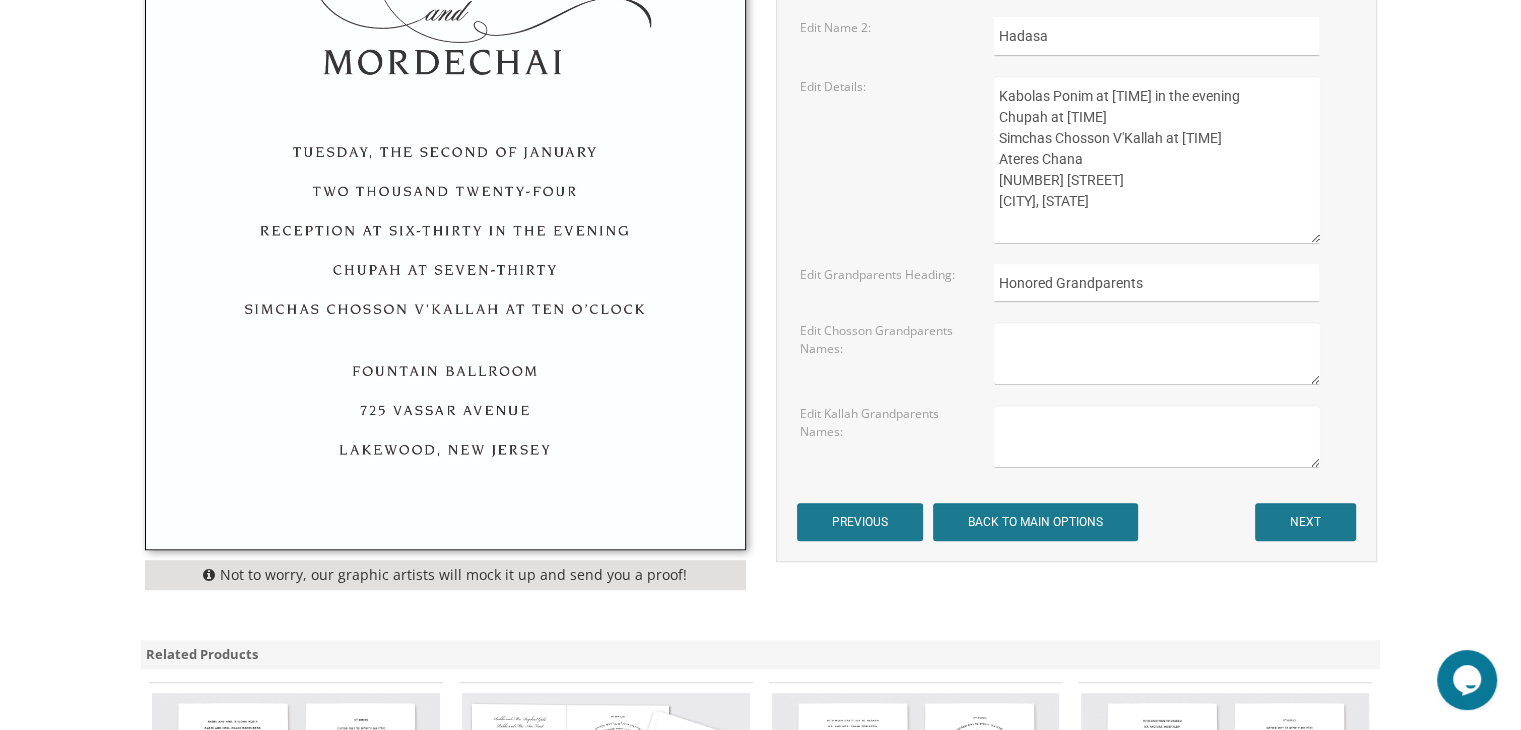 scroll, scrollTop: 1083, scrollLeft: 0, axis: vertical 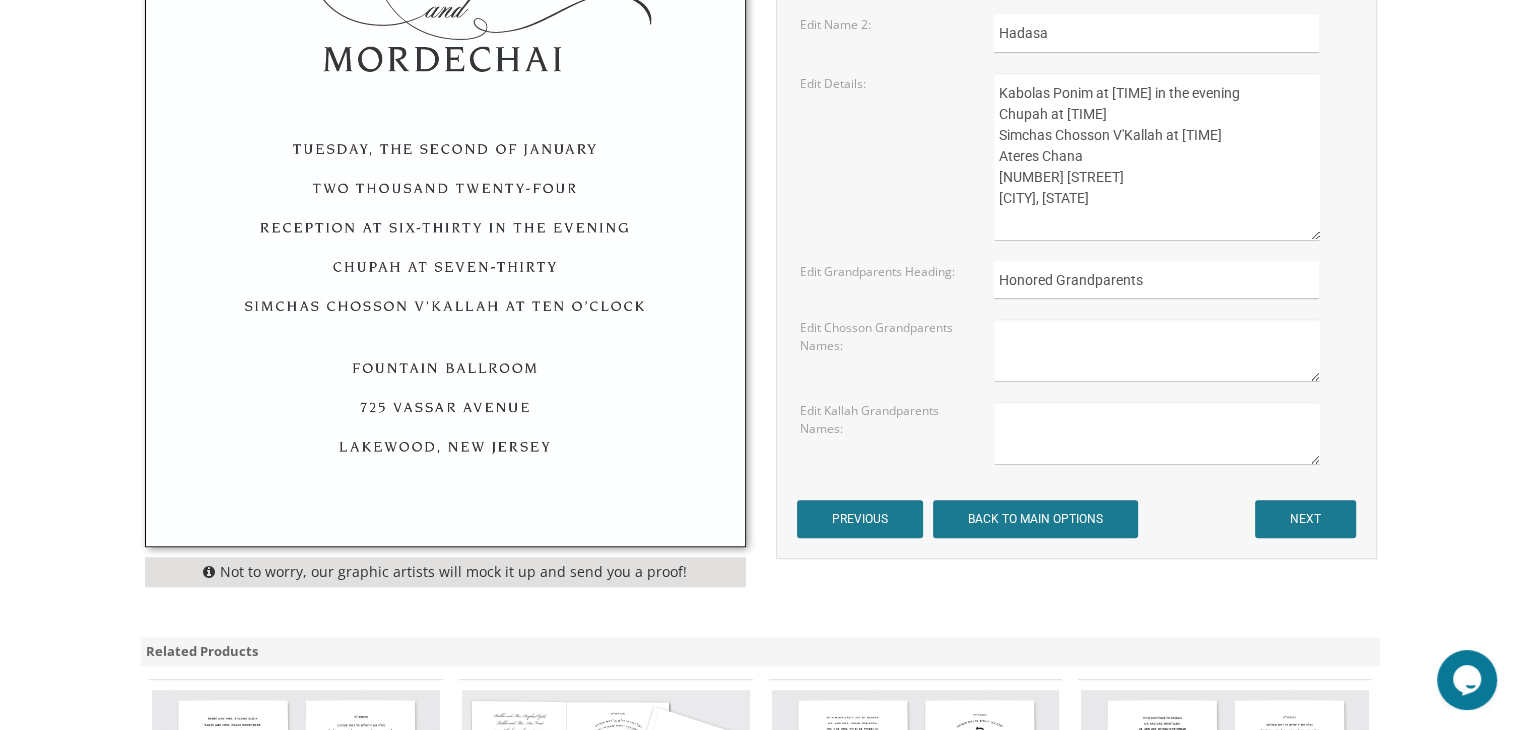 type on "Wednesday, the twenty-second of October, 2025
Kabolas Ponim at six o'clock in the evening
Chupah at seven o'clock
Simchas Chosson V'Kallah at ten o'clock
Ateres Chana
350 Courtney Road
Lakewood, New Jersey" 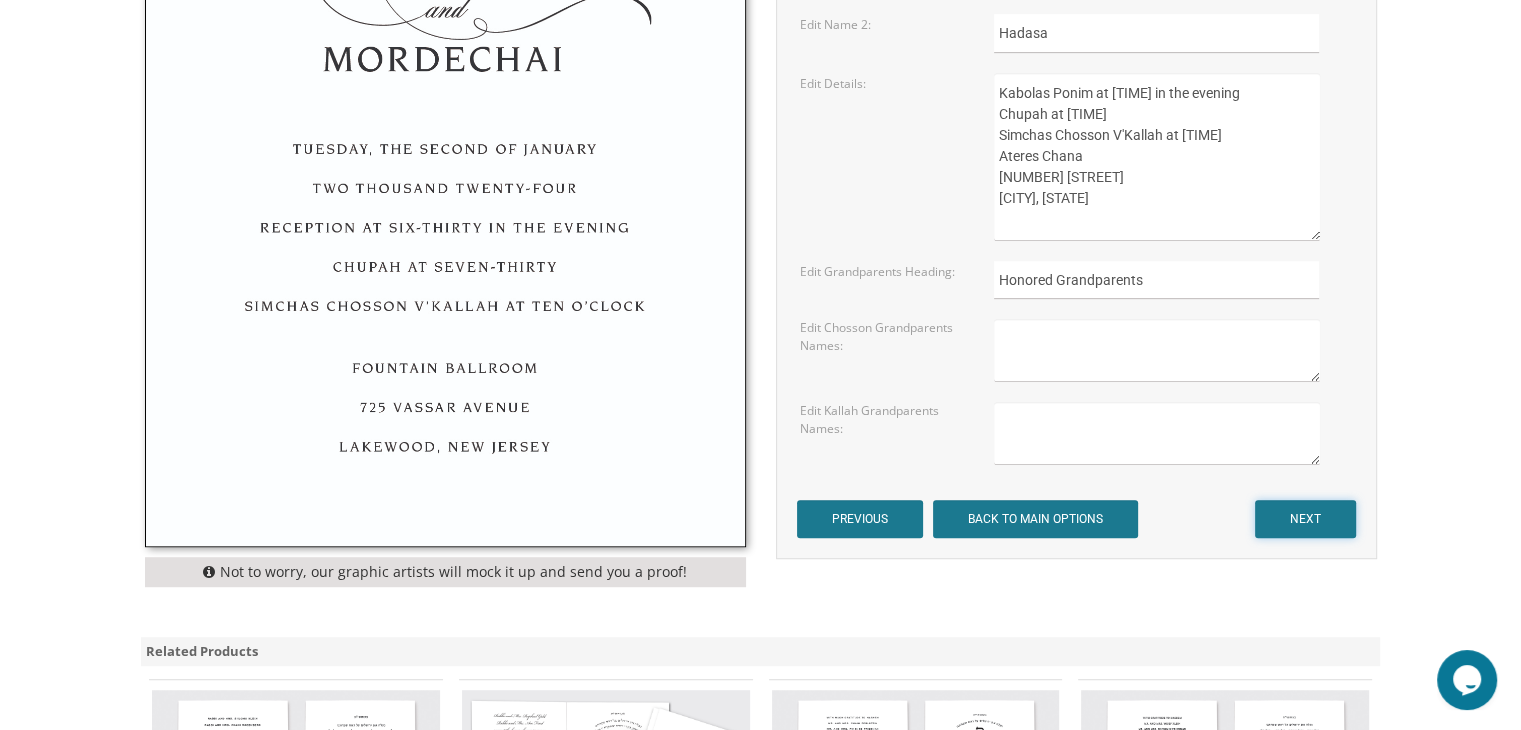 click on "NEXT" at bounding box center [1305, 519] 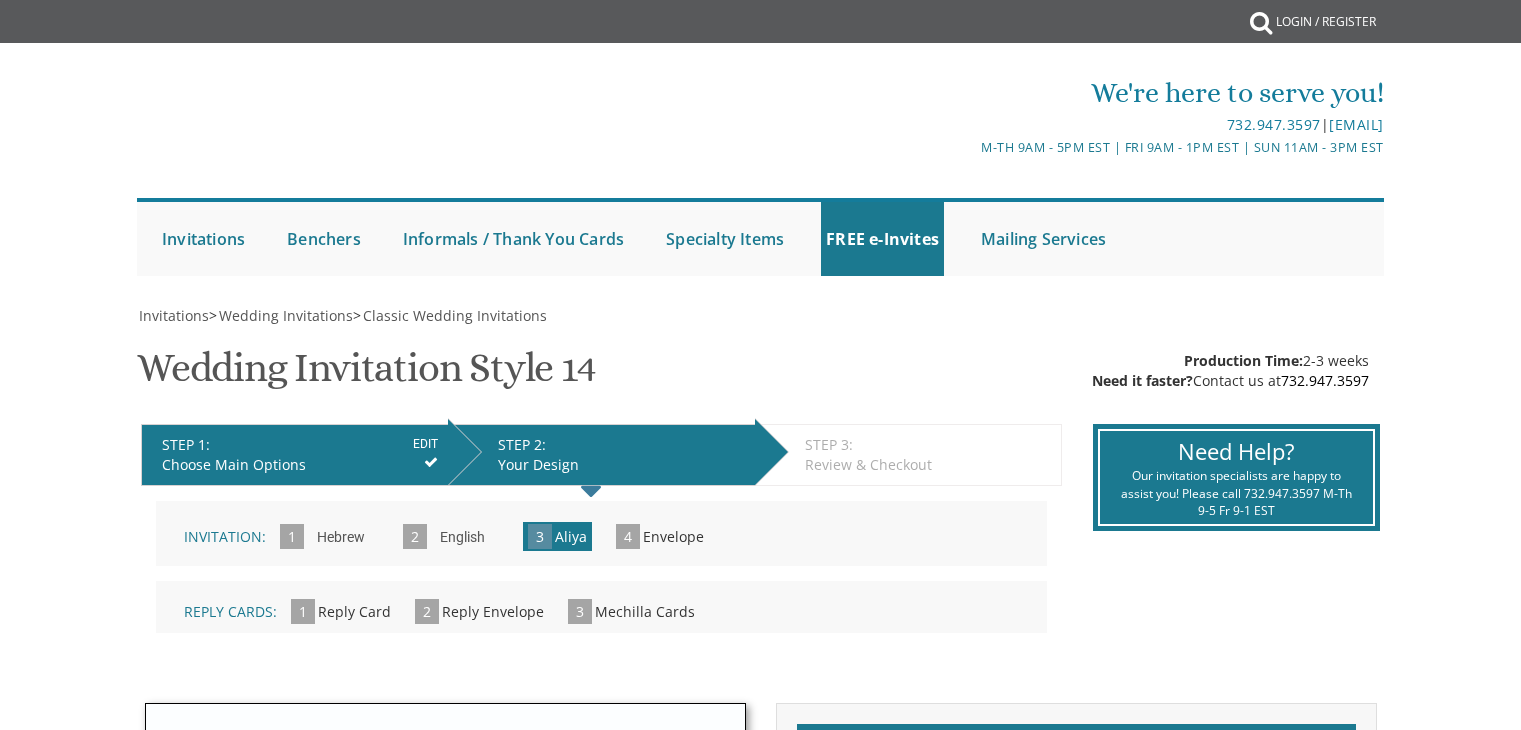 scroll, scrollTop: 0, scrollLeft: 0, axis: both 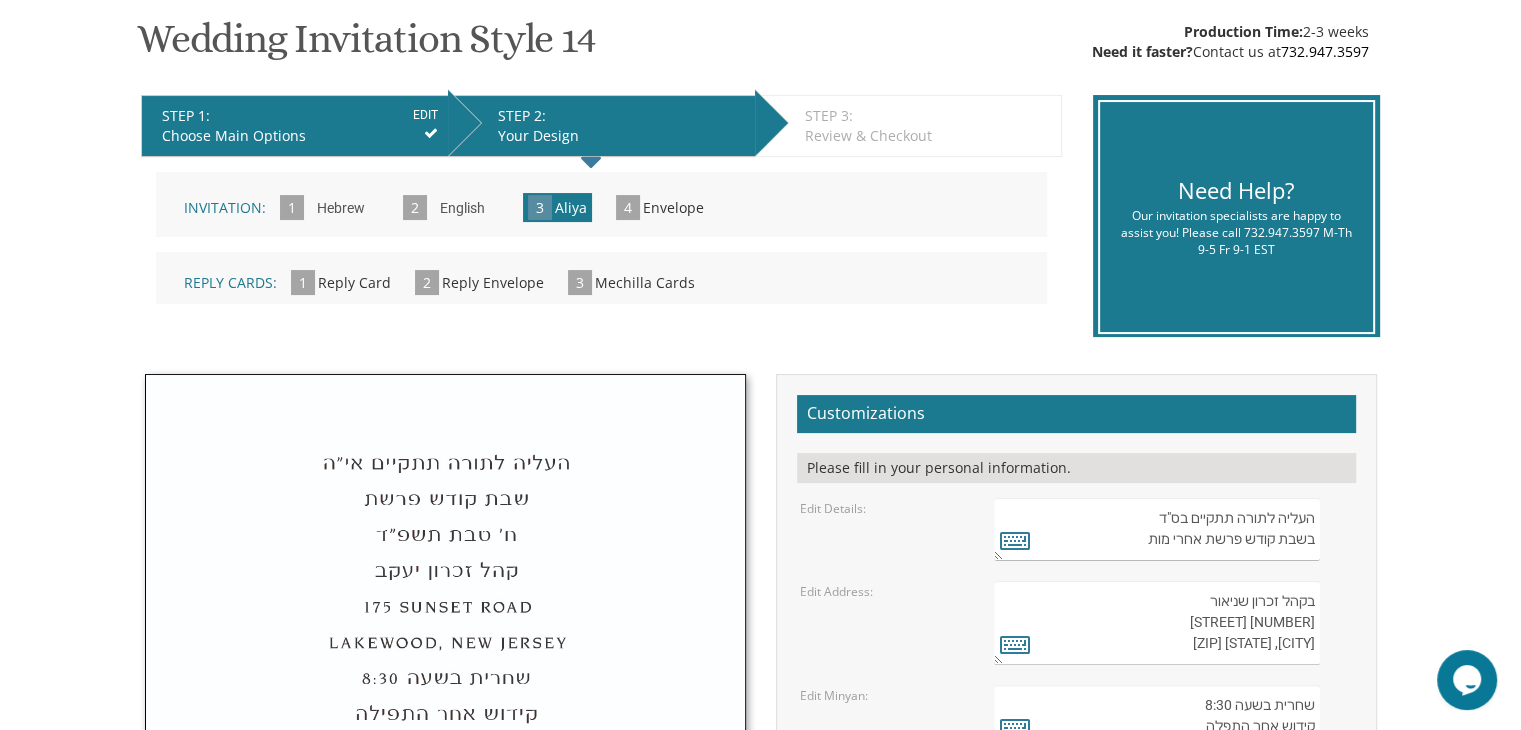 drag, startPoint x: 825, startPoint y: 4, endPoint x: 1133, endPoint y: 23, distance: 308.58548 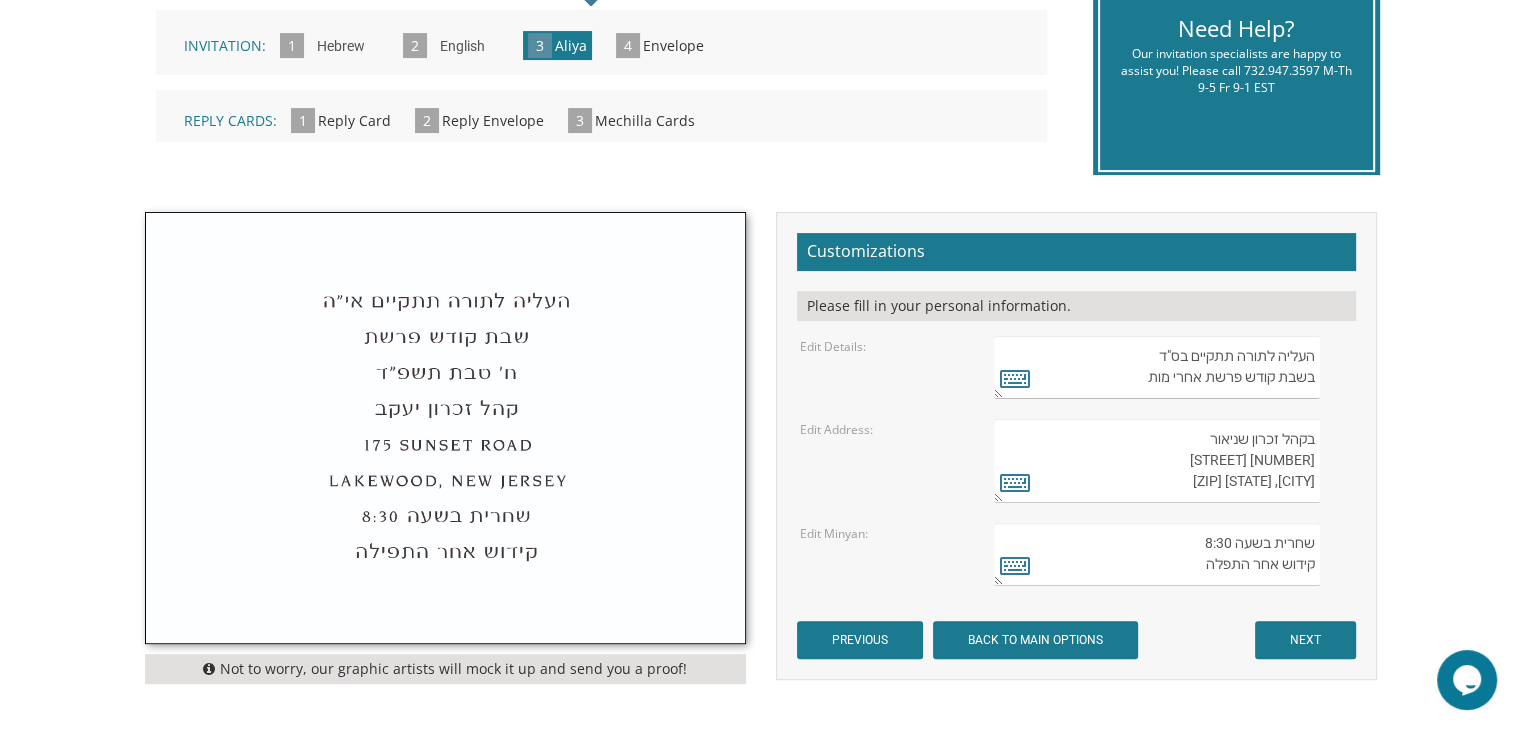 scroll, scrollTop: 489, scrollLeft: 0, axis: vertical 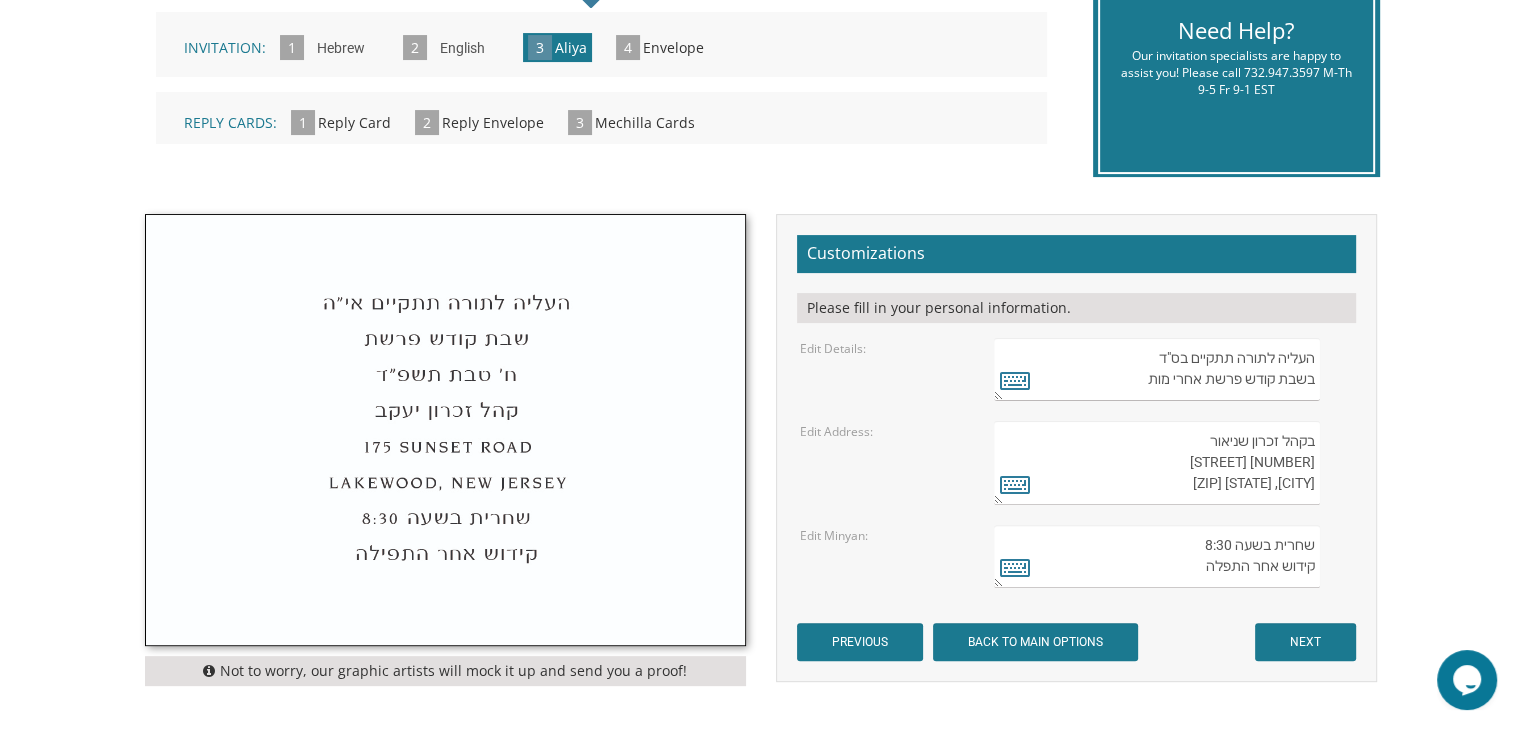 click on "העליה לתורה תתקיים בס"ד
בשבת קודש פרשת אחרי מות" at bounding box center [1156, 369] 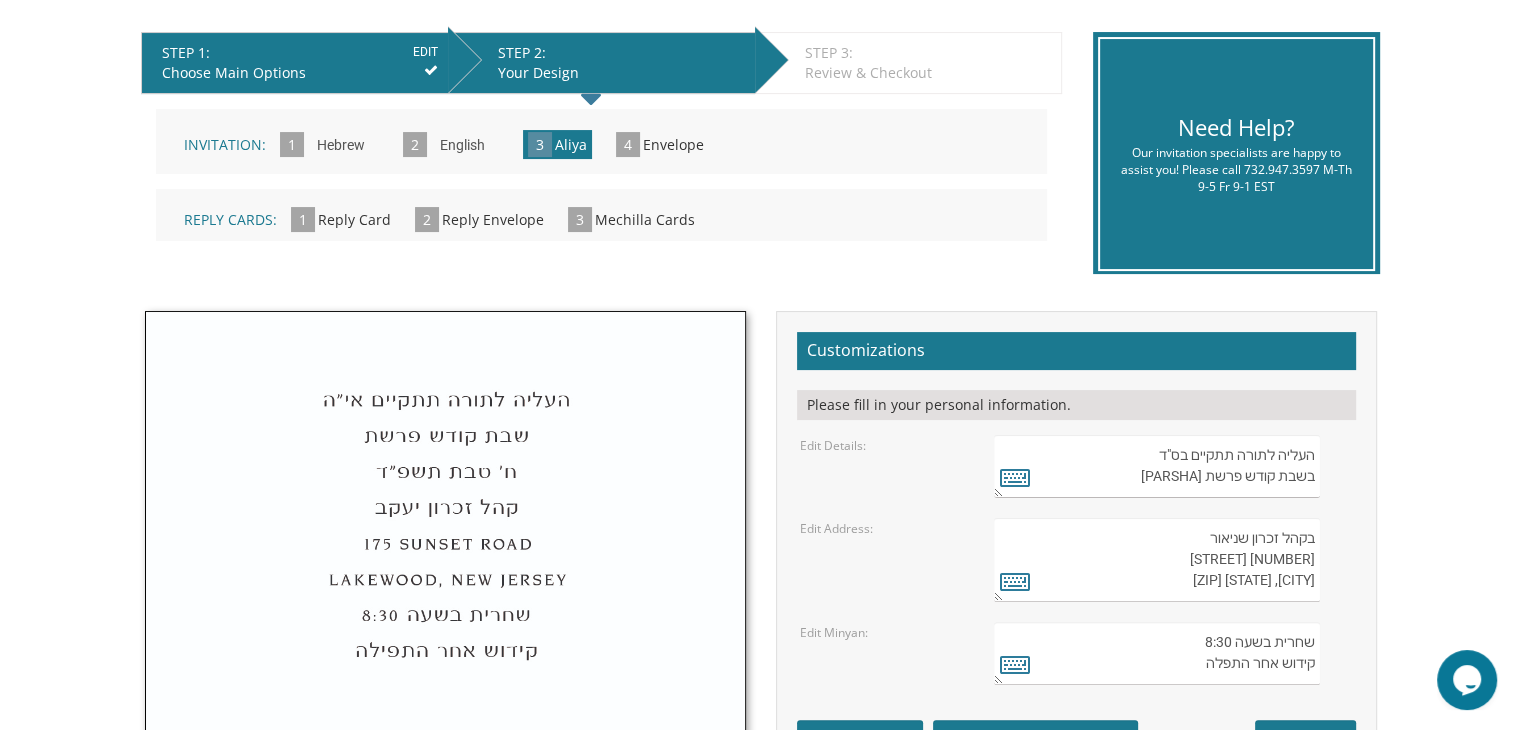 scroll, scrollTop: 0, scrollLeft: 0, axis: both 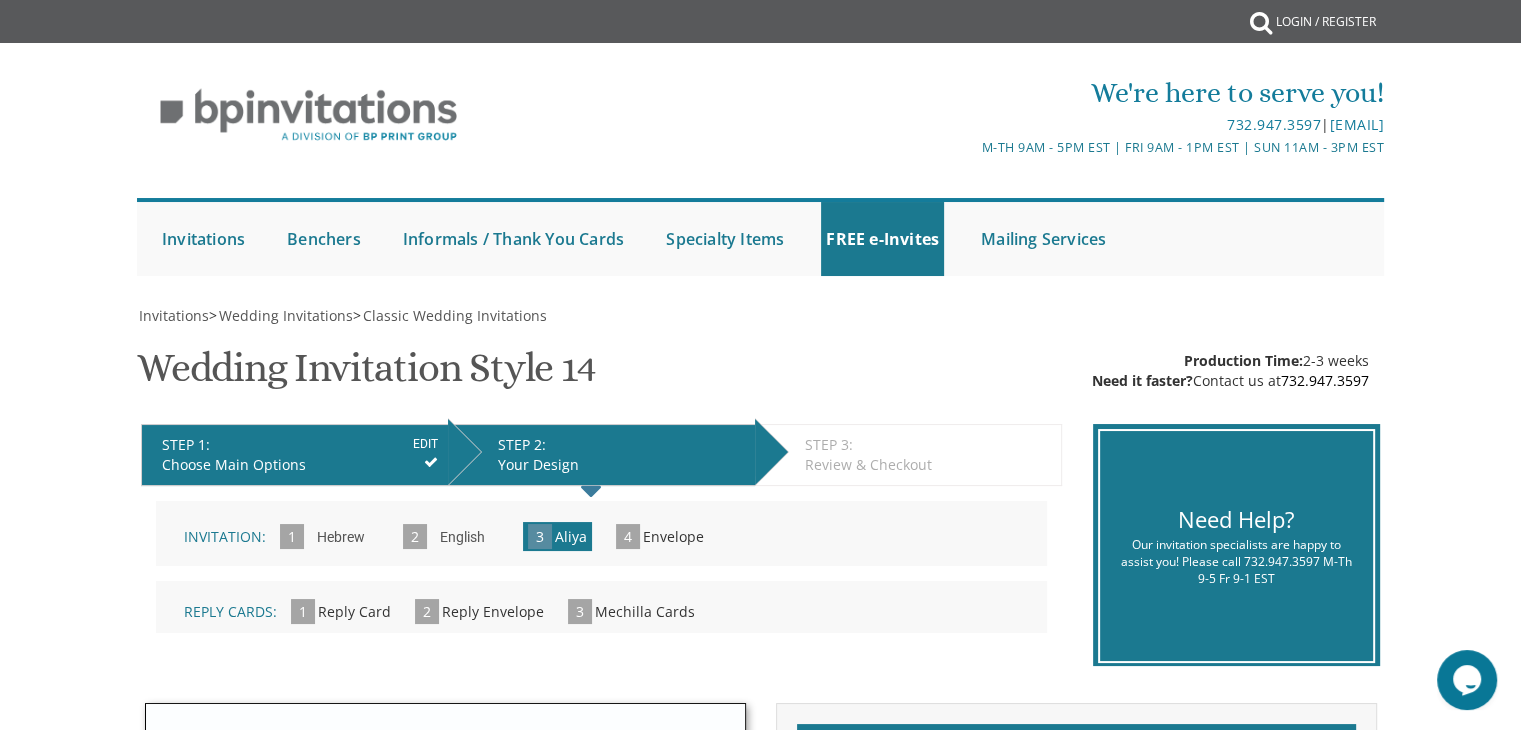 type on "העליה לתורה תתקיים בס"ד
בשבת קודש פרשת נח" 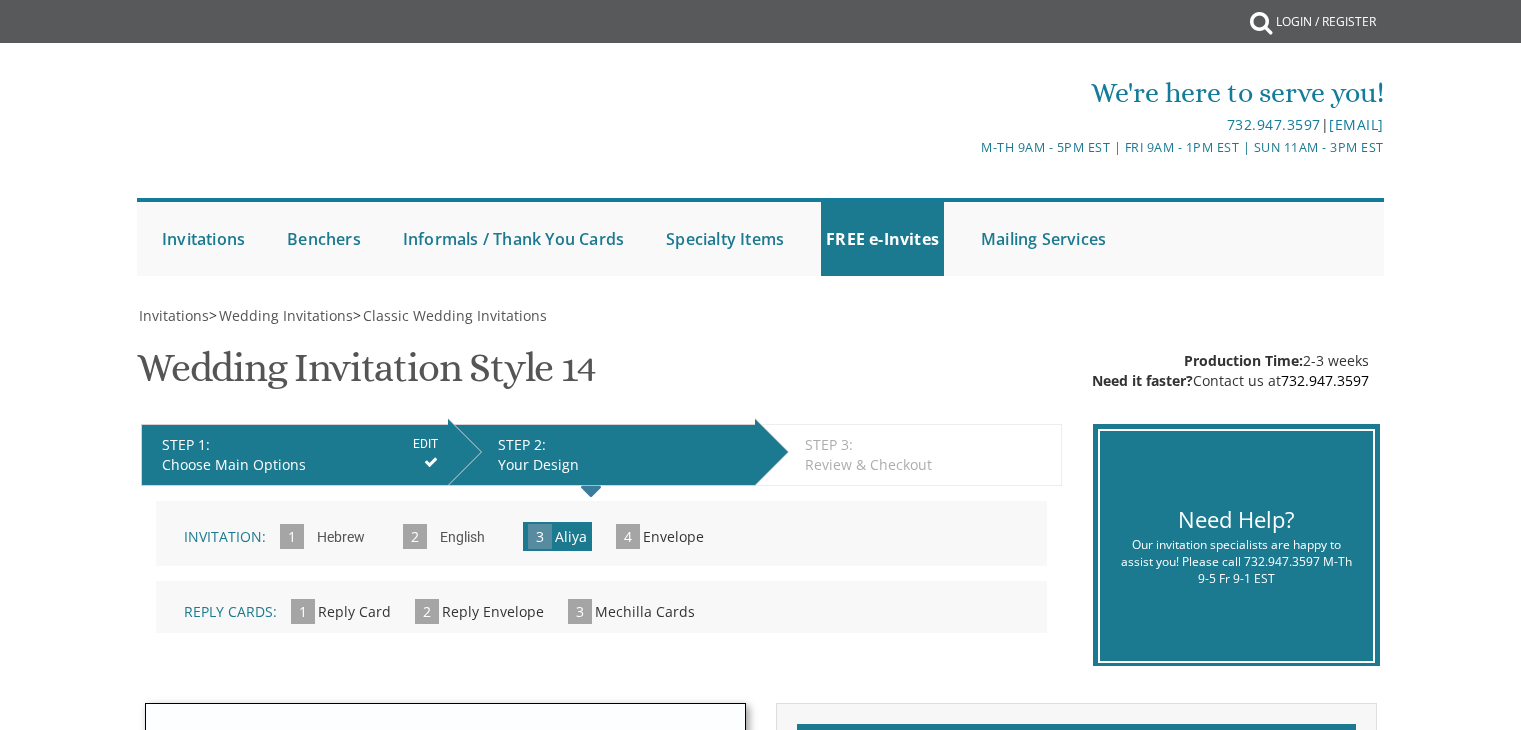 scroll, scrollTop: 329, scrollLeft: 0, axis: vertical 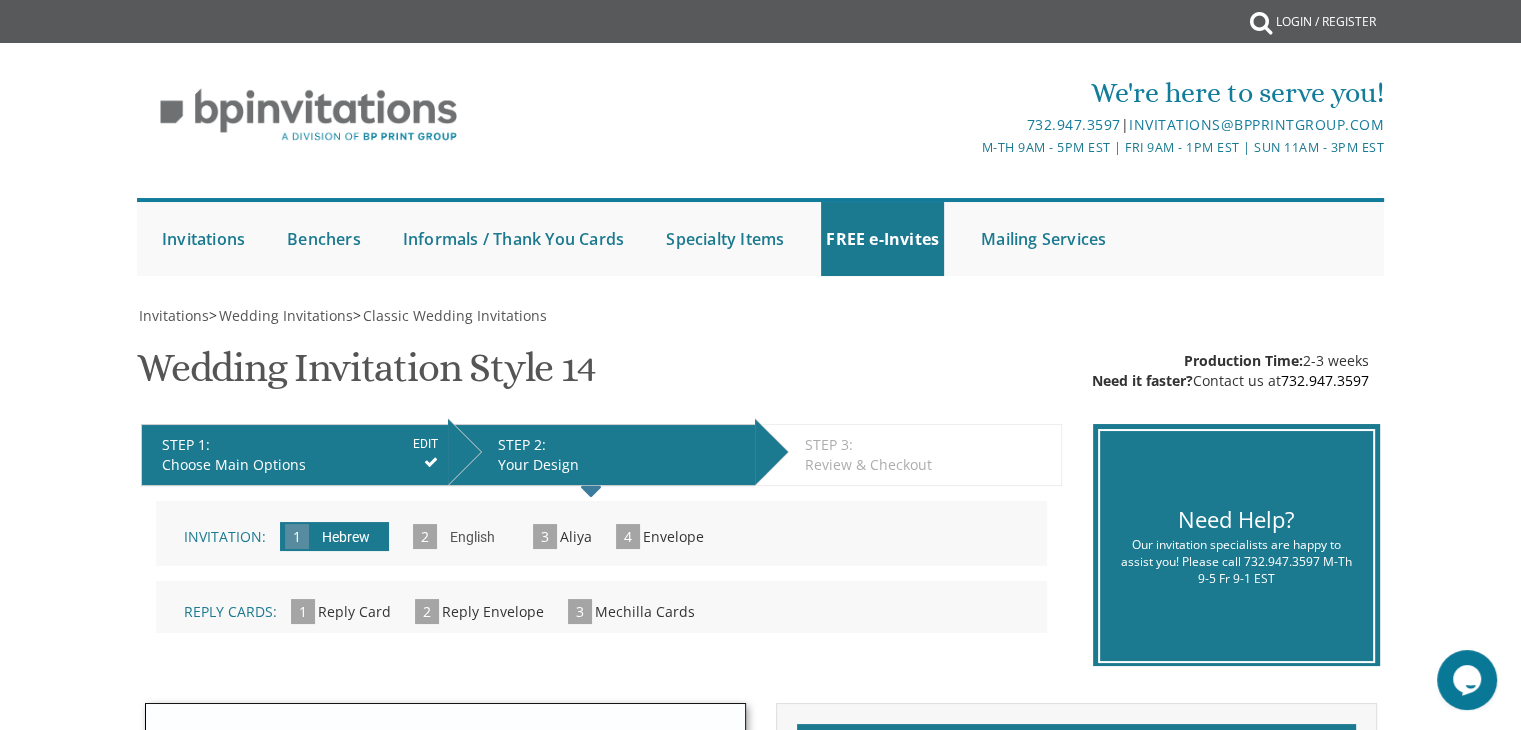 click on "Aliya" at bounding box center (576, 536) 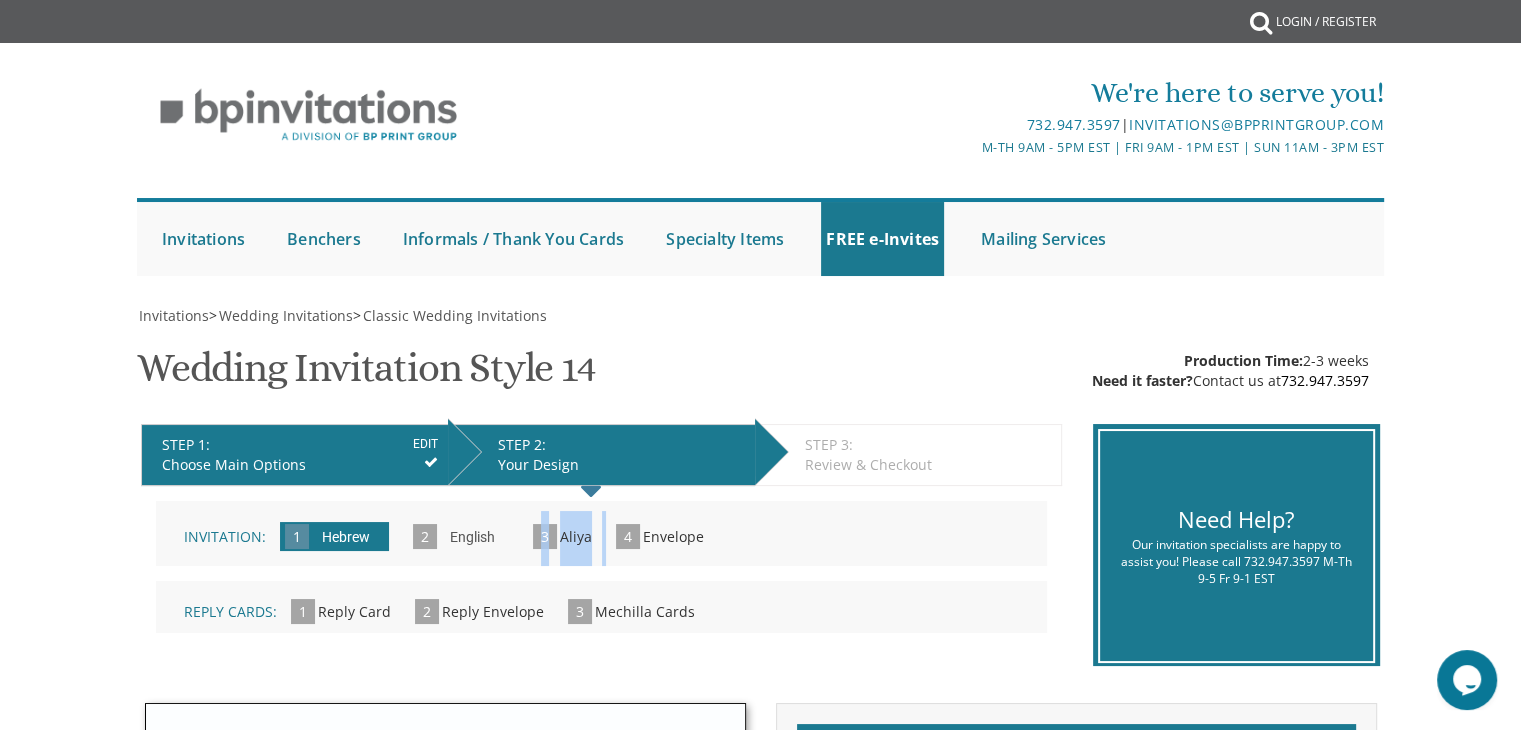 click on "3" at bounding box center (545, 536) 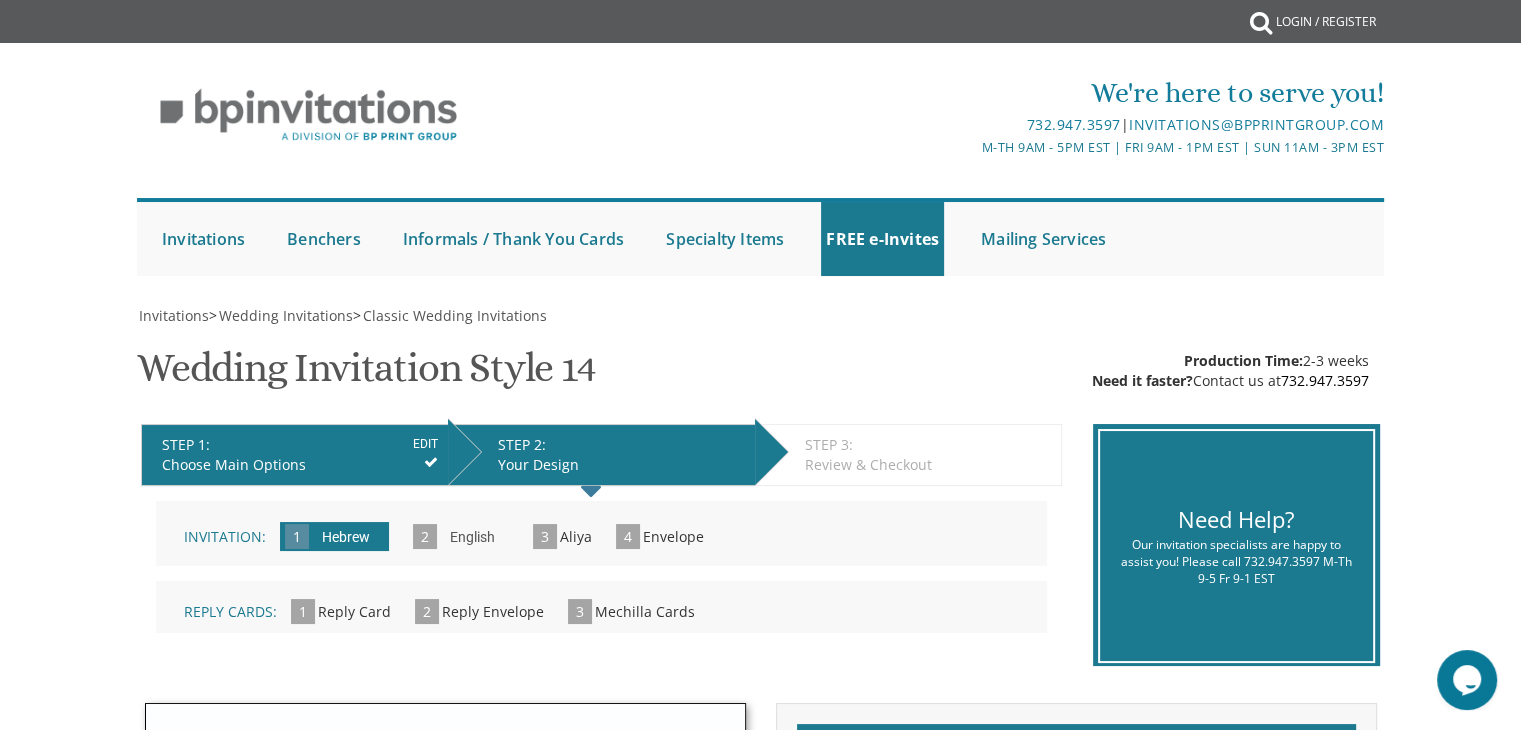 click on "3" at bounding box center [545, 536] 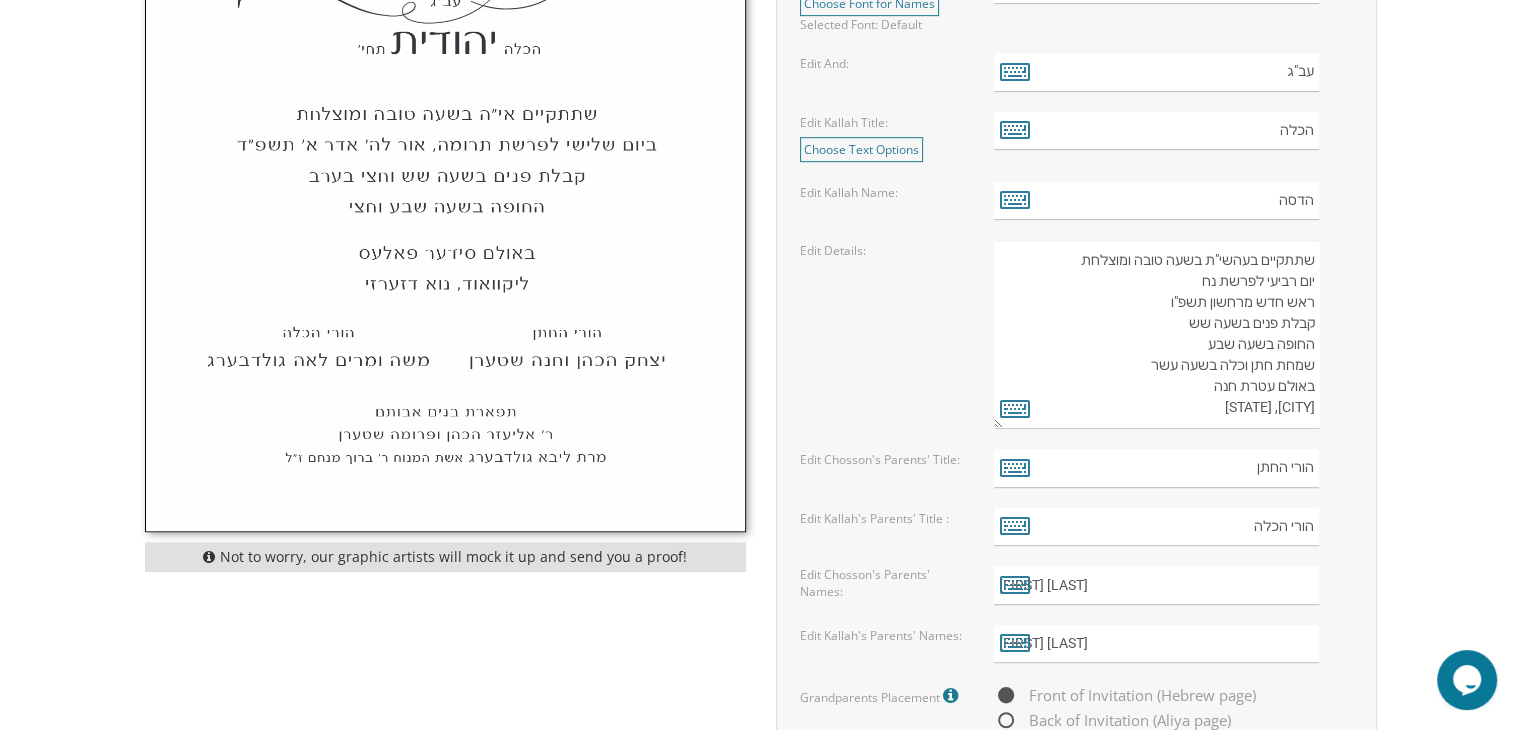 scroll, scrollTop: 1088, scrollLeft: 0, axis: vertical 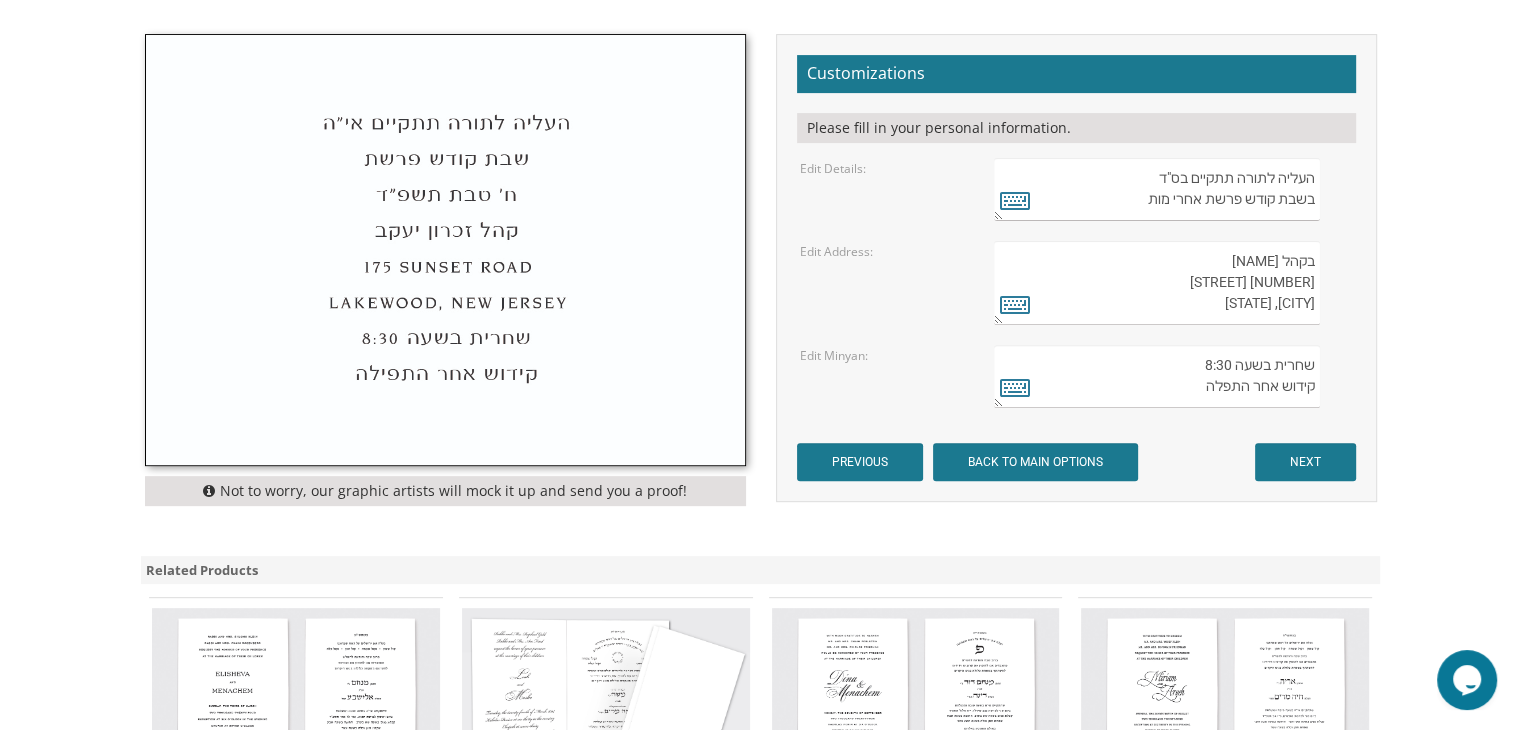 click on "בקהל [NAME]
[NUMBER] [STREET]
[CITY], [STATE]" at bounding box center (1156, 283) 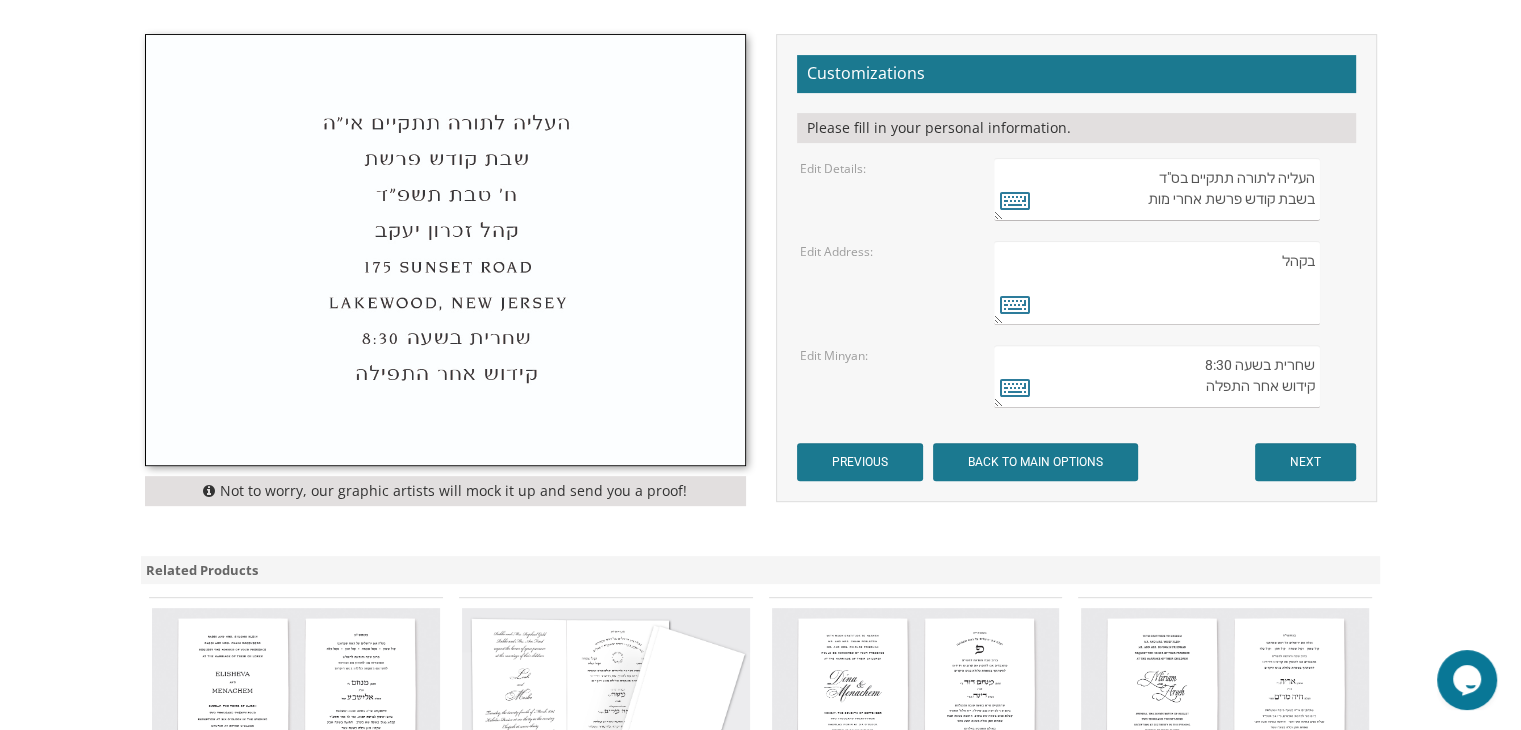 type on "בקהל" 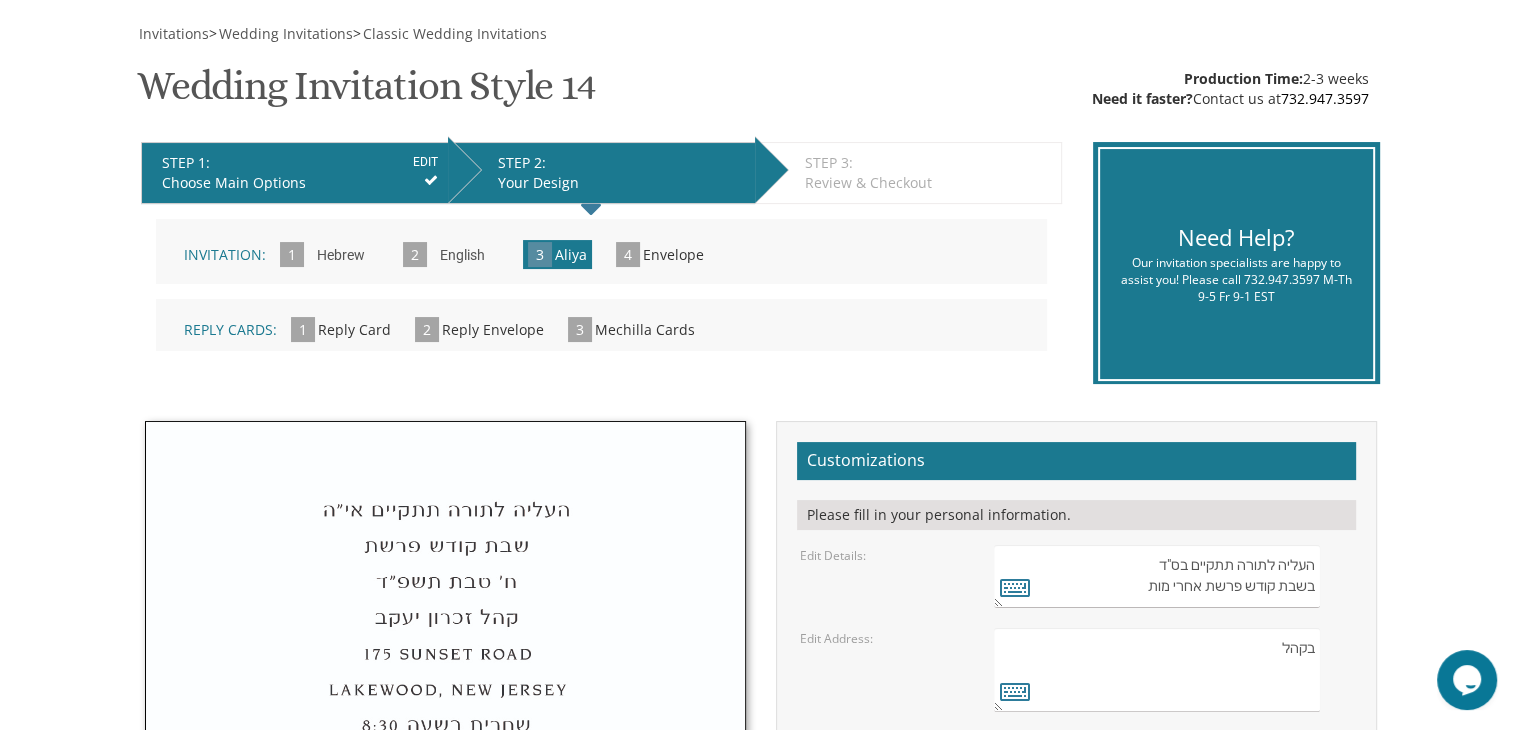 scroll, scrollTop: 281, scrollLeft: 0, axis: vertical 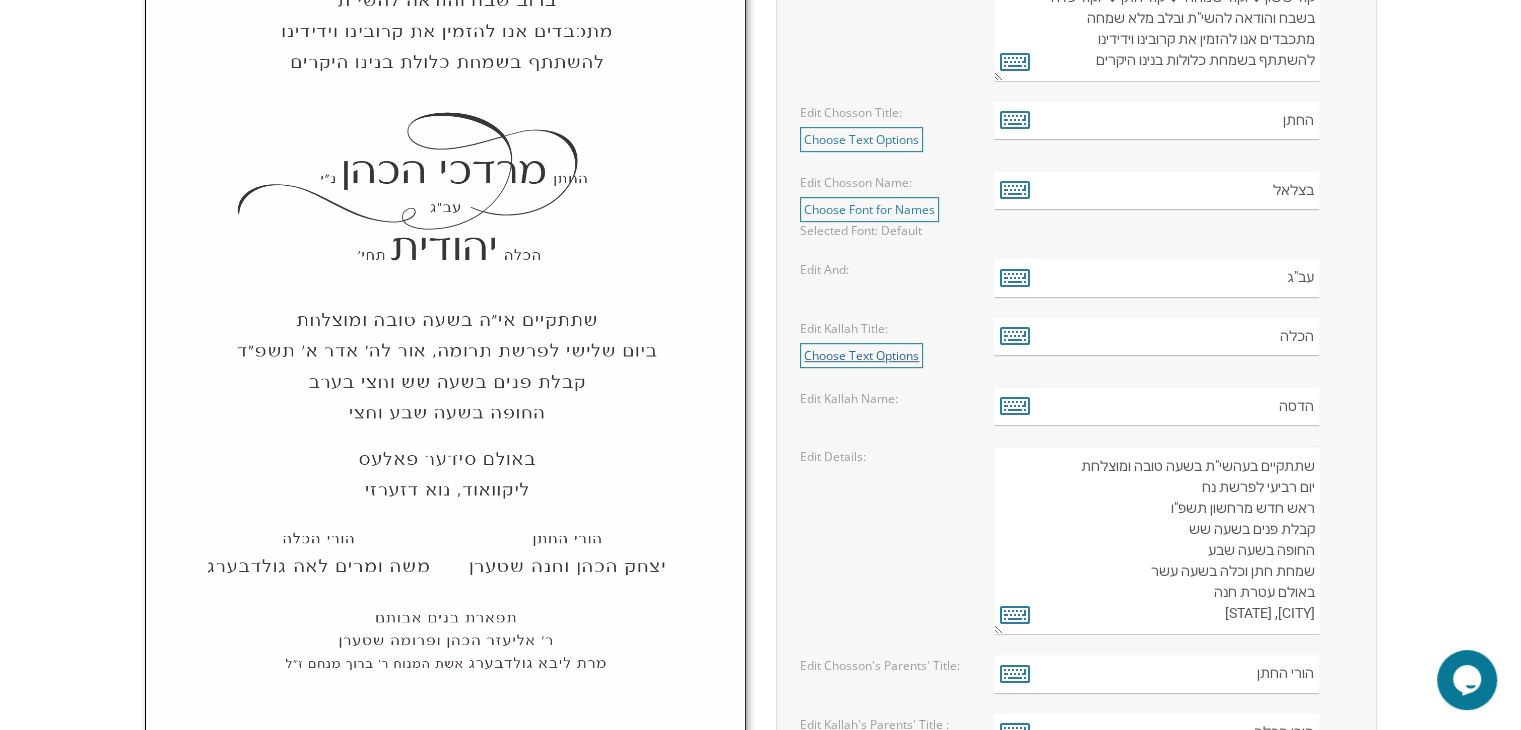 click on "Choose Text Options" at bounding box center [861, 355] 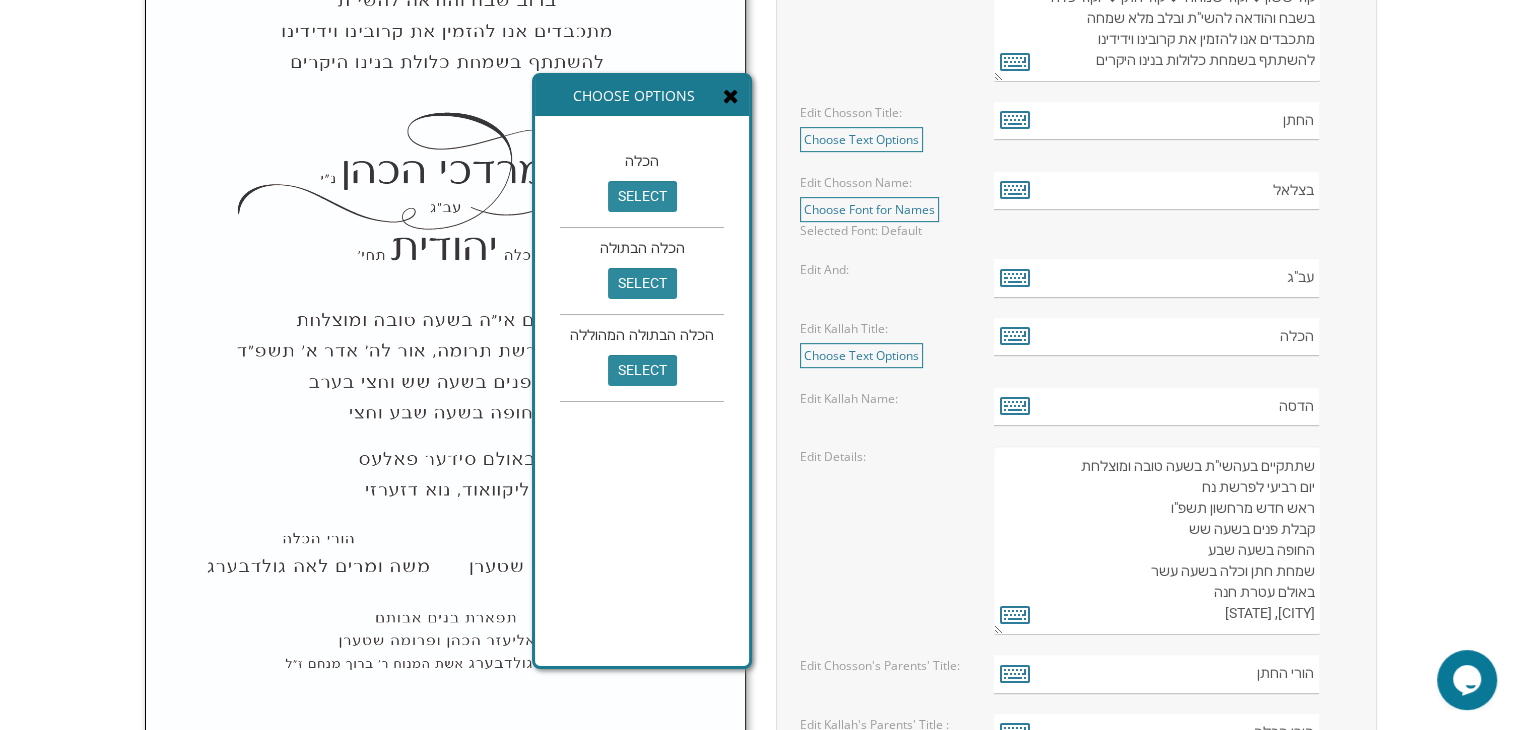 click on "Edit Details:
שתתקיים בעהשי"ת בשעה טובה ומוצלחת
יום רביעי לפרשת נח
ראש חדש מרחשון תשפ"ו
קבלת פנים בשעה שש
החופה בשעה שבע
שמחת חתן וכלה בשעה עשר
באולם עטרת חנה
[CITY], [STATE]" at bounding box center (1076, 540) 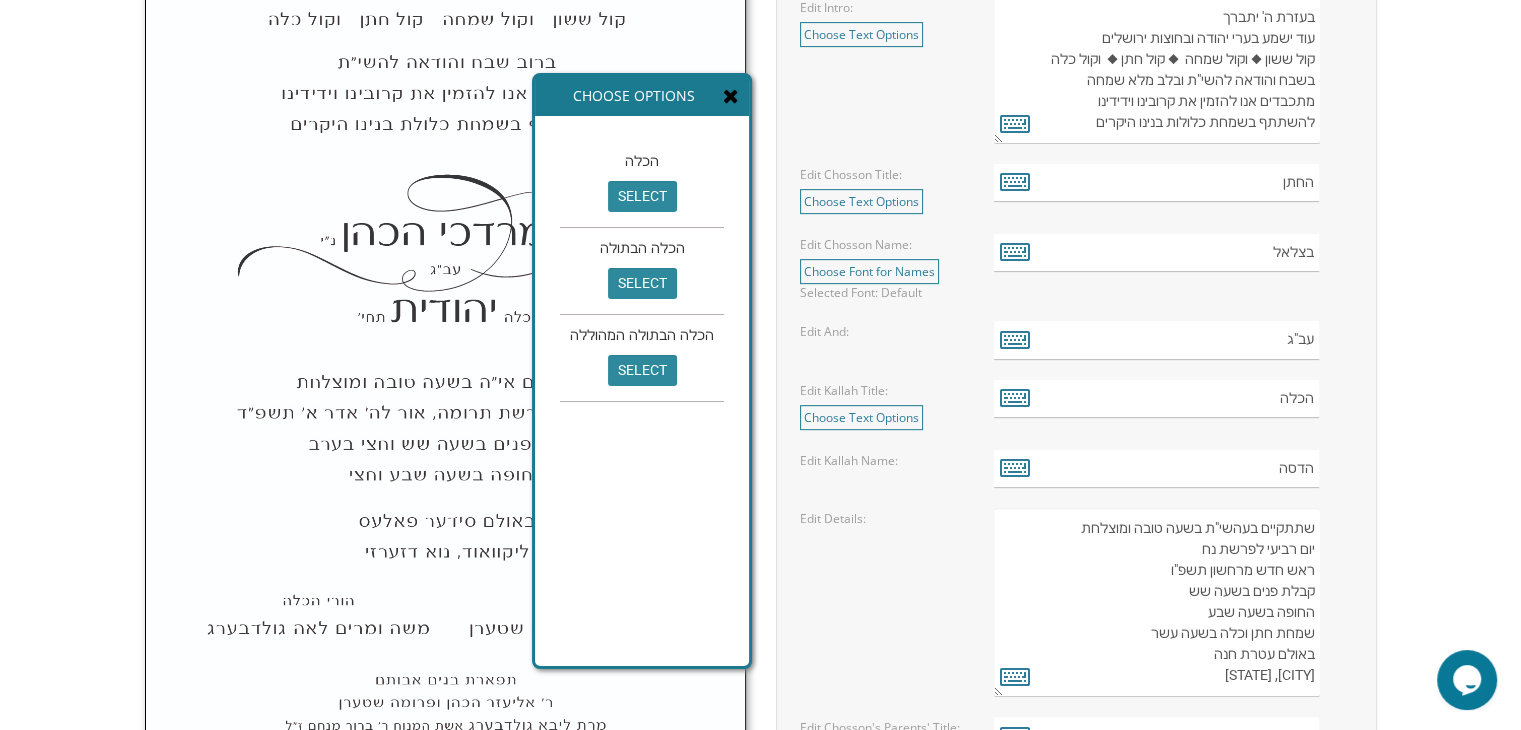 scroll, scrollTop: 828, scrollLeft: 0, axis: vertical 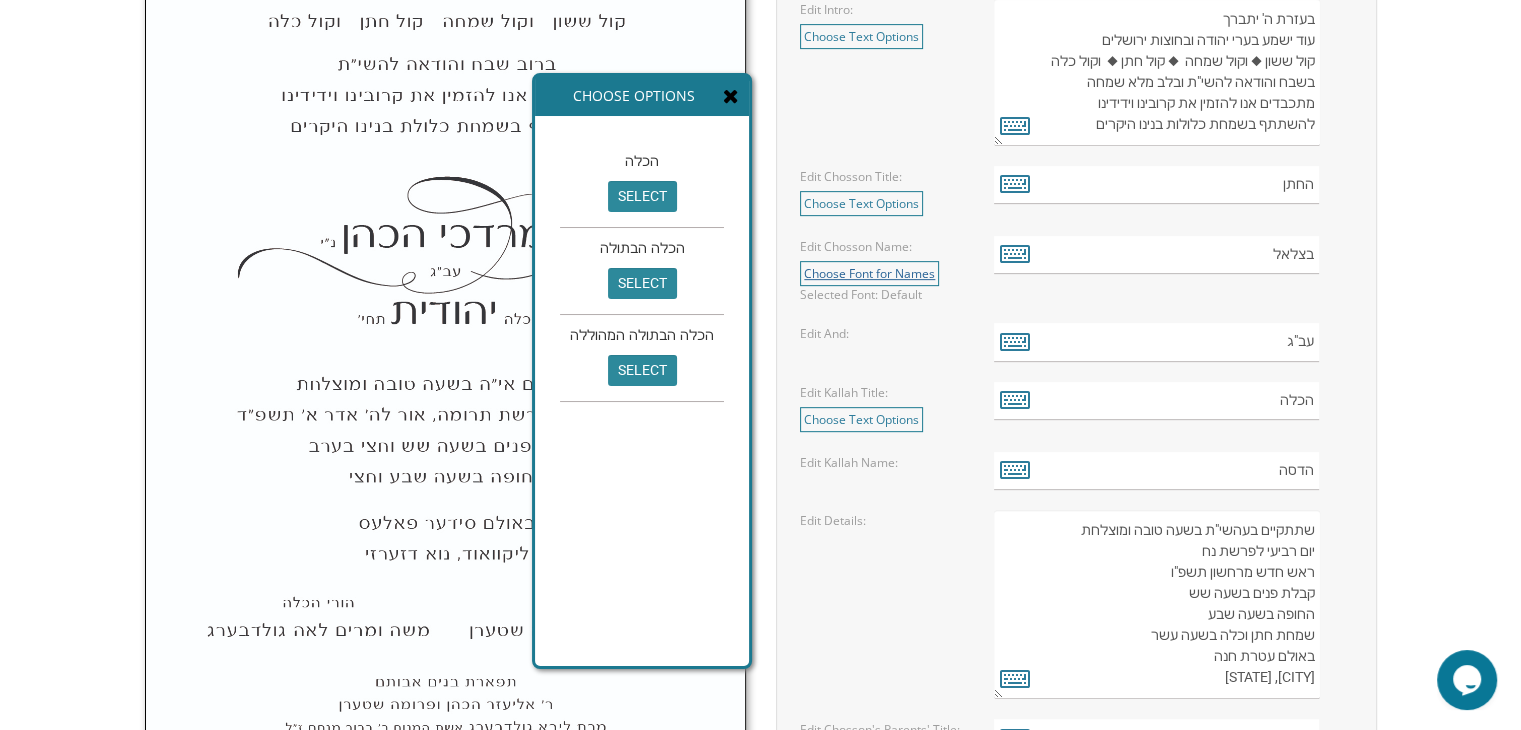 click on "Choose Font for Names" at bounding box center (869, 273) 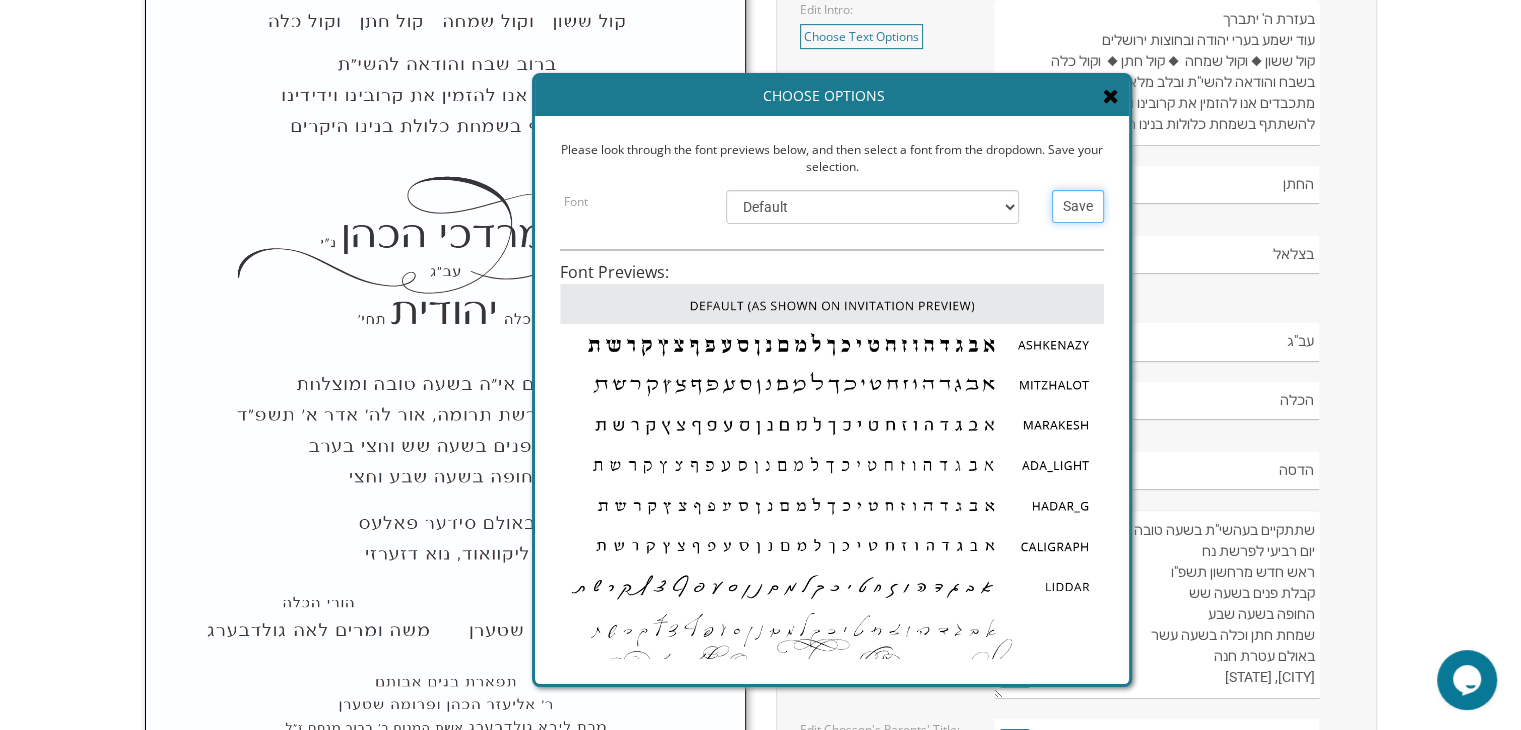 click on "Save" at bounding box center (1078, 206) 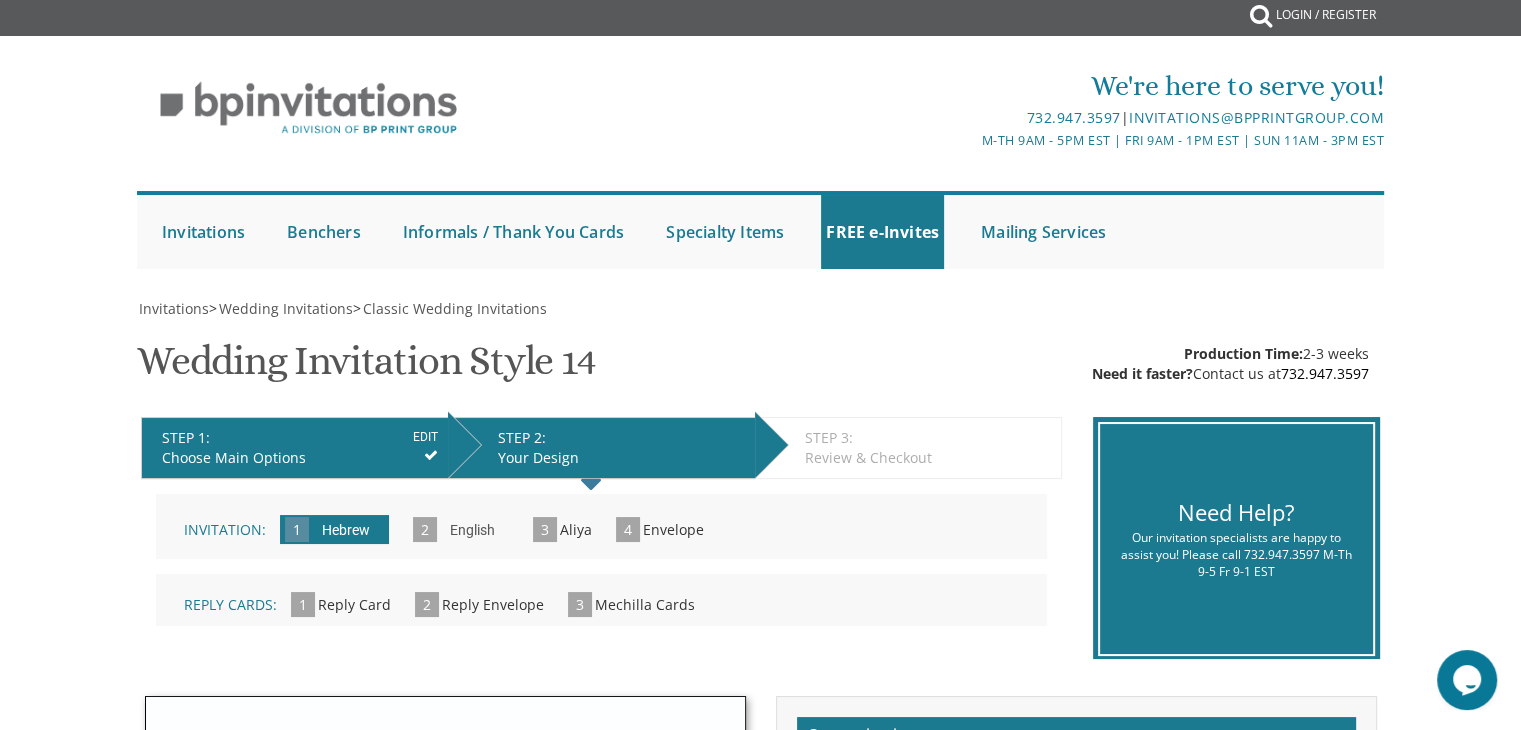 scroll, scrollTop: 0, scrollLeft: 0, axis: both 